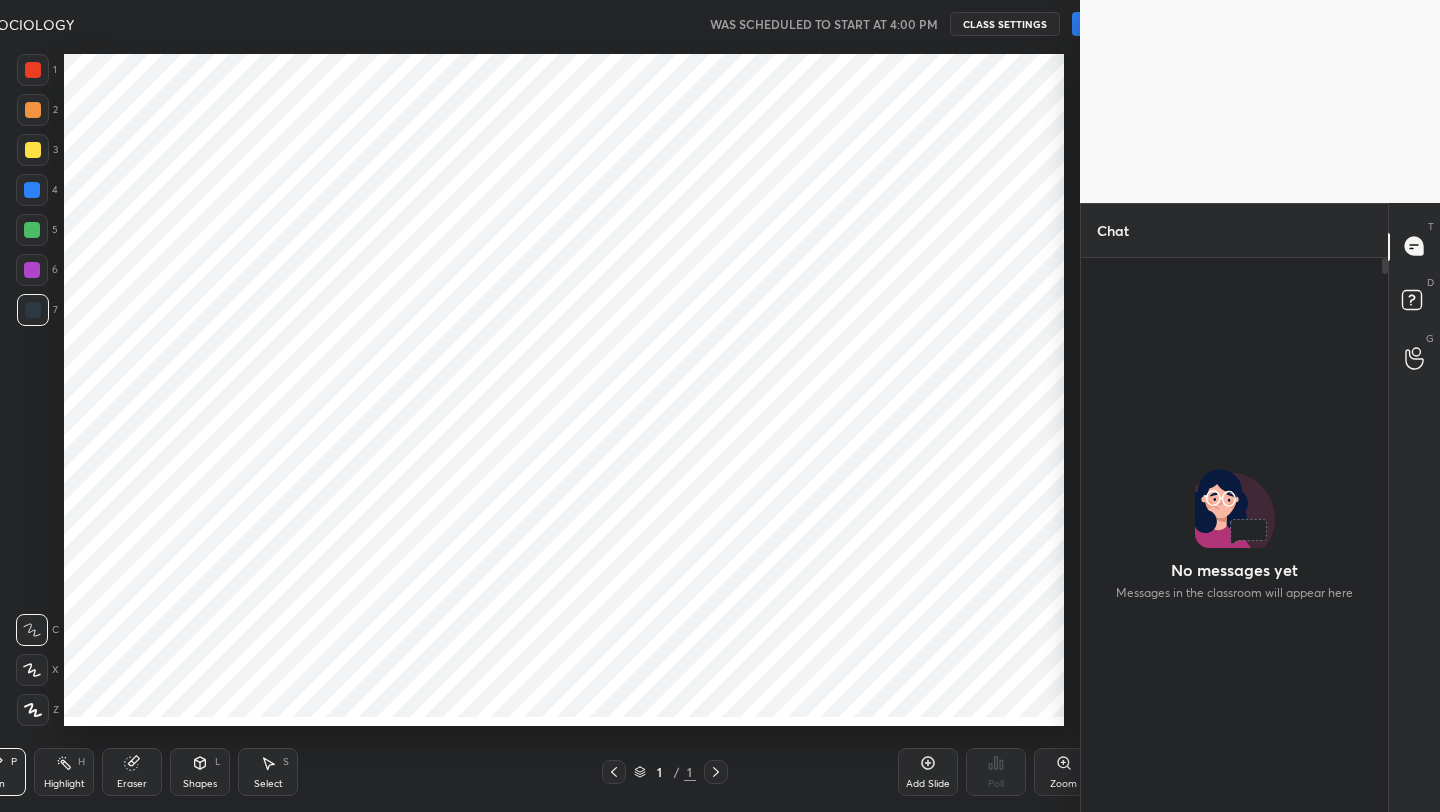 scroll, scrollTop: 0, scrollLeft: 0, axis: both 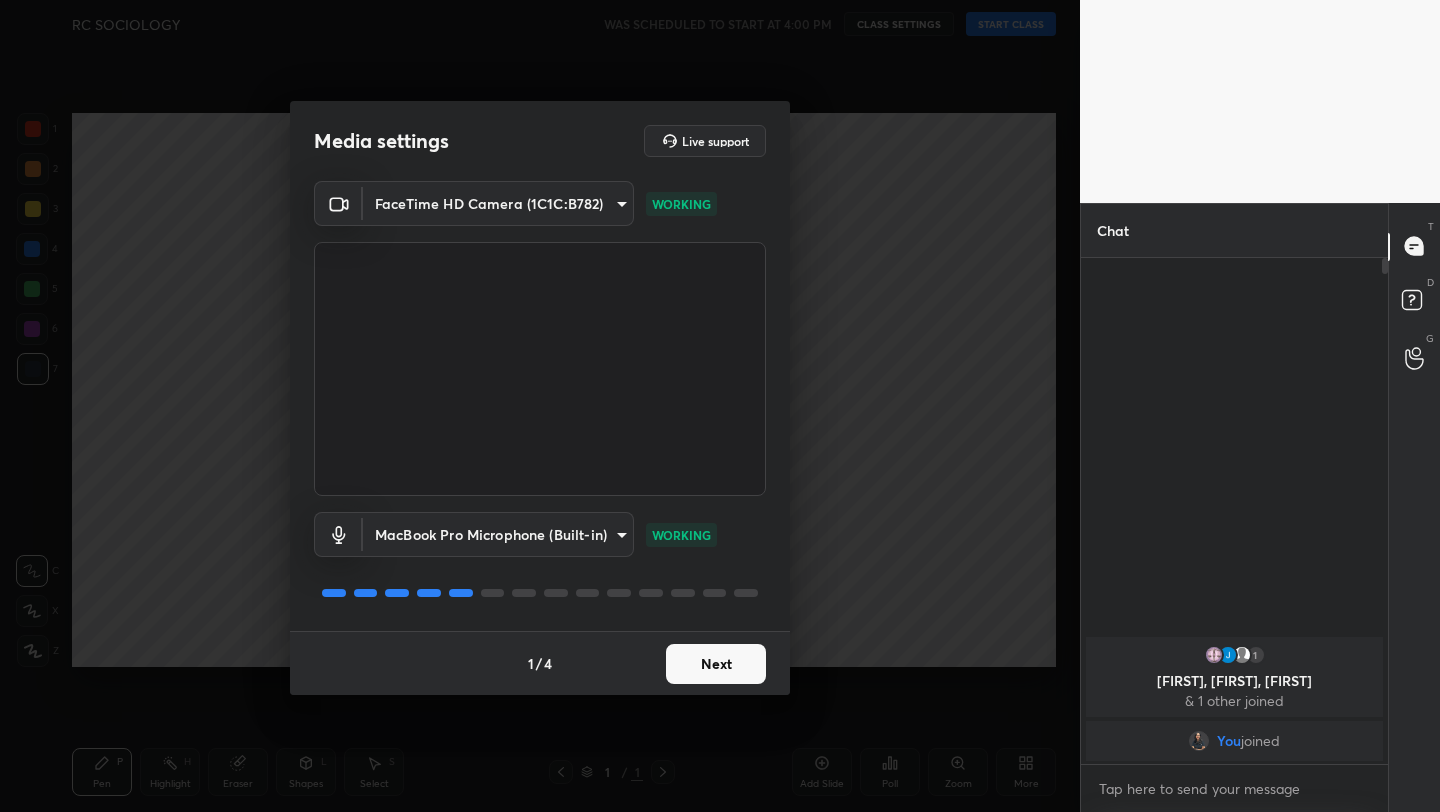 click on "Next" at bounding box center [716, 664] 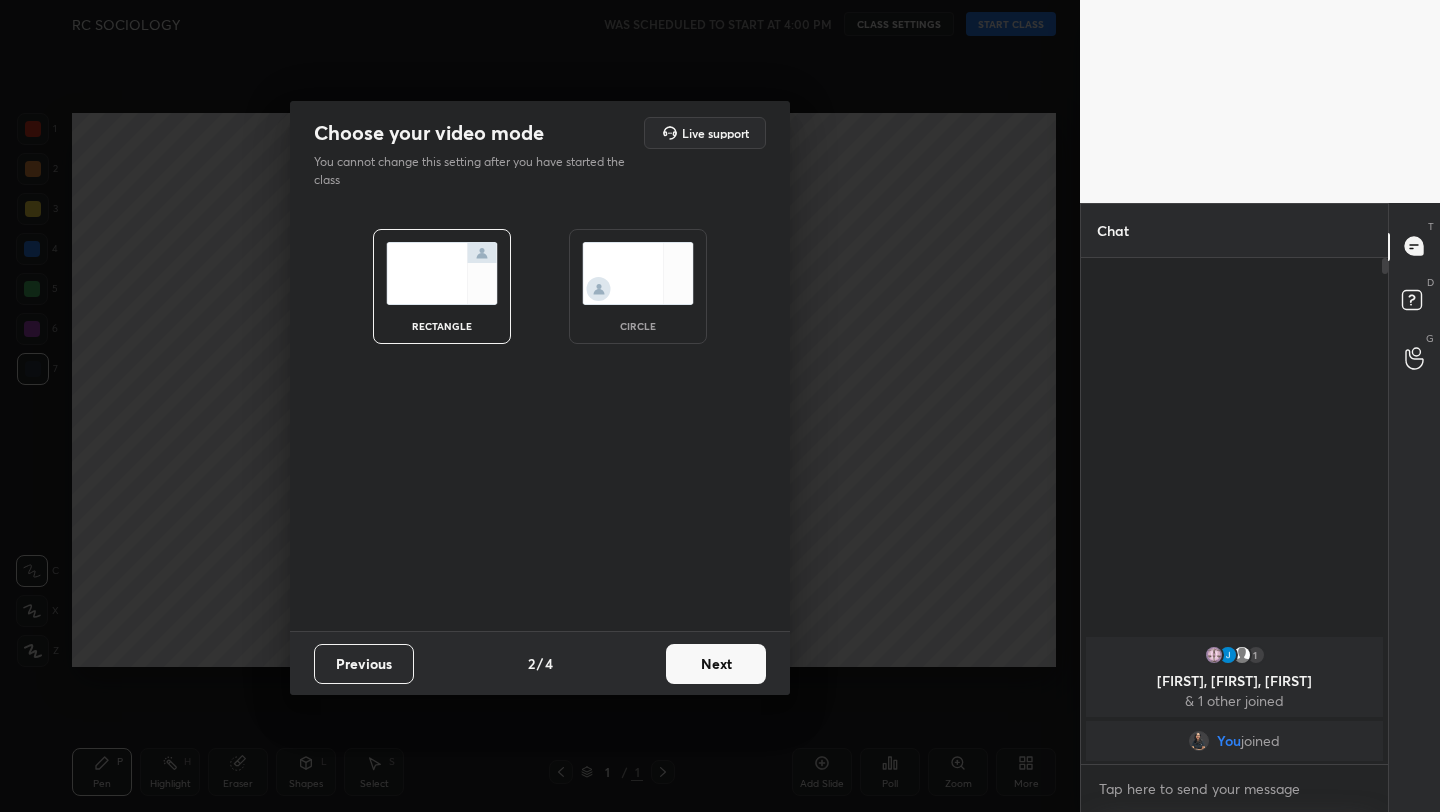 click on "Next" at bounding box center [716, 664] 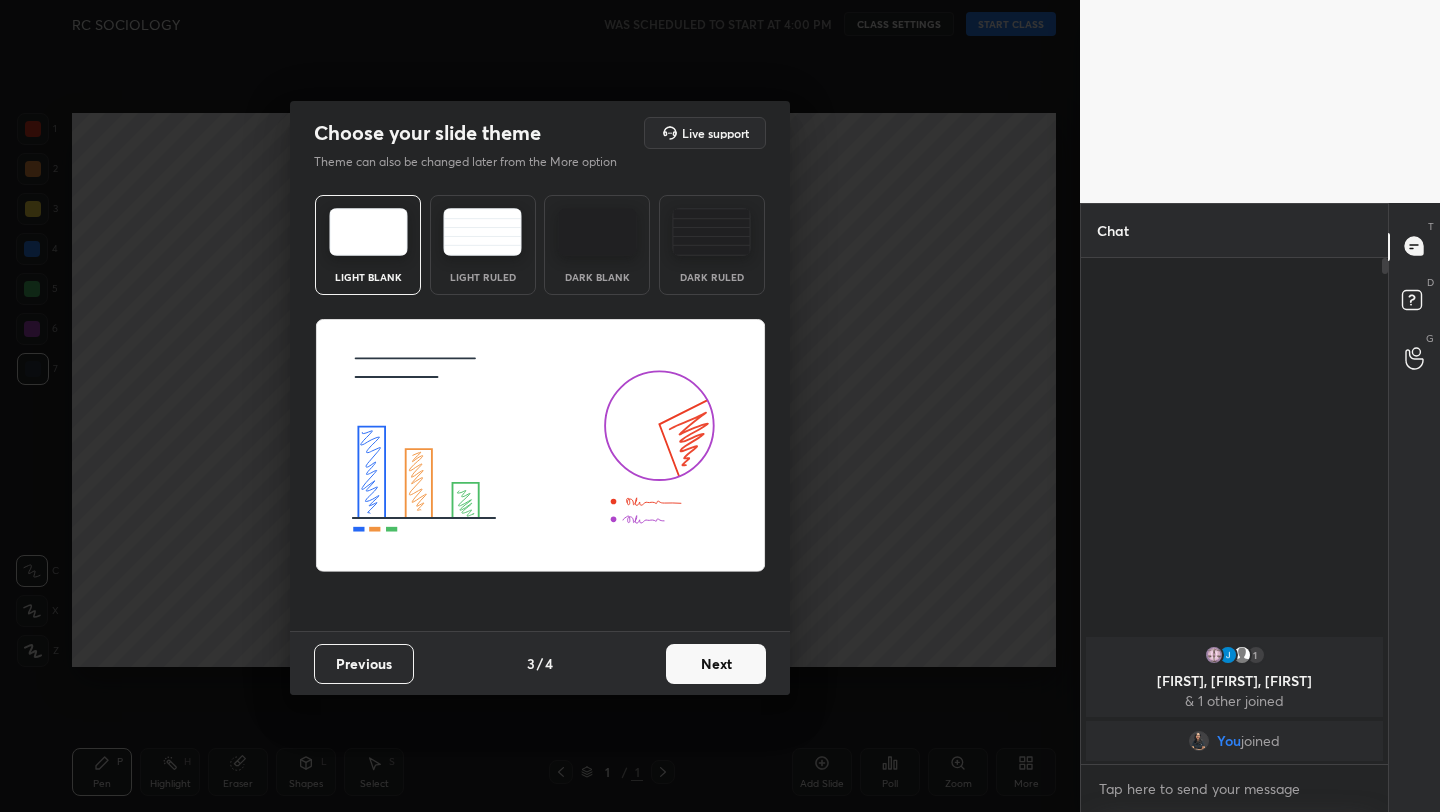 click on "Next" at bounding box center (716, 664) 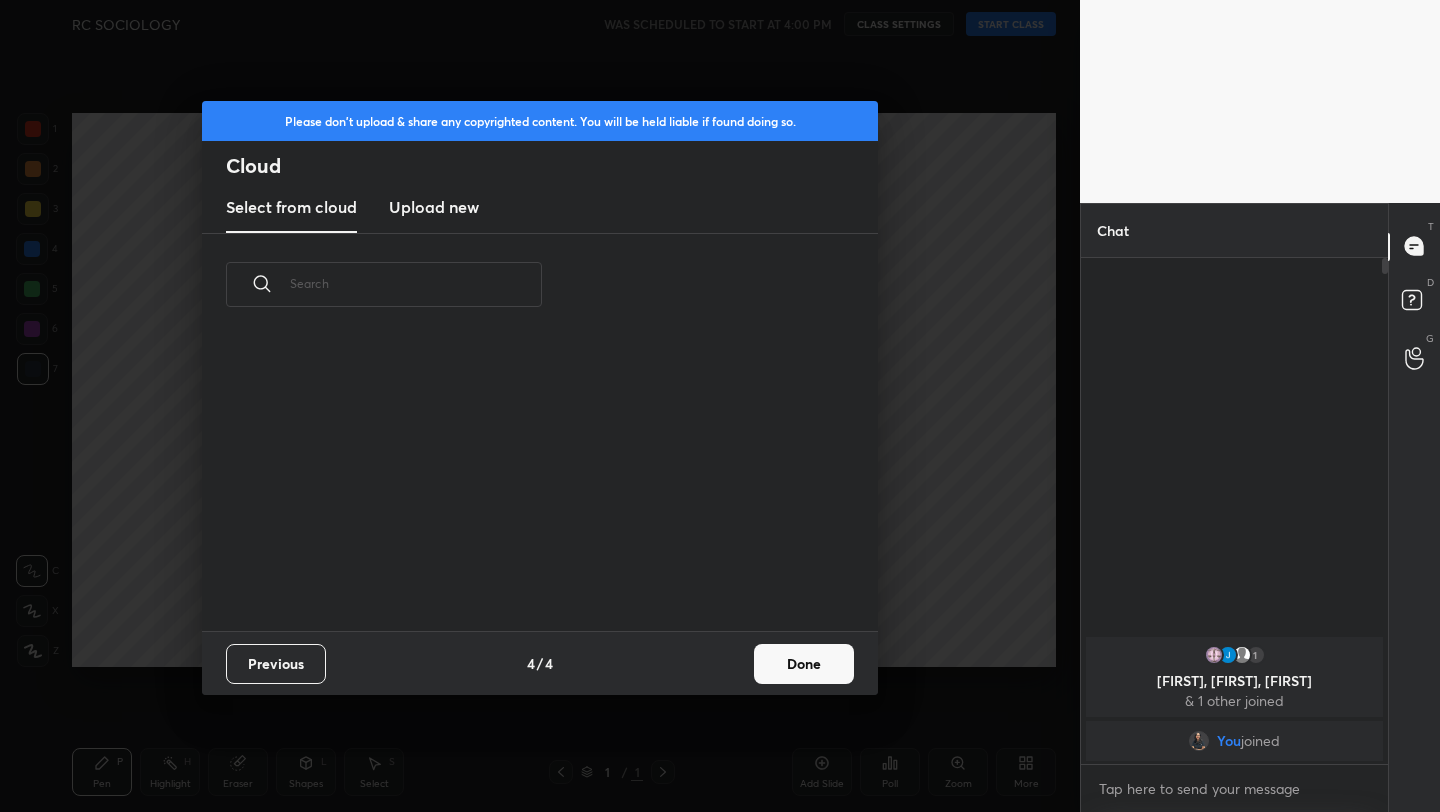 scroll, scrollTop: 7, scrollLeft: 11, axis: both 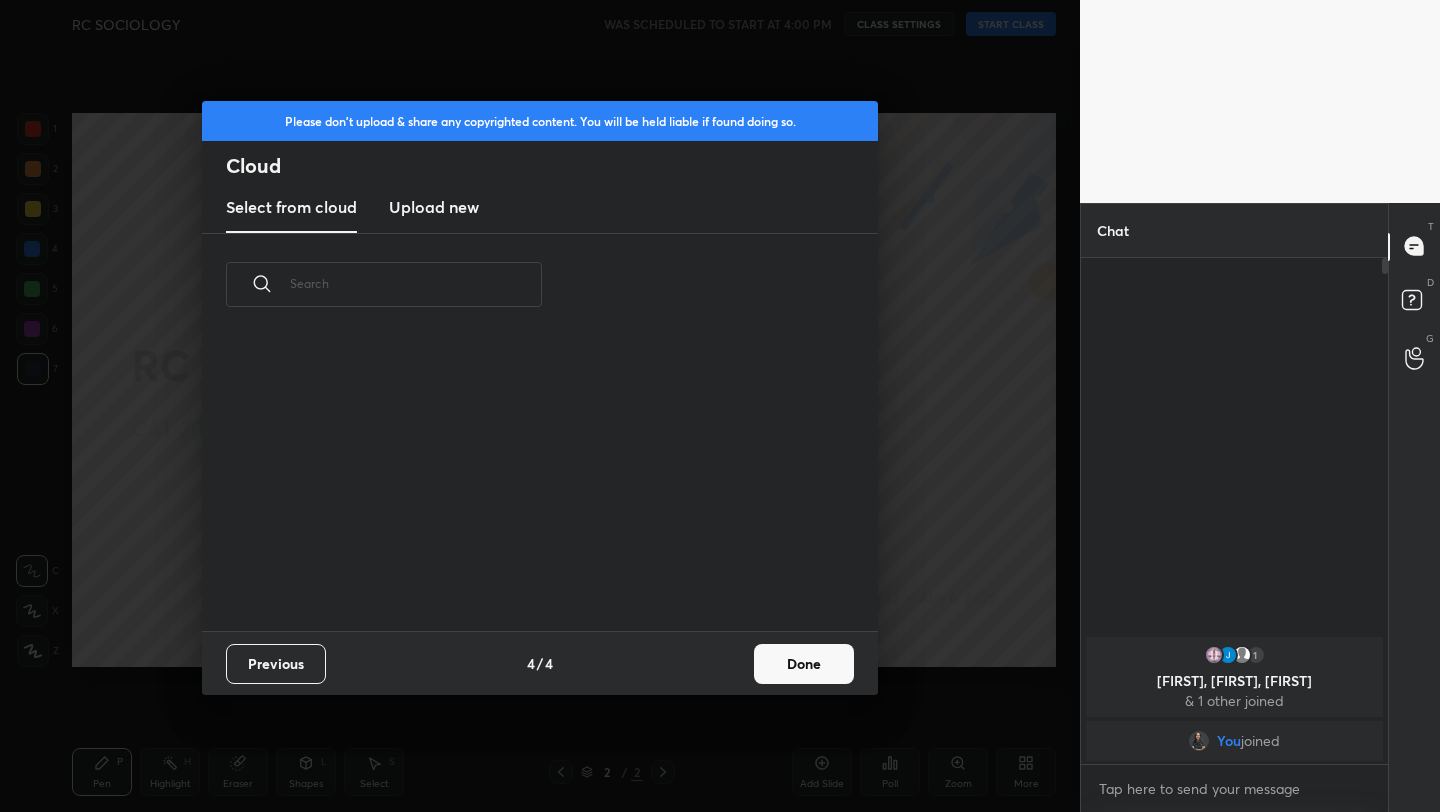 click on "Upload new" at bounding box center [434, 207] 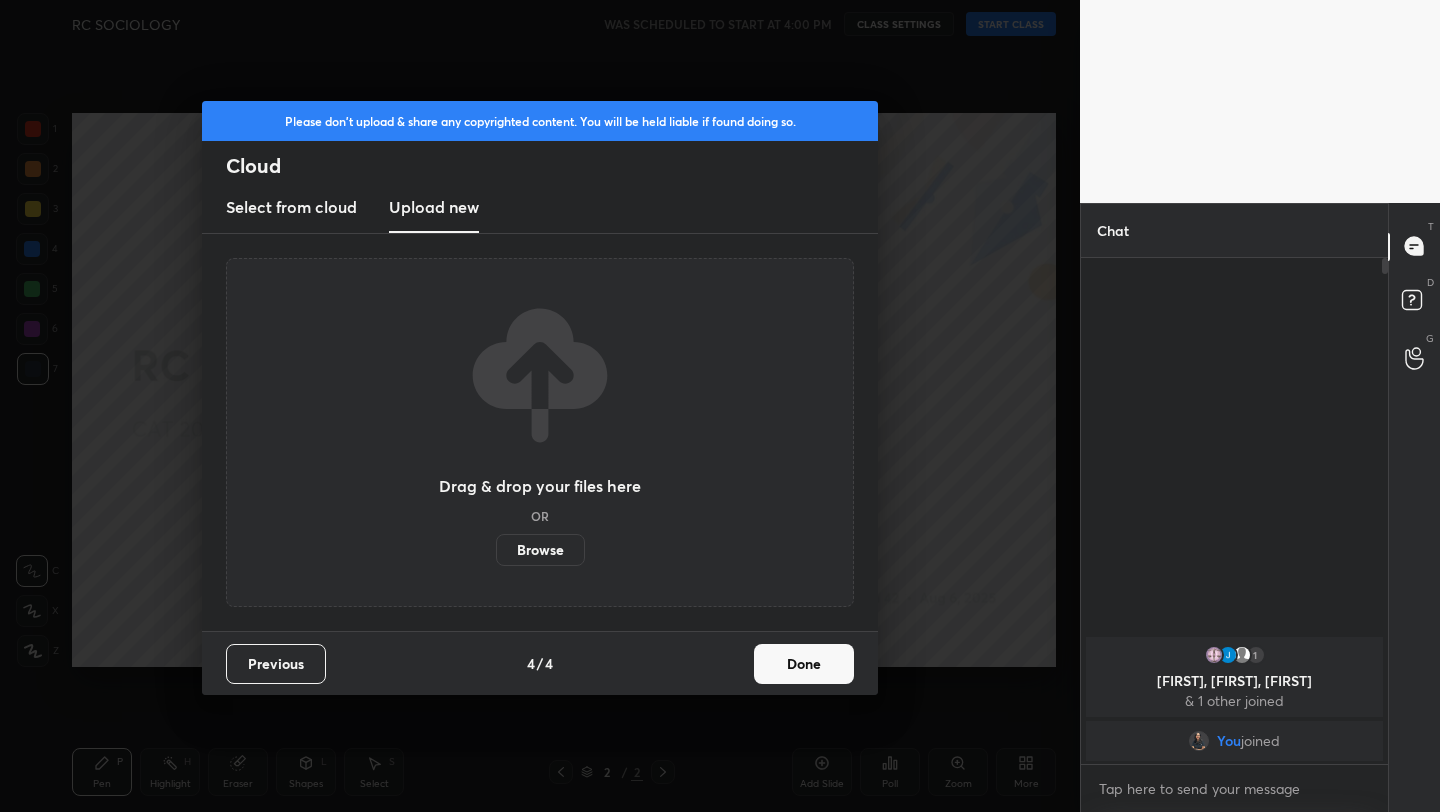 click on "Browse" at bounding box center (540, 550) 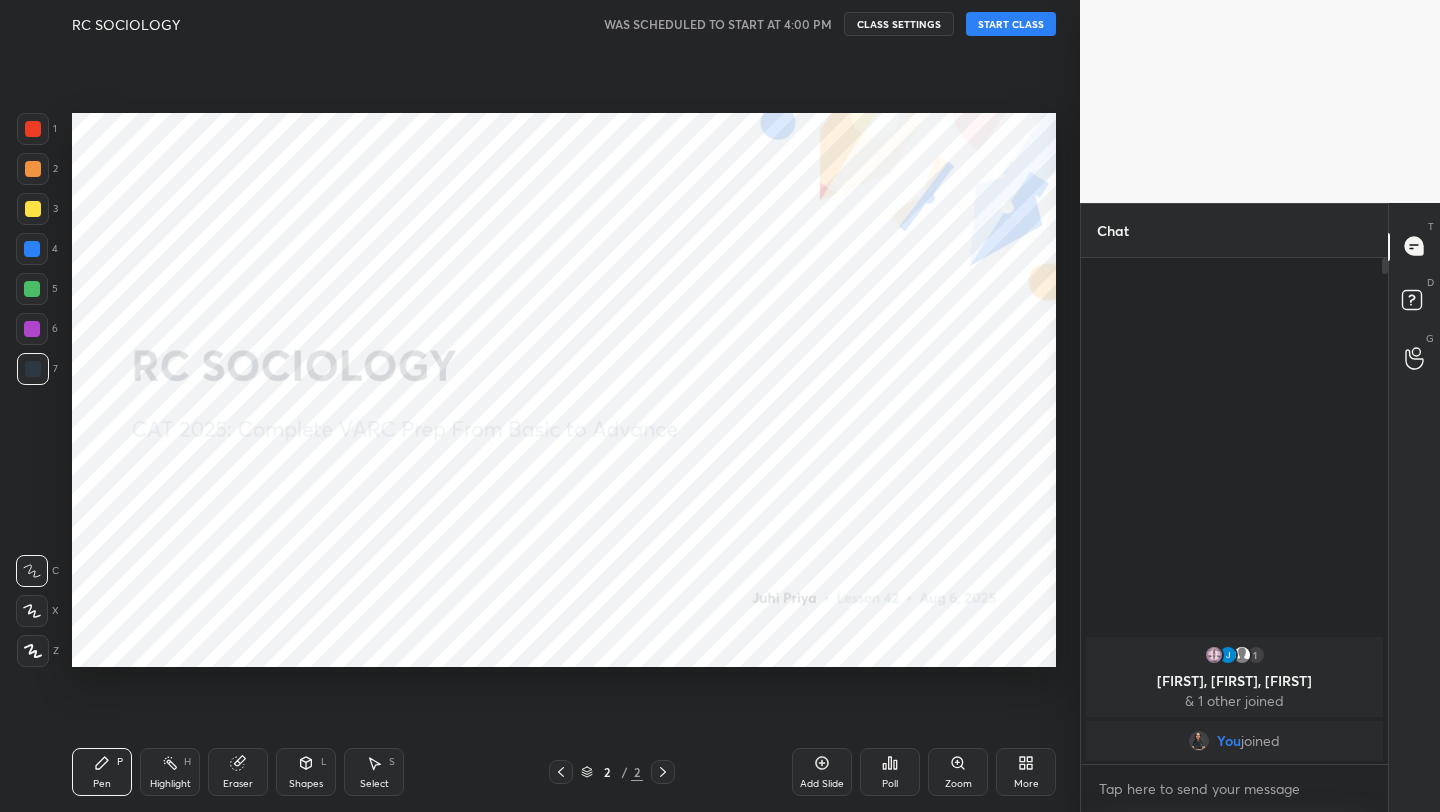 click on "START CLASS" at bounding box center (1011, 24) 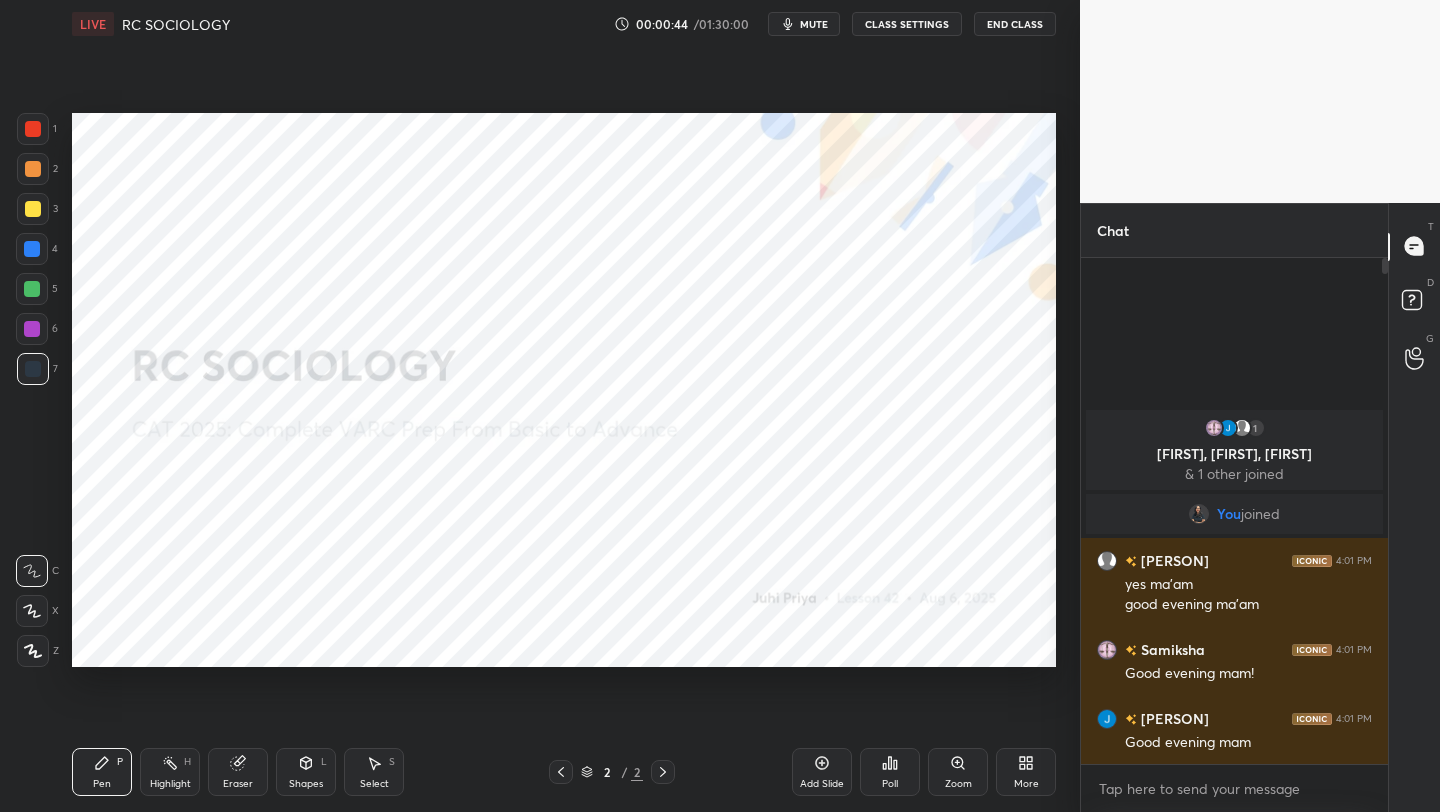 click on "More" at bounding box center [1026, 784] 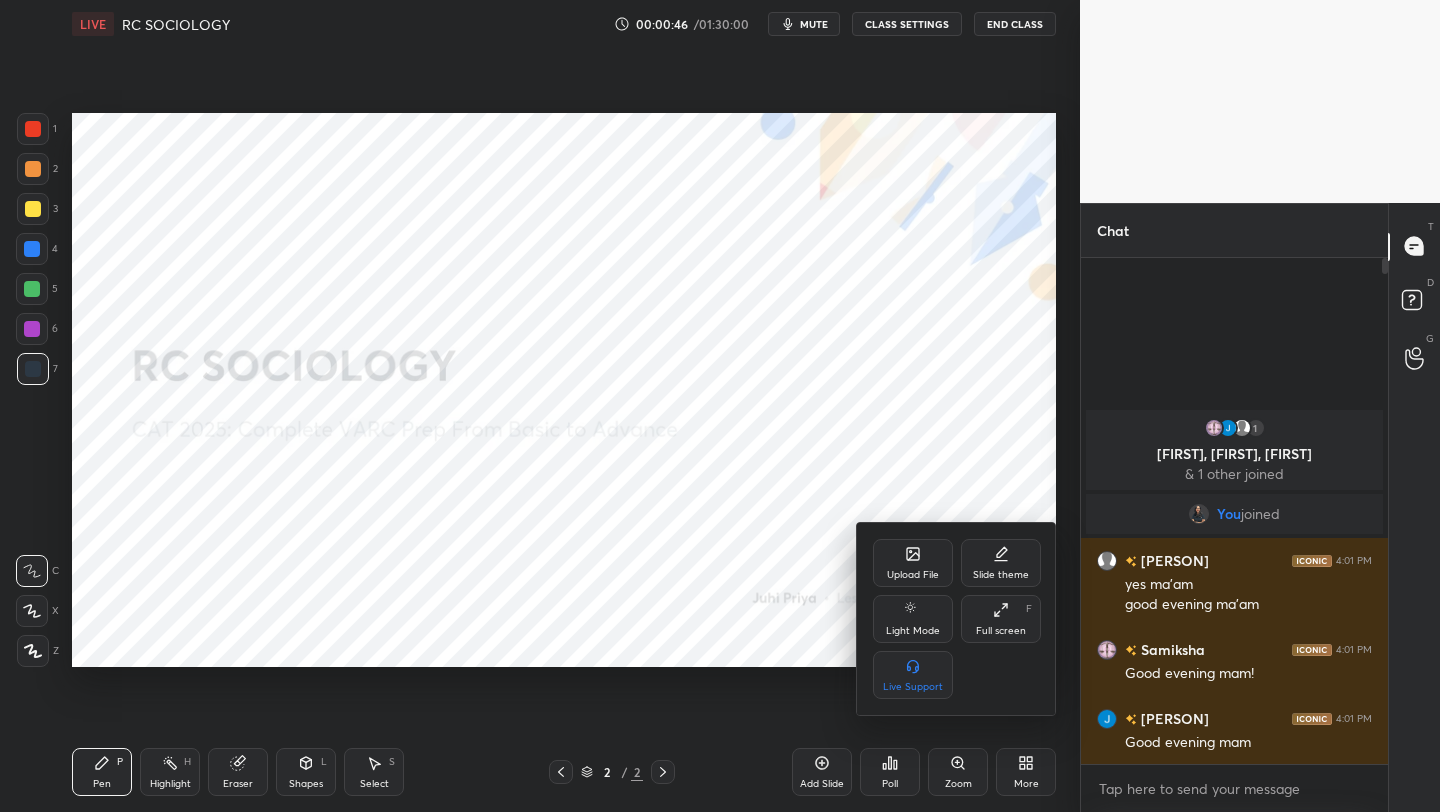 click on "Upload File" at bounding box center (913, 575) 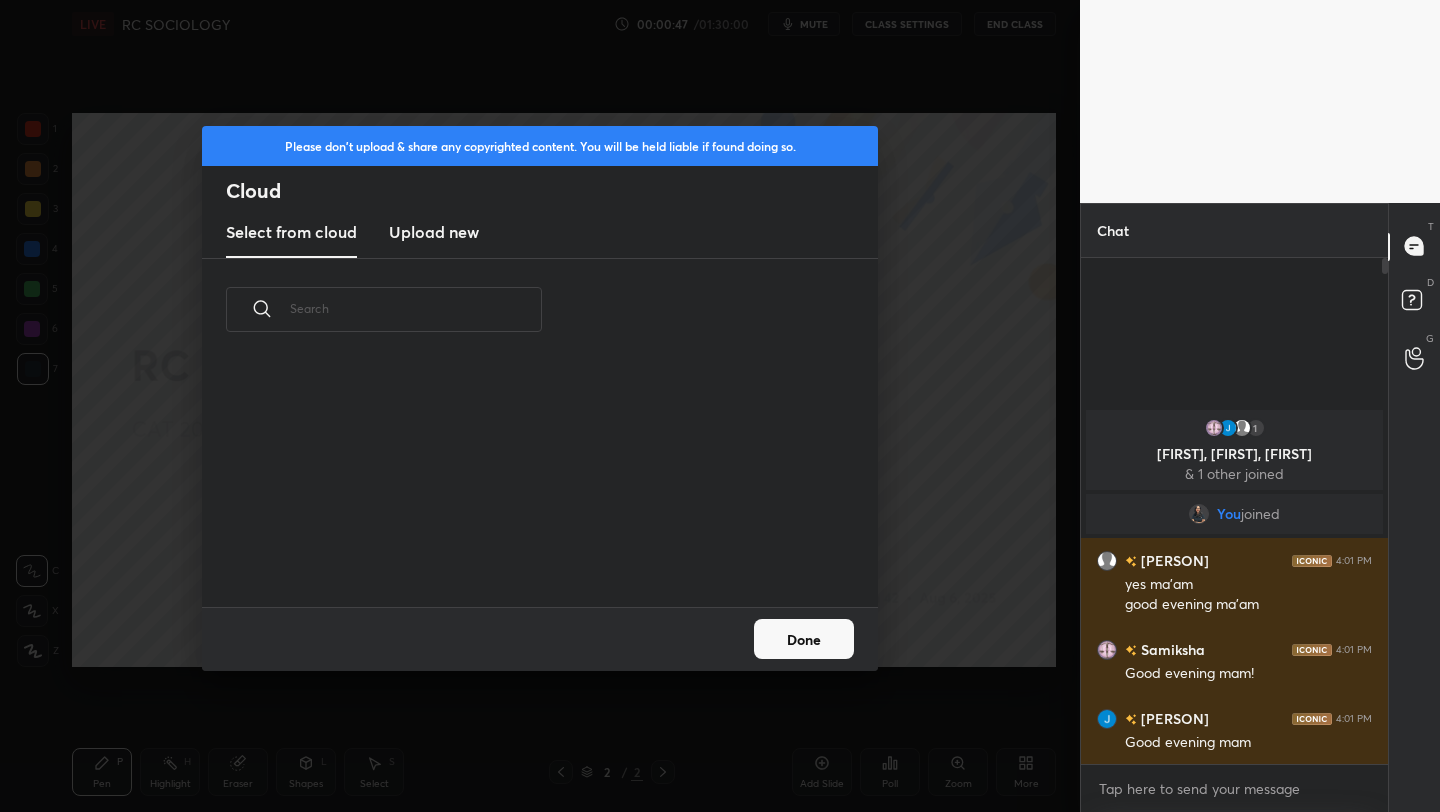 scroll, scrollTop: 7, scrollLeft: 11, axis: both 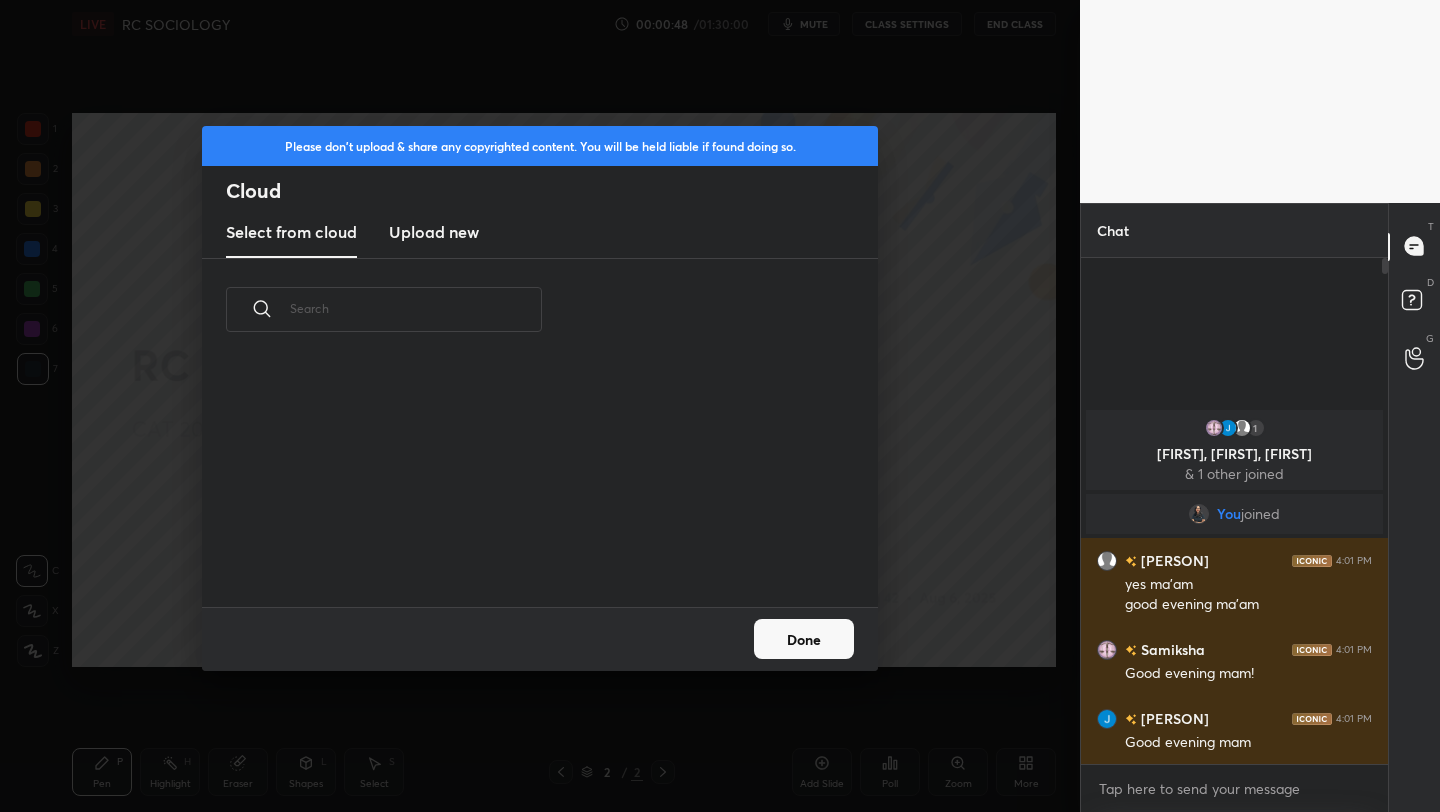 click on "Upload new" at bounding box center [434, 232] 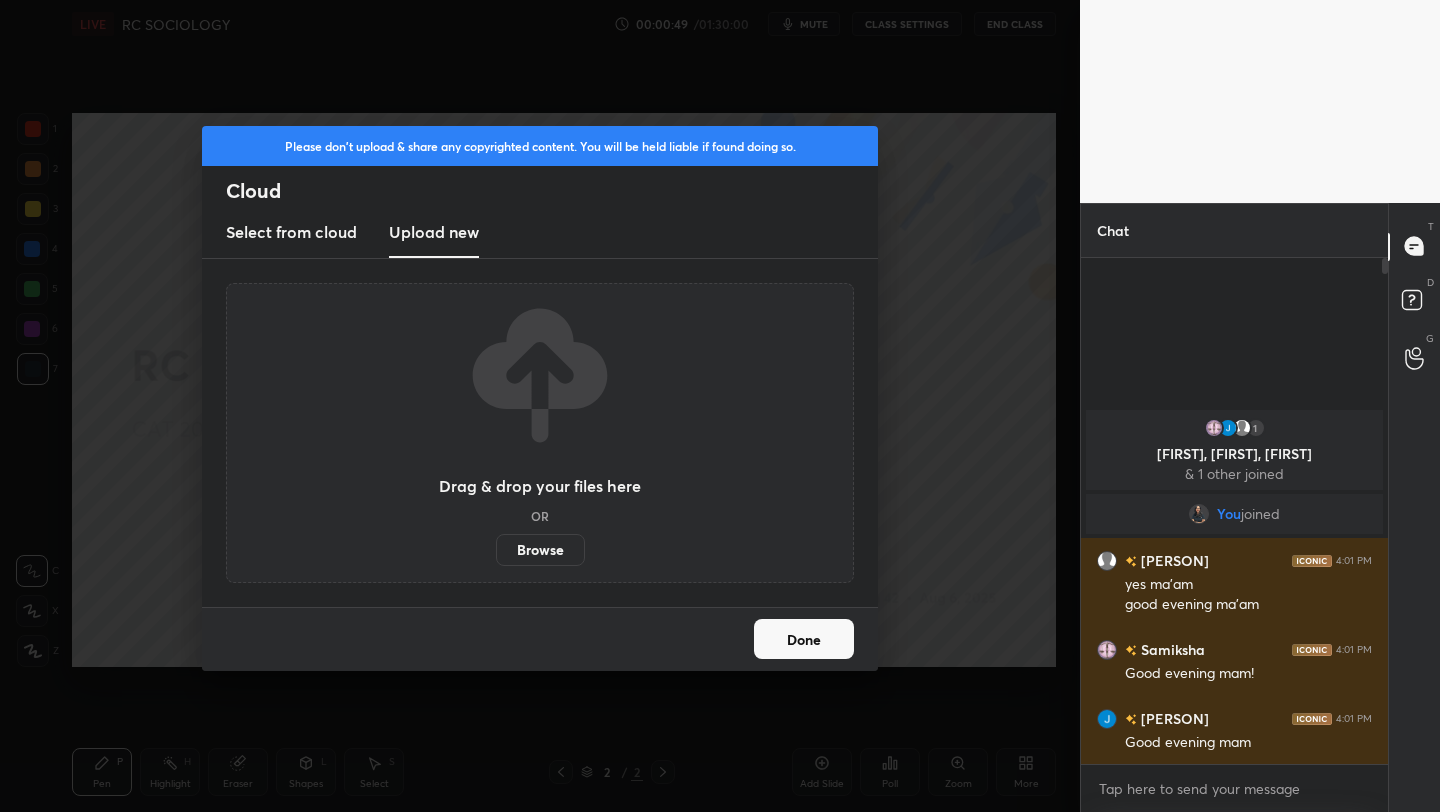 click on "Browse" at bounding box center [540, 550] 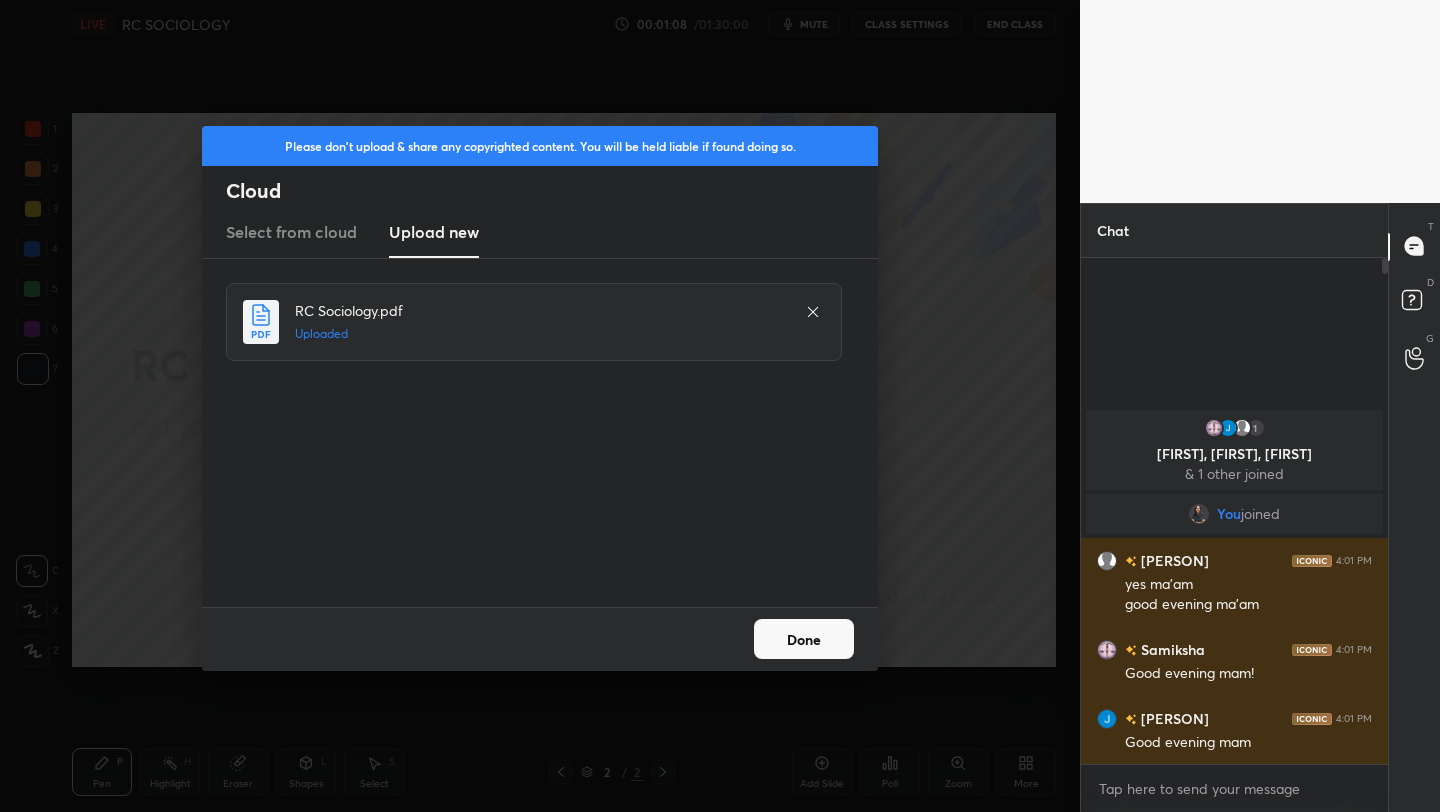 click on "Done" at bounding box center [804, 639] 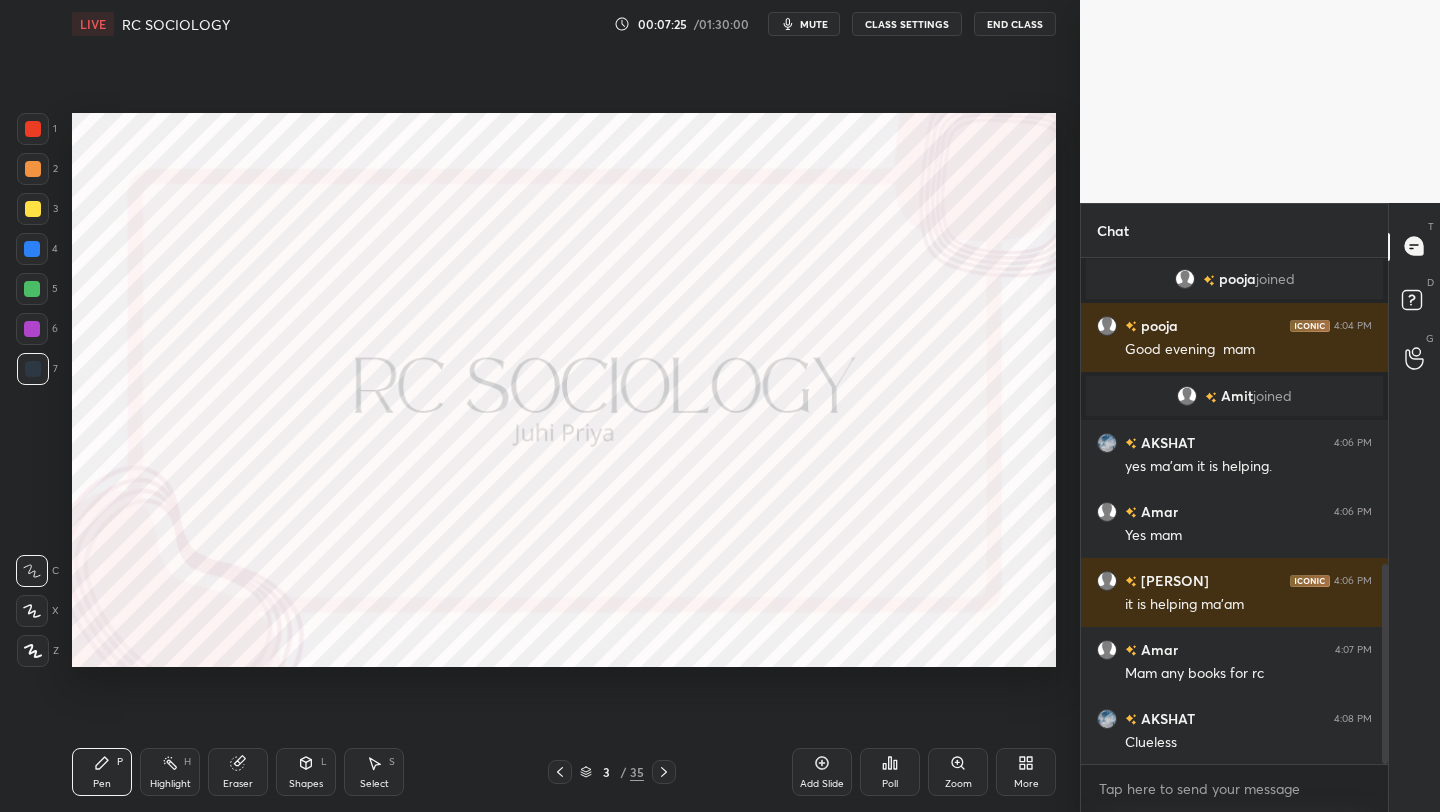 scroll, scrollTop: 825, scrollLeft: 0, axis: vertical 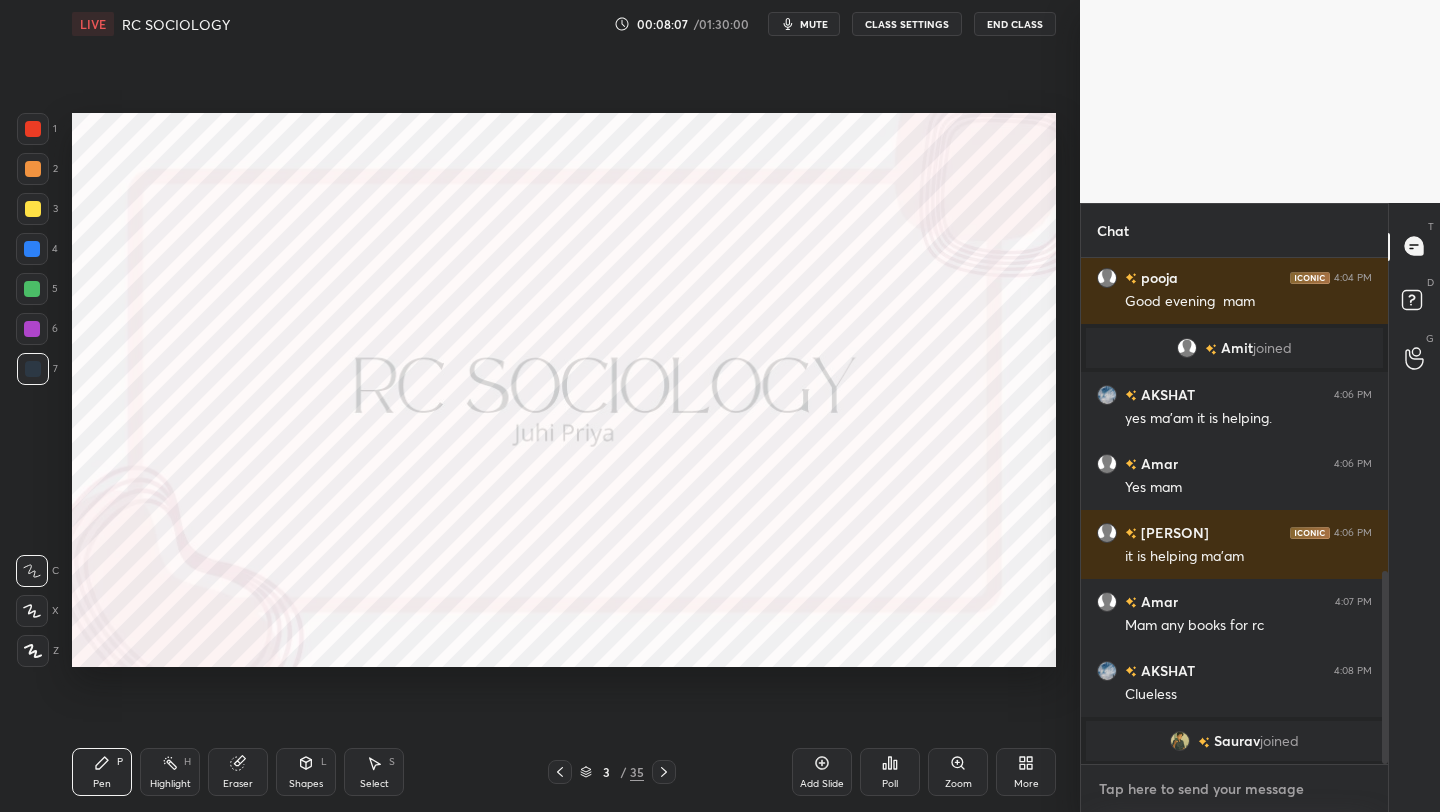 type on "x" 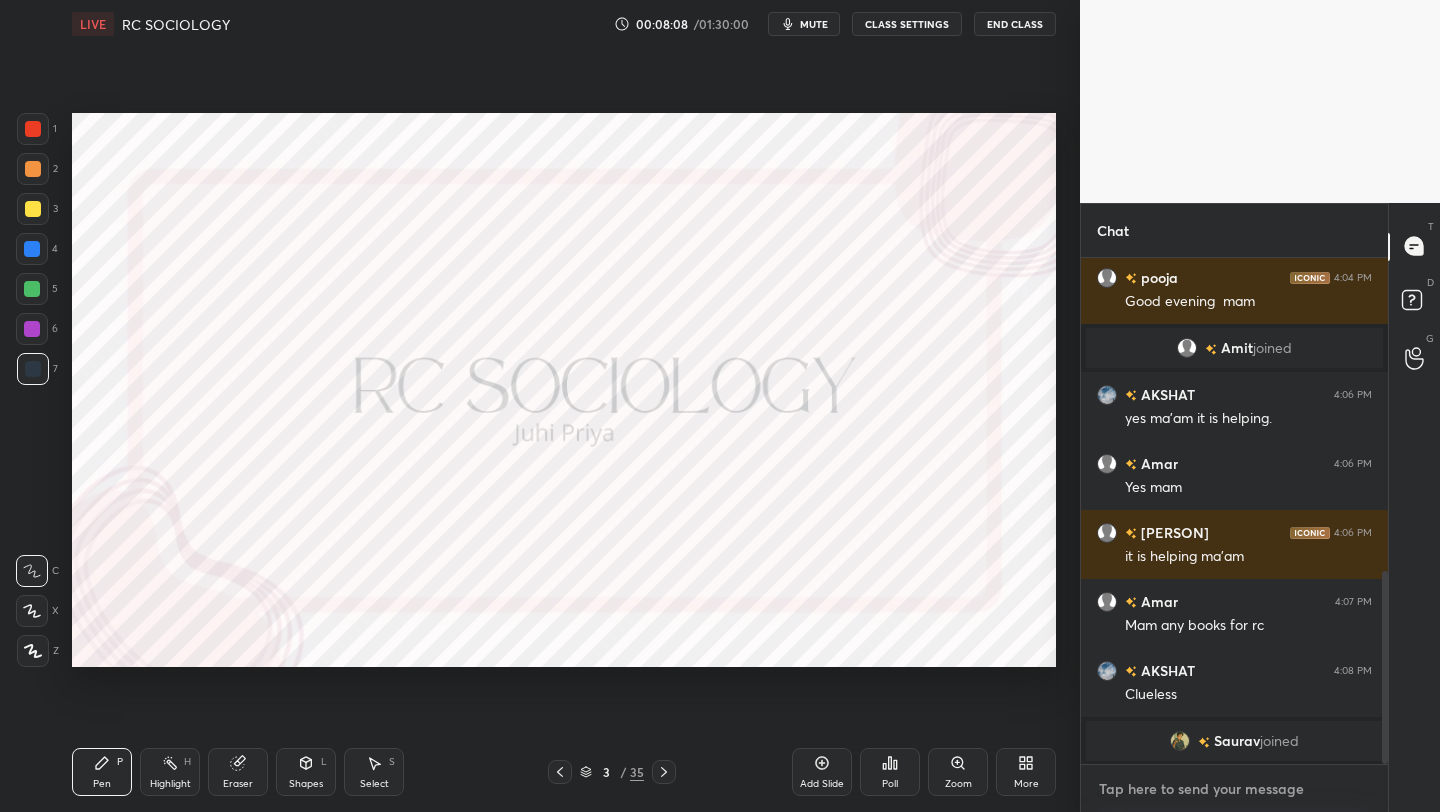 paste on "Loremipsu DO Sitametcon Adipi Elits
Doeiusmo: Temporinc ut lab etdol magn aliqua, enima minimveni qu nostr exe ullamcolab.
Nisial Exeacommo: Co duis au irurei reprehe vo velites, cill fugi nu pariat excep.
Sintoccaec: Cupidat nonproidents culp quioffi, dese, mo anim (idestl pe Undeomn istena).
Error: Volupt accus do laudantiumto rema eaque ipsaquae.
Abilloinvent: Veritatisq archite beat vitaed, explicabo, ne enimipsa quia volup asperna.
Autoditf Consequ: Magnidolo, eosration, se nesciu nequ porr quisquamdol adip numqua.
Eiusmoditempor: Inc magnamq et minuss no e optiocumq nihil im quopla, facer, pos.
Assumendare: T autemq offic debitis re neces sa eveniet vol repudi.
Recusandaeitaquee: Hic tenetursa delect reiciendis (volu maio, aliasp) dolorib as repel minimnostr exercitatio.
Ullamcorporis: Sus laborio al commodic quidmaxi molli mol harumquid.
Rerumfac: Expedita dist namliber temporec solut.
Nobiselige: O cumque nihil imp minu quodmaxi place.
Facere: P omnisl’i dolorsit am cons adipiscinge seddoei.
Tempor..." 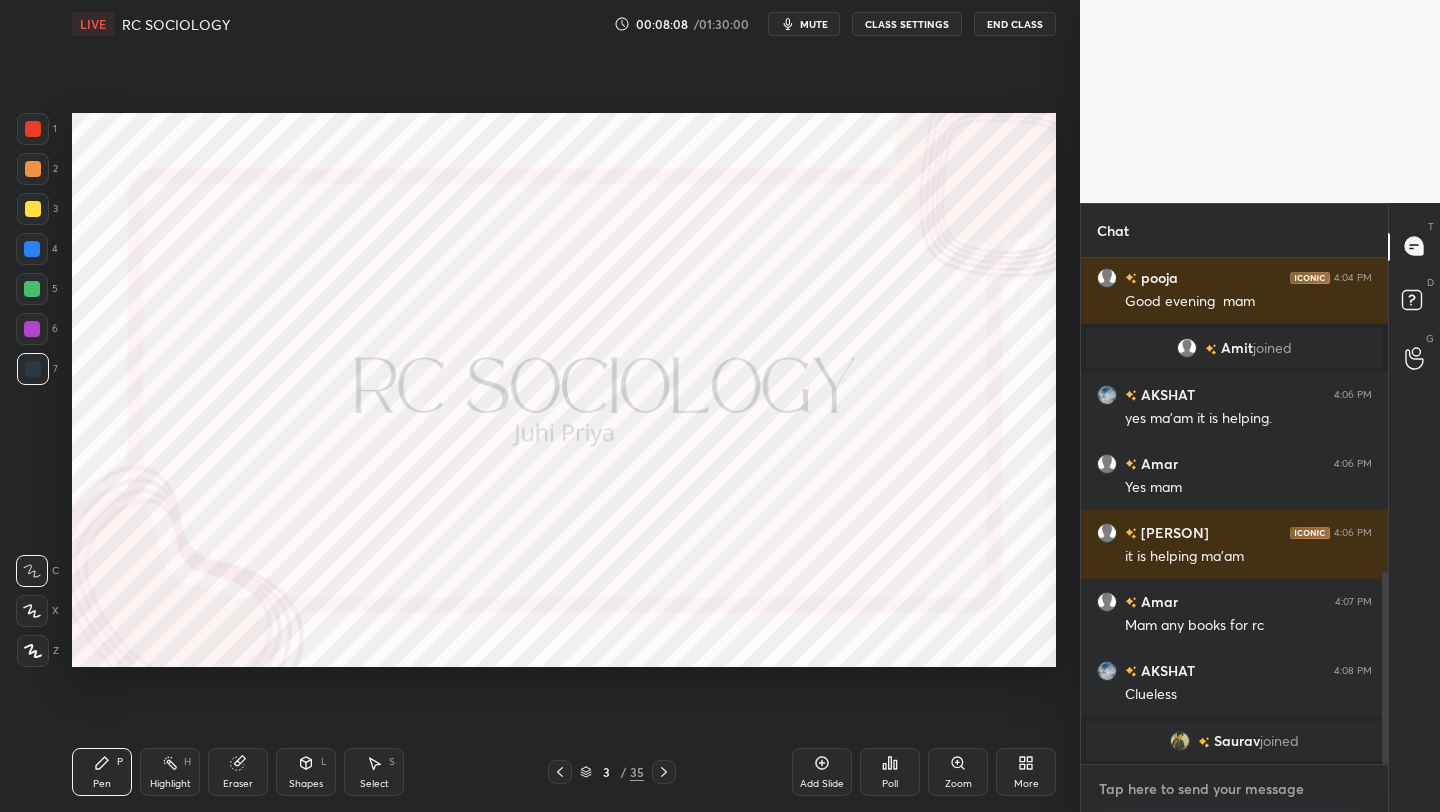 type on "Loremipsu DO Sitametcon Adipi Elits
Doeiusmo: Temporinc ut lab etdol magn aliqua, enima minimveni qu nostr exe ullamcolab.
Nisial Exeacommo: Co duis au irurei reprehe vo velites, cill fugi nu pariat excep.
Sintoccaec: Cupidat nonproidents culp quioffi, dese, mo anim (idestl pe Undeomn istena).
Error: Volupt accus do laudantiumto rema eaque ipsaquae.
Abilloinvent: Veritatisq archite beat vitaed, explicabo, ne enimipsa quia volup asperna.
Autoditf Consequ: Magnidolo, eosration, se nesciu nequ porr quisquamdol adip numqua.
Eiusmoditempor: Inc magnamq et minuss no e optiocumq nihil im quopla, facer, pos.
Assumendare: T autemq offic debitis re neces sa eveniet vol repudi.
Recusandaeitaquee: Hic tenetursa delect reiciendis (volu maio, aliasp) dolorib as repel minimnostr exercitatio.
Ullamcorporis: Sus laborio al commodic quidmaxi molli mol harumquid.
Rerumfac: Expedita dist namliber temporec solut.
Nobiselige: O cumque nihil imp minu quodmaxi place.
Facere: P omnisl’i dolorsit am cons adipiscinge seddoei.
Tempor..." 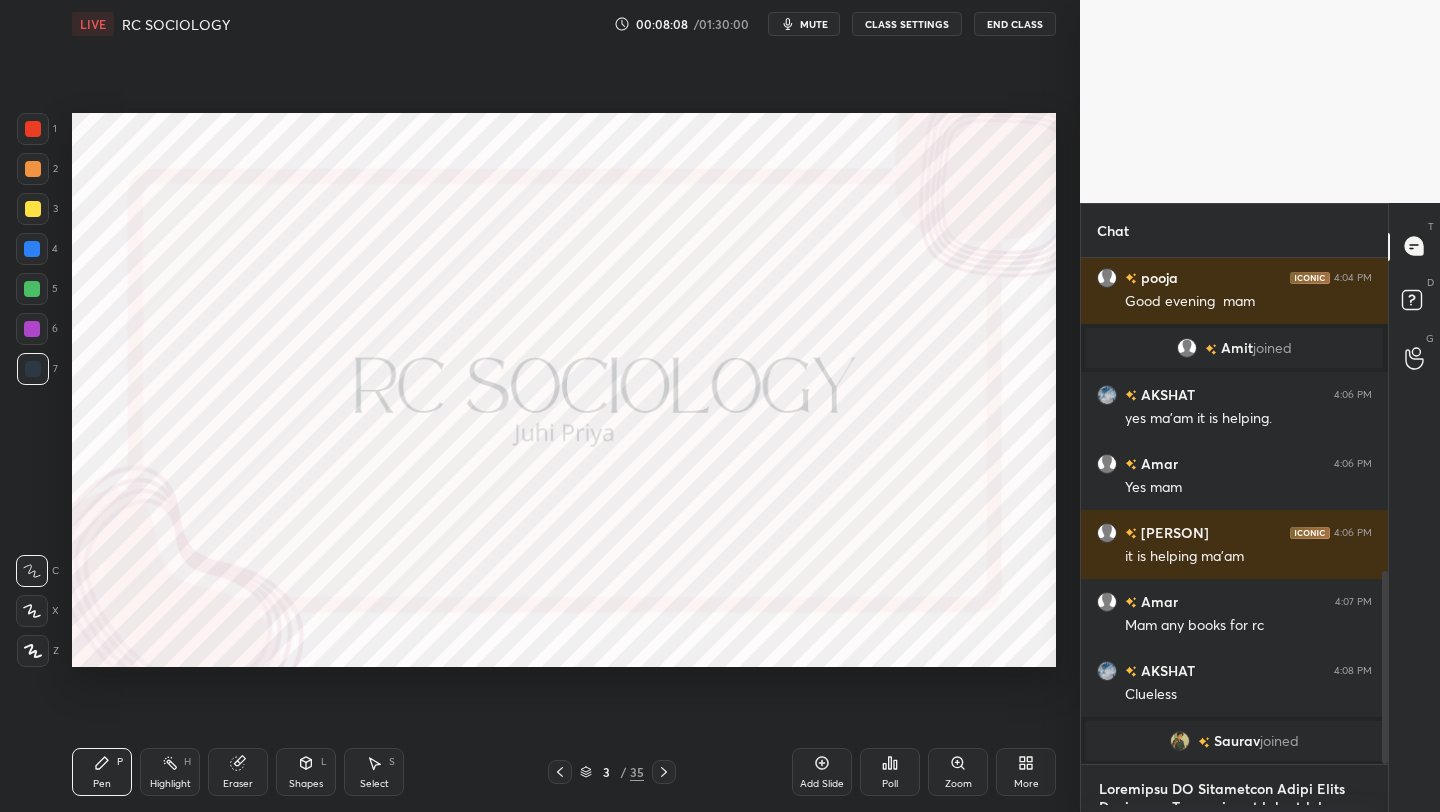 scroll, scrollTop: 875, scrollLeft: 0, axis: vertical 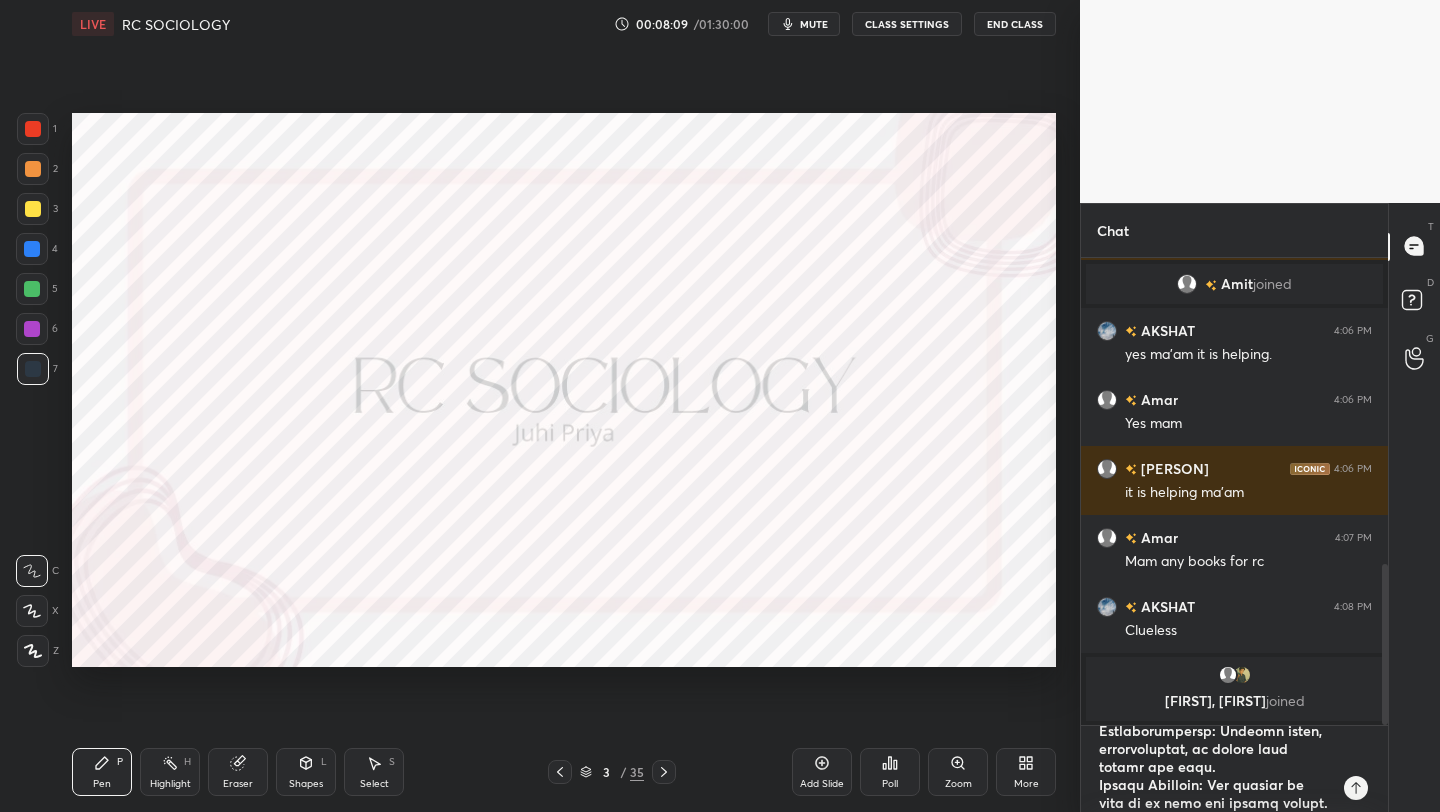type 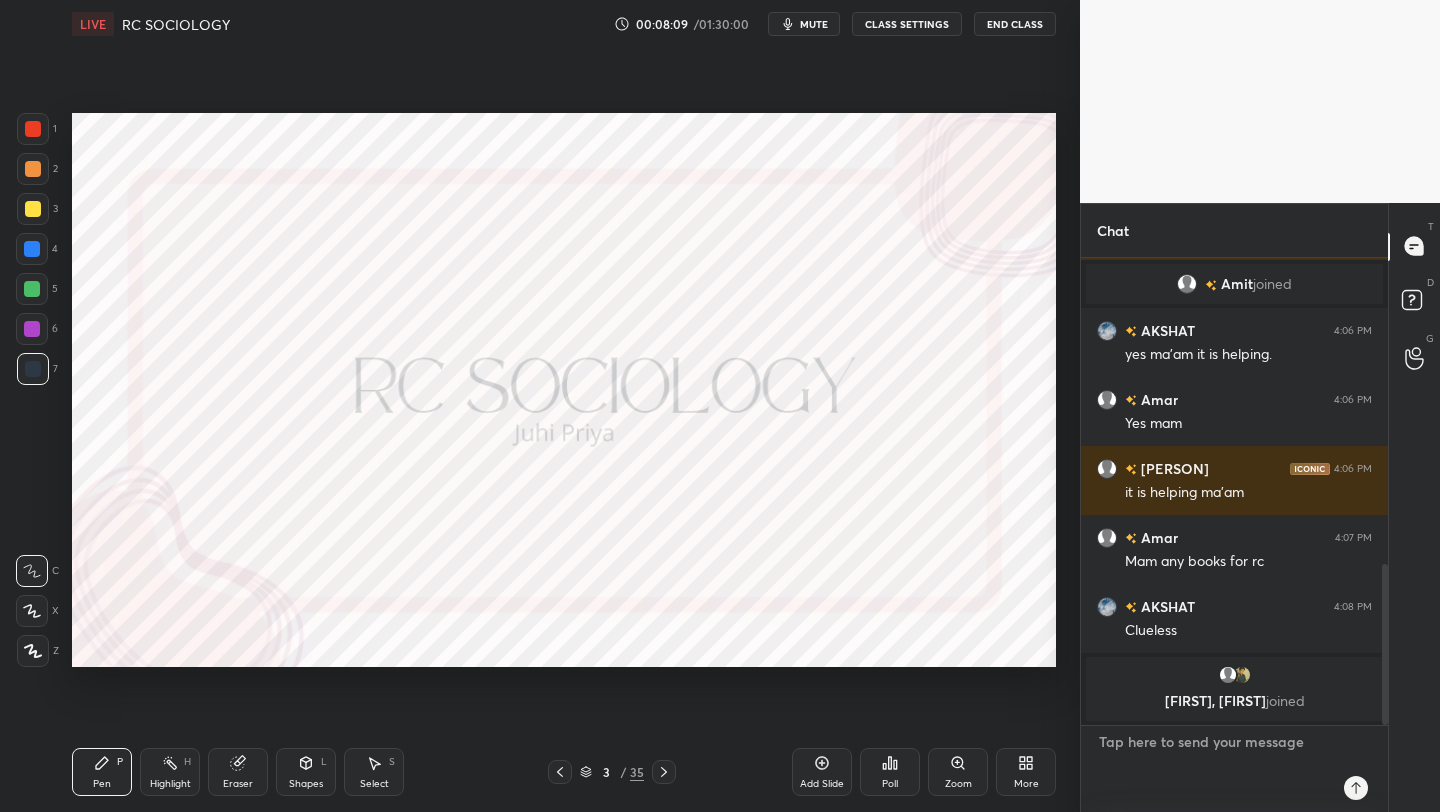 scroll, scrollTop: 0, scrollLeft: 0, axis: both 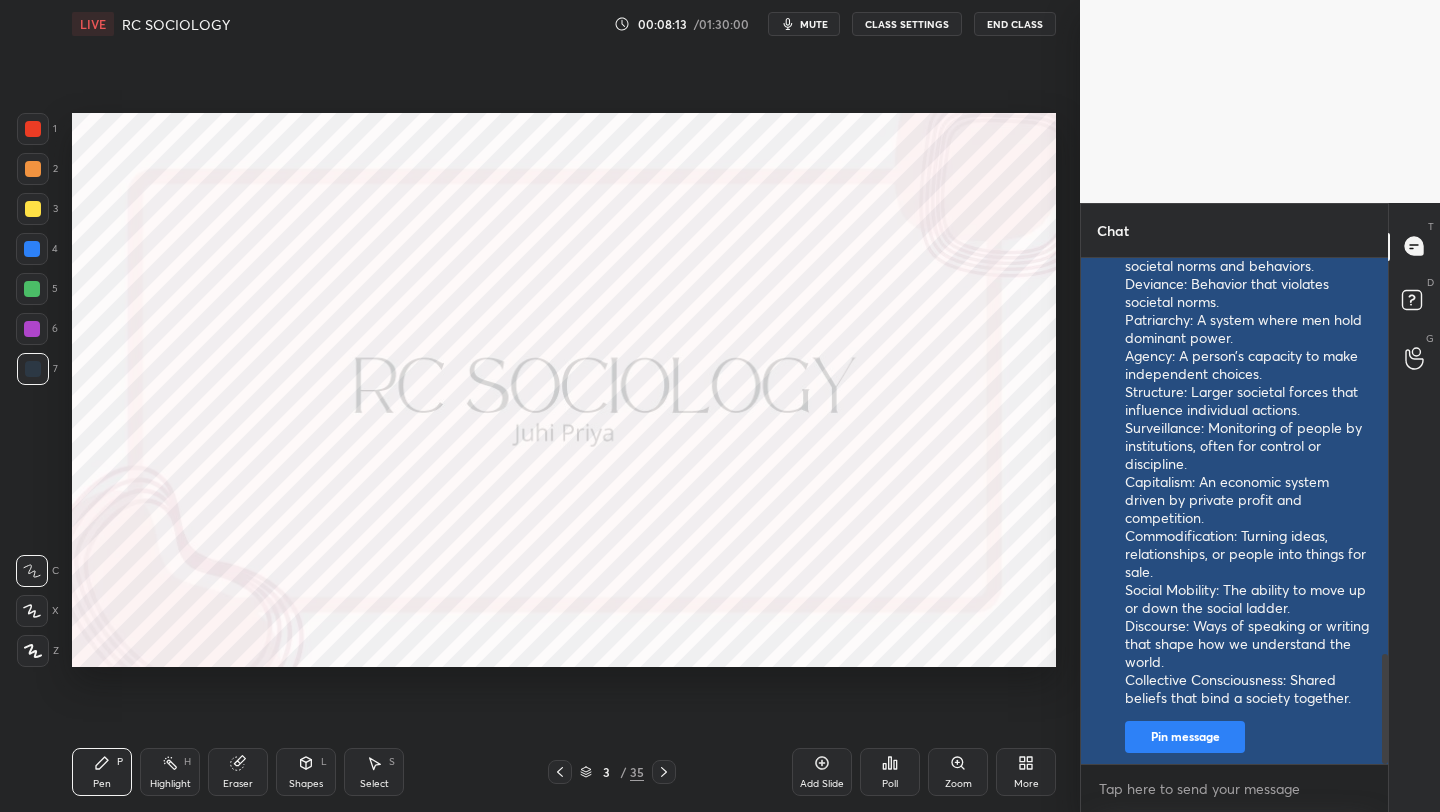 click on "Pin message" at bounding box center (1185, 737) 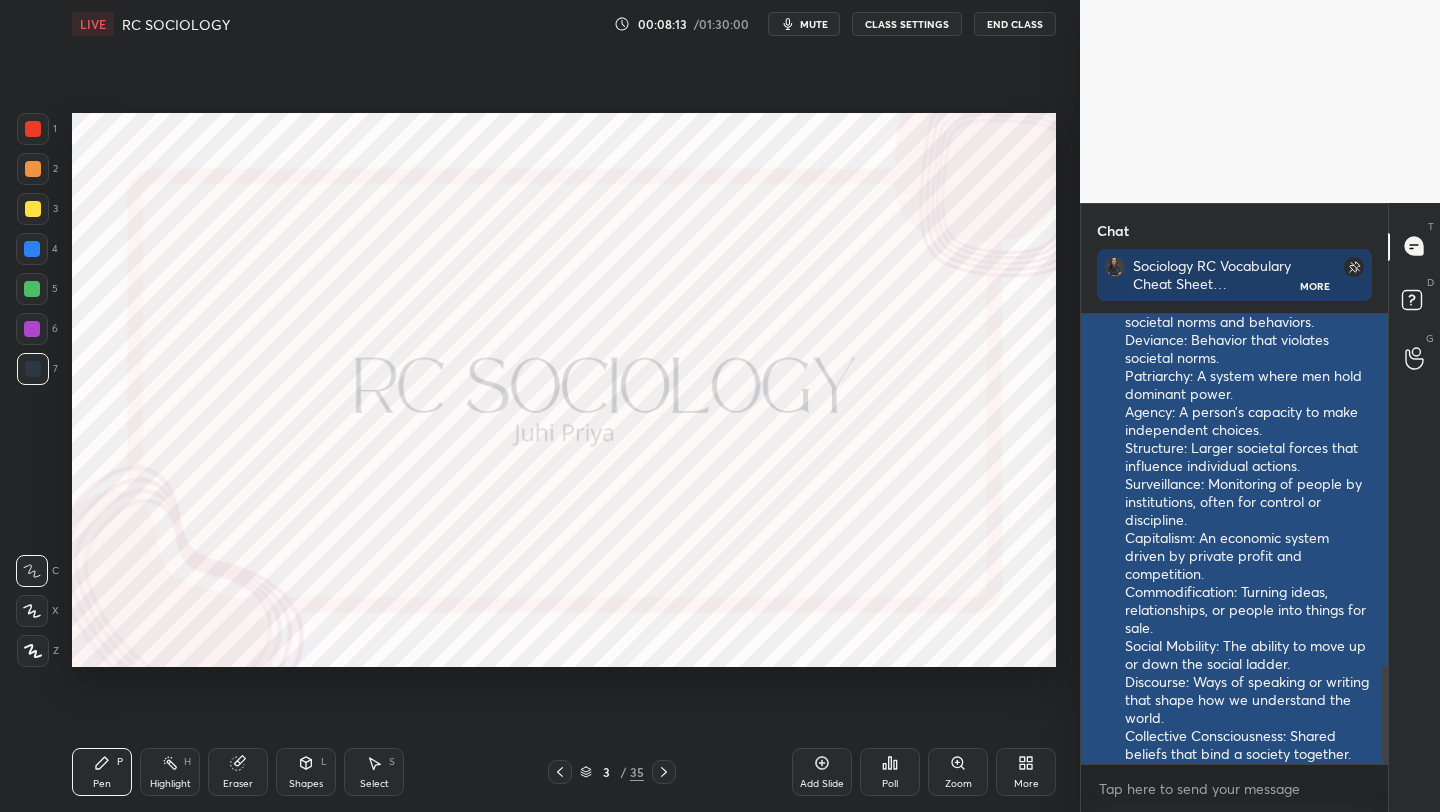 scroll, scrollTop: 444, scrollLeft: 301, axis: both 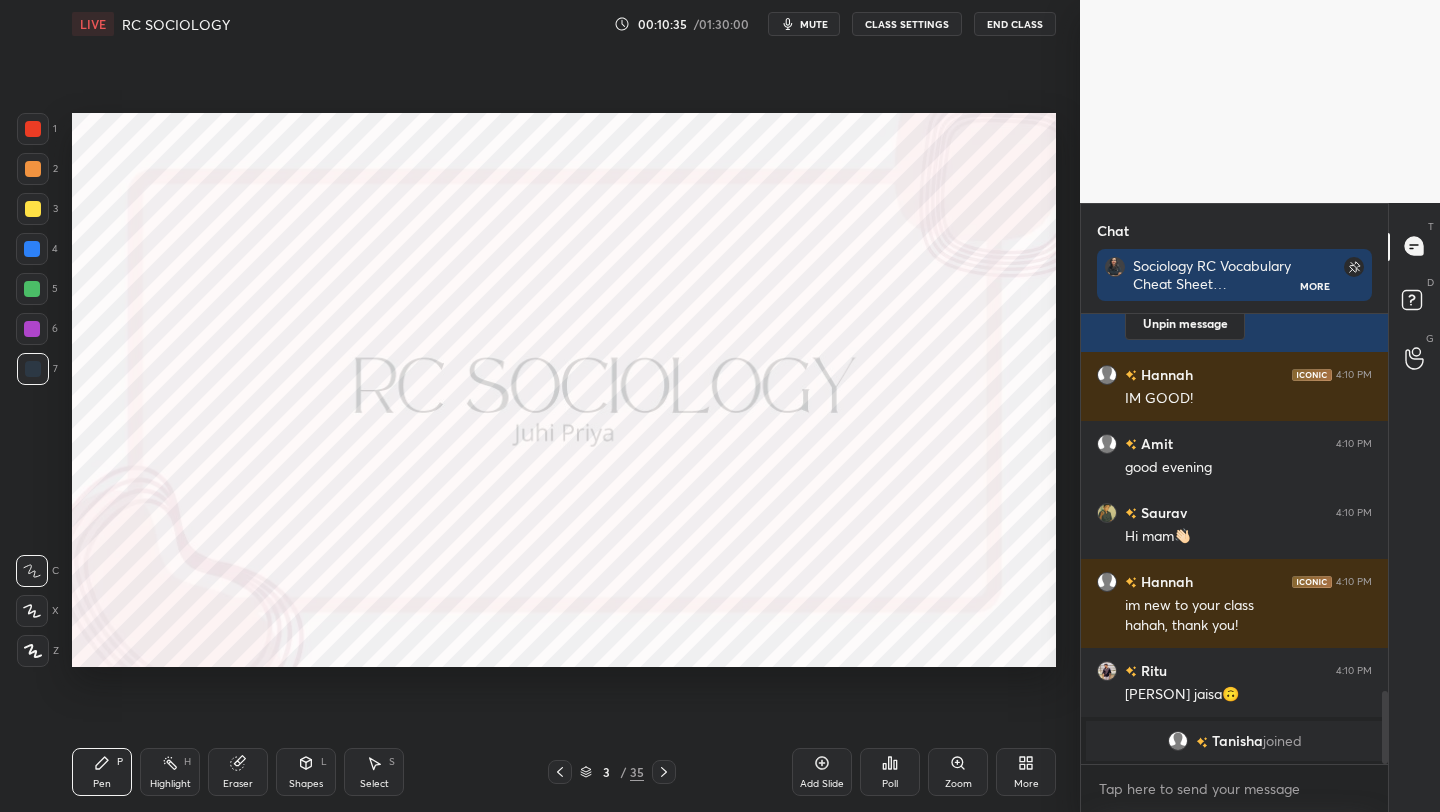 click 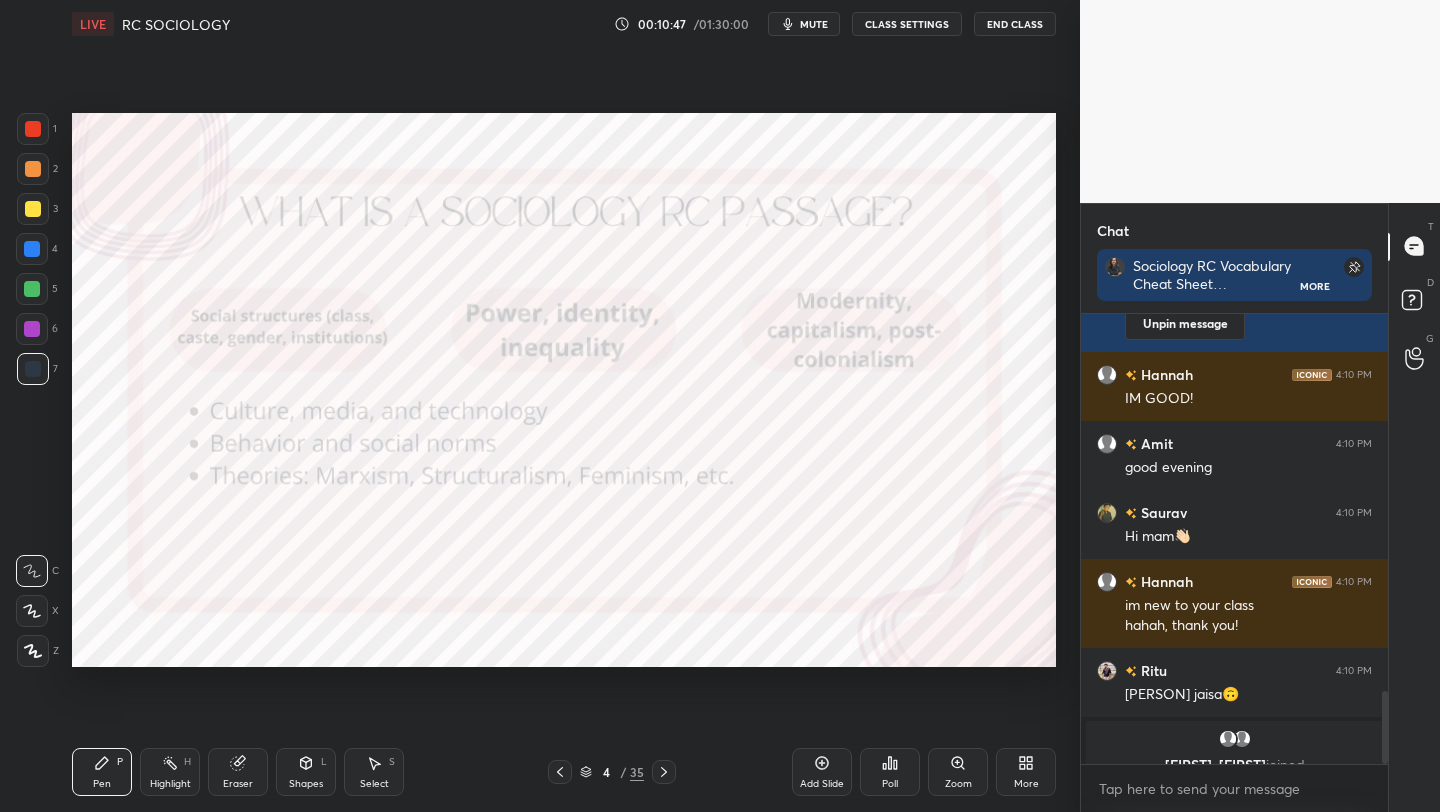 scroll, scrollTop: 2356, scrollLeft: 0, axis: vertical 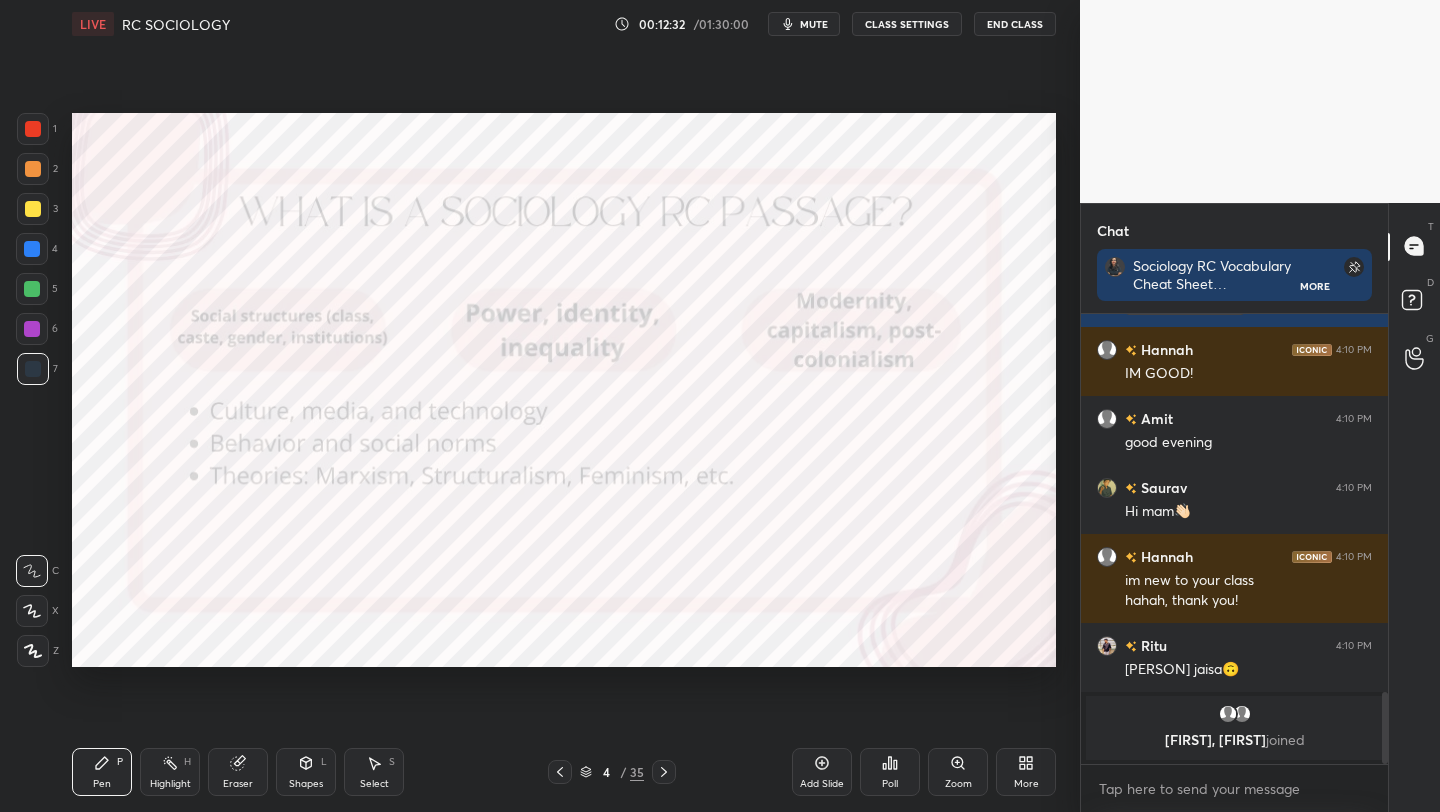 click 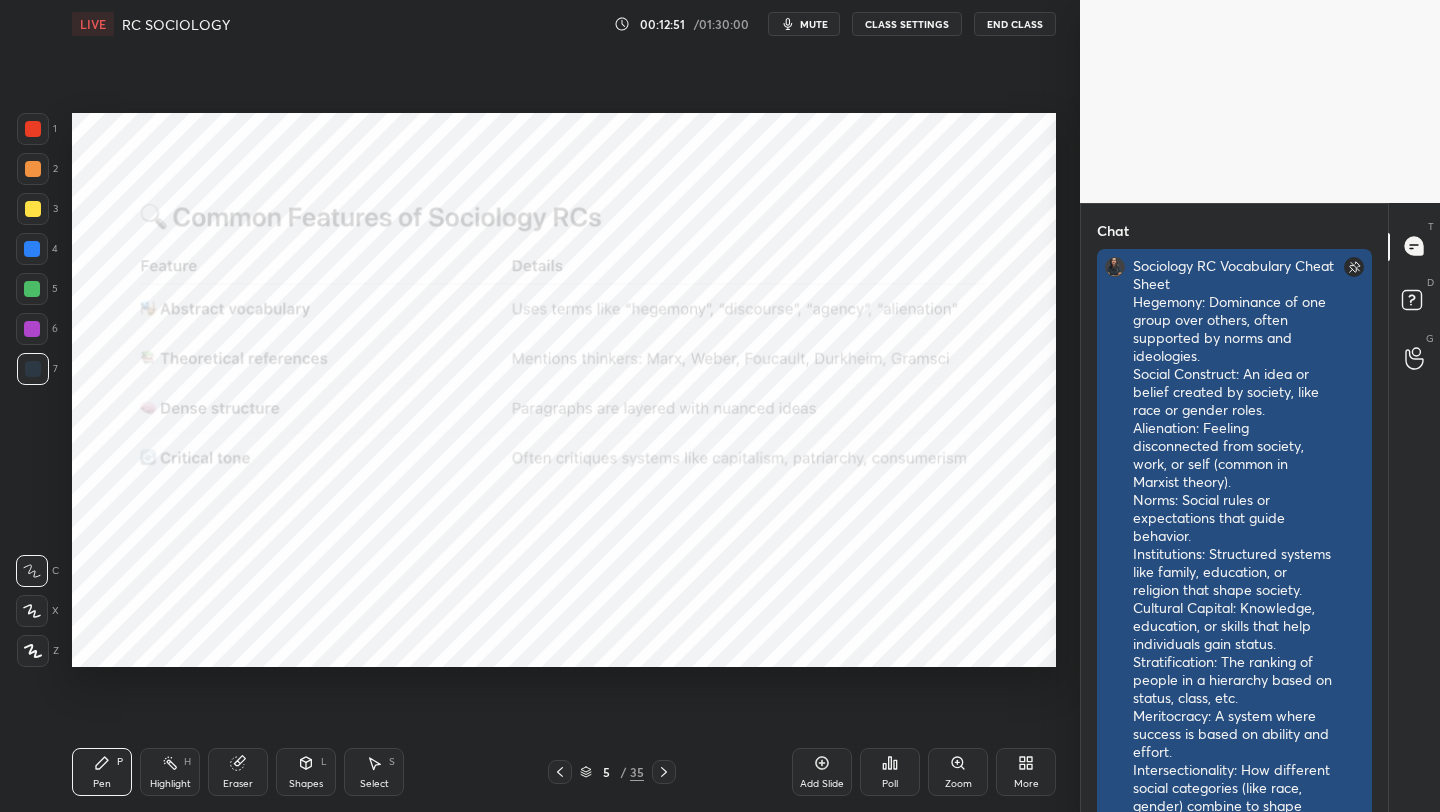 scroll, scrollTop: 0, scrollLeft: 0, axis: both 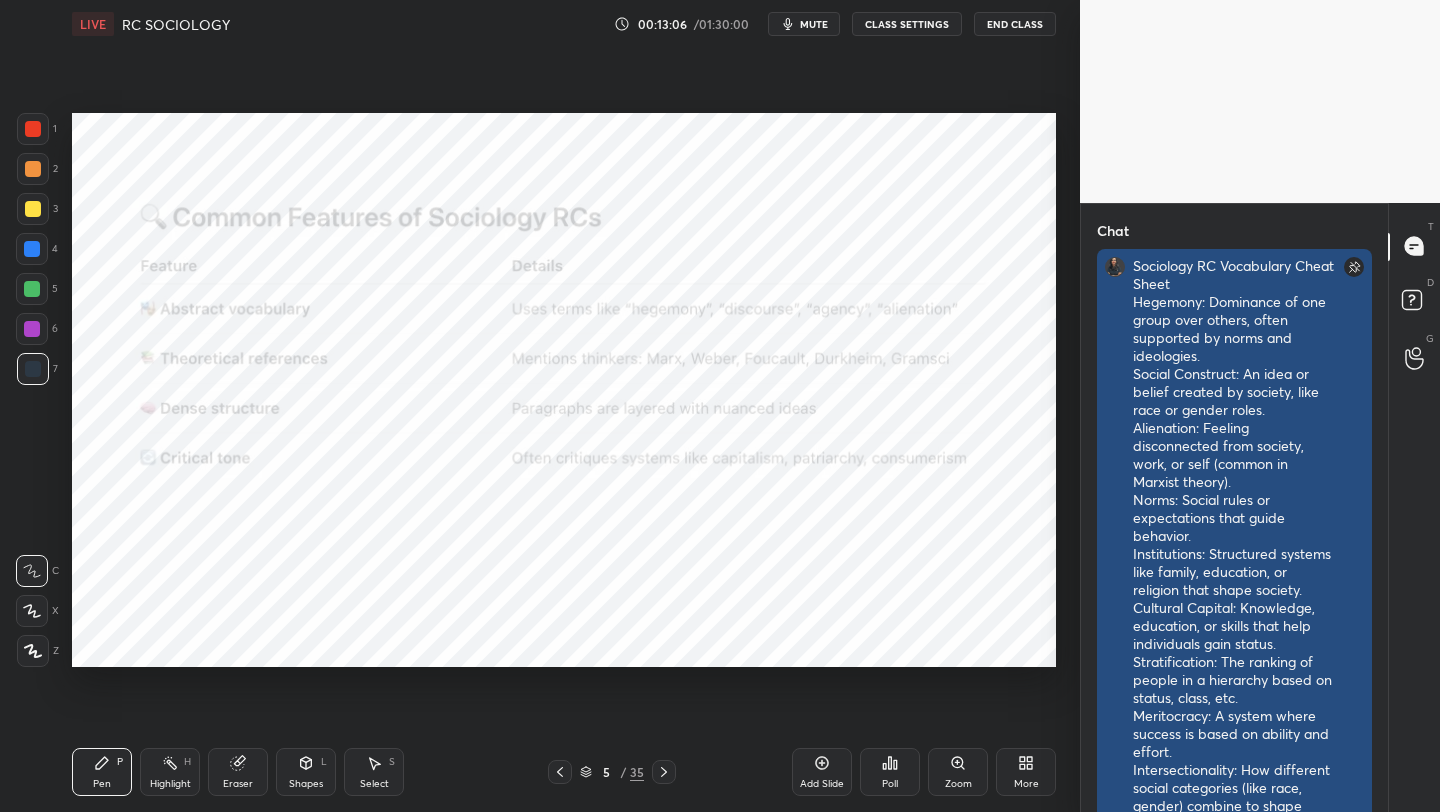drag, startPoint x: 1184, startPoint y: 442, endPoint x: 1184, endPoint y: 459, distance: 17 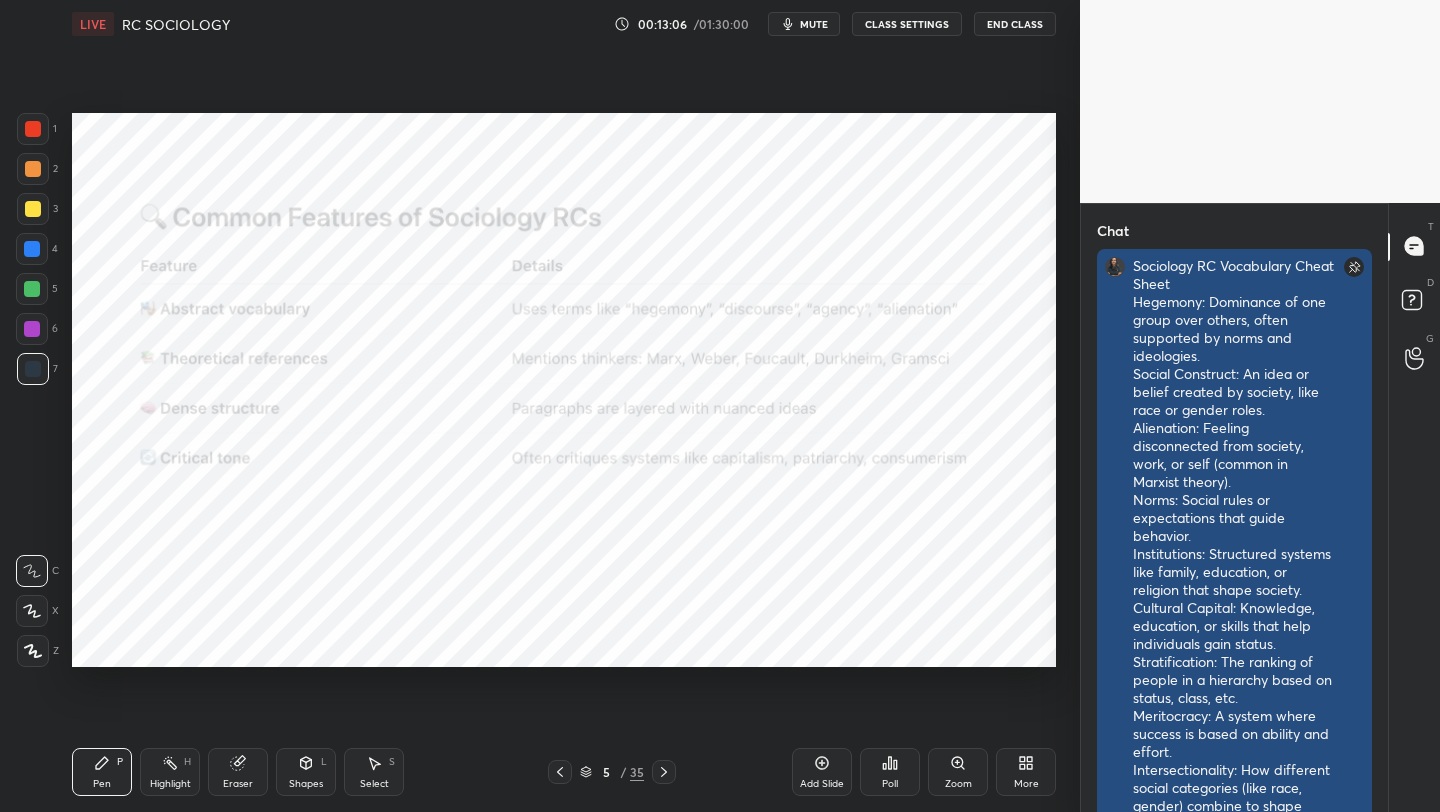 click on "Sociology RC Vocabulary Cheat Sheet
Hegemony: Dominance of one group over others, often supported by norms and ideologies.
Social Construct: An idea or belief created by society, like race or gender roles.
Alienation: Feeling disconnected from society, work, or self (common in Marxist theory).
Norms: Social rules or expectations that guide behavior.
Institutions: Structured systems like family, education, or religion that shape society.
Cultural Capital: Knowledge, education, or skills that help individuals gain status.
Stratification: The ranking of people in a hierarchy based on status, class, etc.
Meritocracy: A system where success is based on ability and effort.
Intersectionality: How different social categories (like race, gender) combine to shape individual experiences.
Socialization: The process of learning societal norms and behaviors.
Deviance: Behavior that violates societal norms.
Patriarchy: A system where men hold dominant power." at bounding box center (1234, 815) 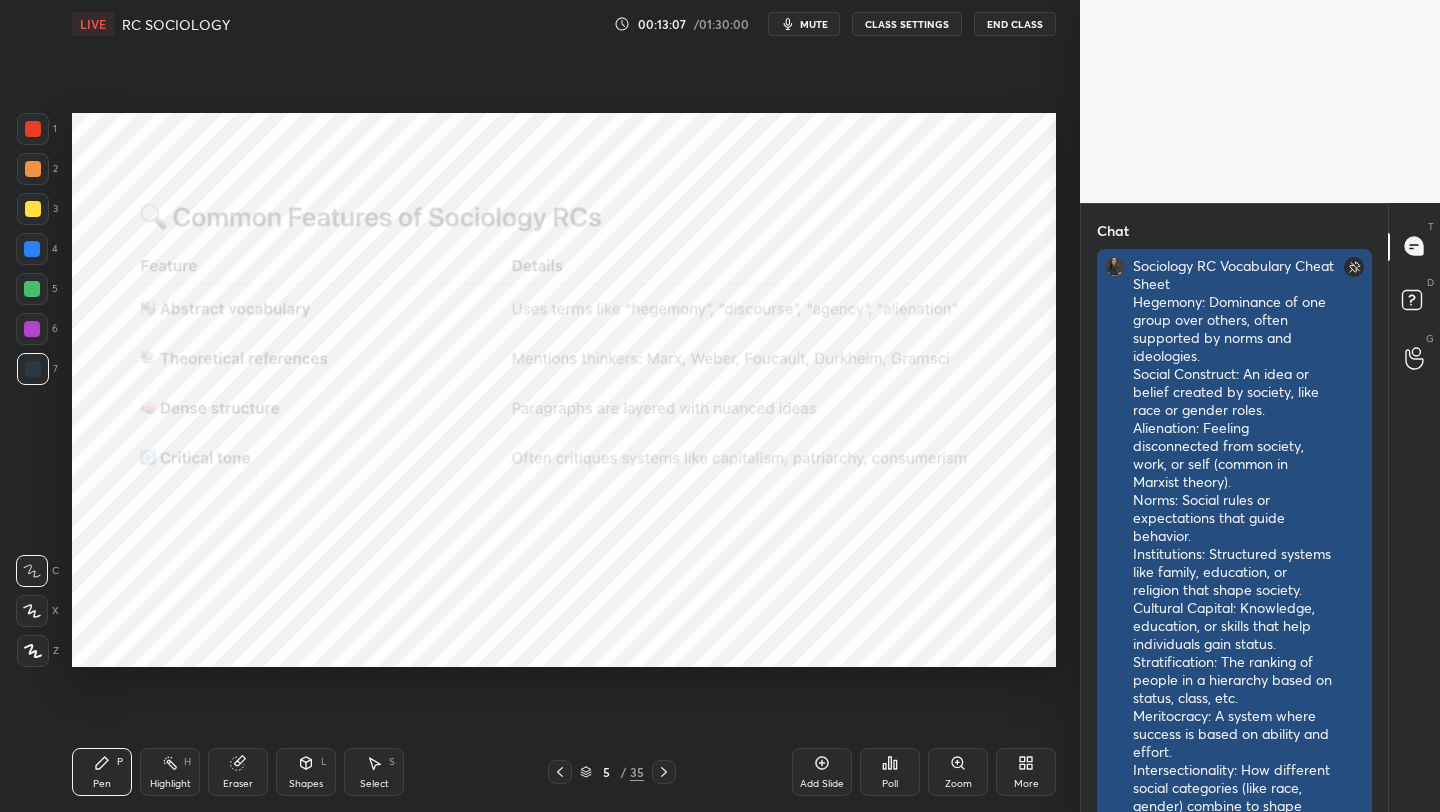 drag, startPoint x: 1177, startPoint y: 461, endPoint x: 1207, endPoint y: 458, distance: 30.149628 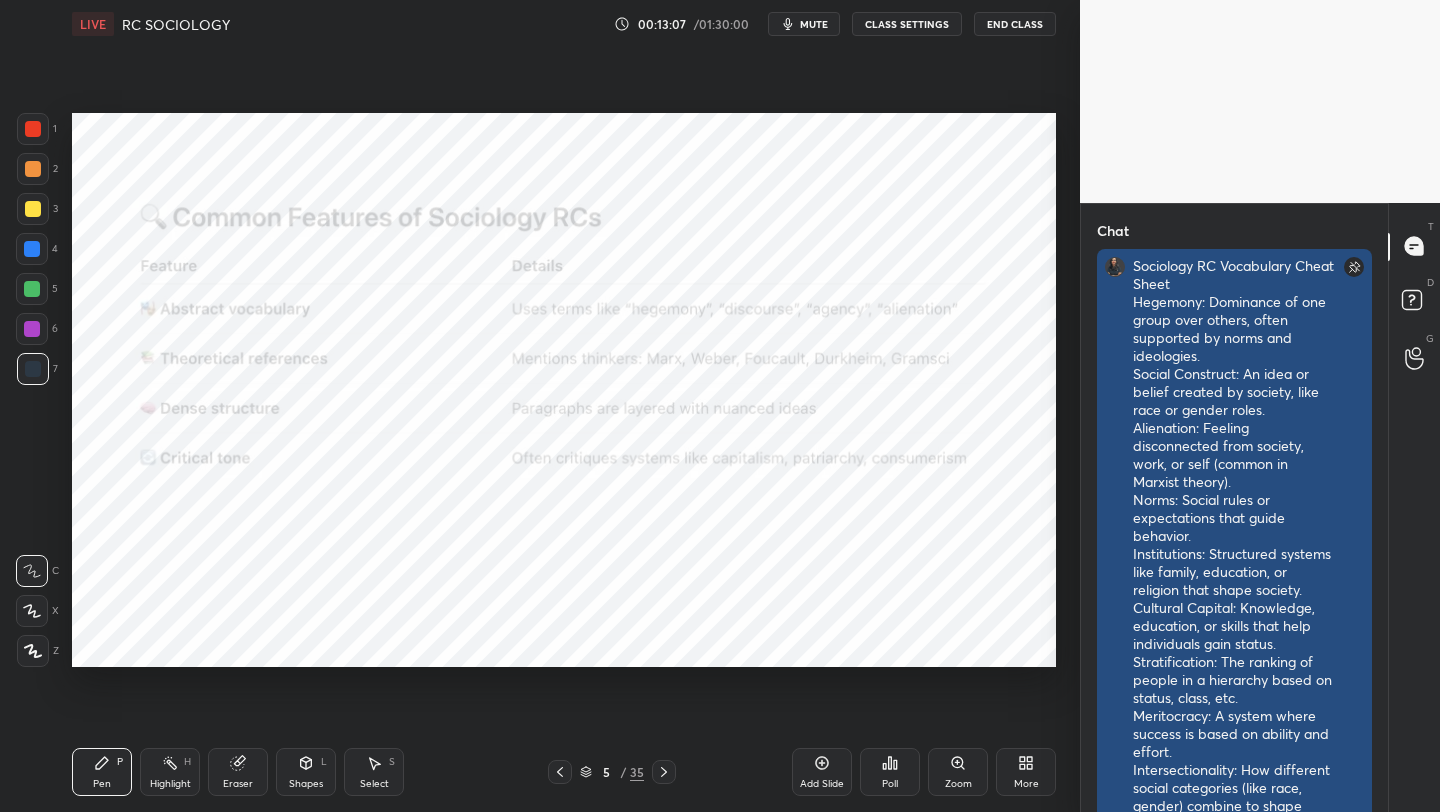 click on "Sociology RC Vocabulary Cheat Sheet
Hegemony: Dominance of one group over others, often supported by norms and ideologies.
Social Construct: An idea or belief created by society, like race or gender roles.
Alienation: Feeling disconnected from society, work, or self (common in Marxist theory).
Norms: Social rules or expectations that guide behavior.
Institutions: Structured systems like family, education, or religion that shape society.
Cultural Capital: Knowledge, education, or skills that help individuals gain status.
Stratification: The ranking of people in a hierarchy based on status, class, etc.
Meritocracy: A system where success is based on ability and effort.
Intersectionality: How different social categories (like race, gender) combine to shape individual experiences.
Socialization: The process of learning societal norms and behaviors.
Deviance: Behavior that violates societal norms.
Patriarchy: A system where men hold dominant power." at bounding box center (1234, 815) 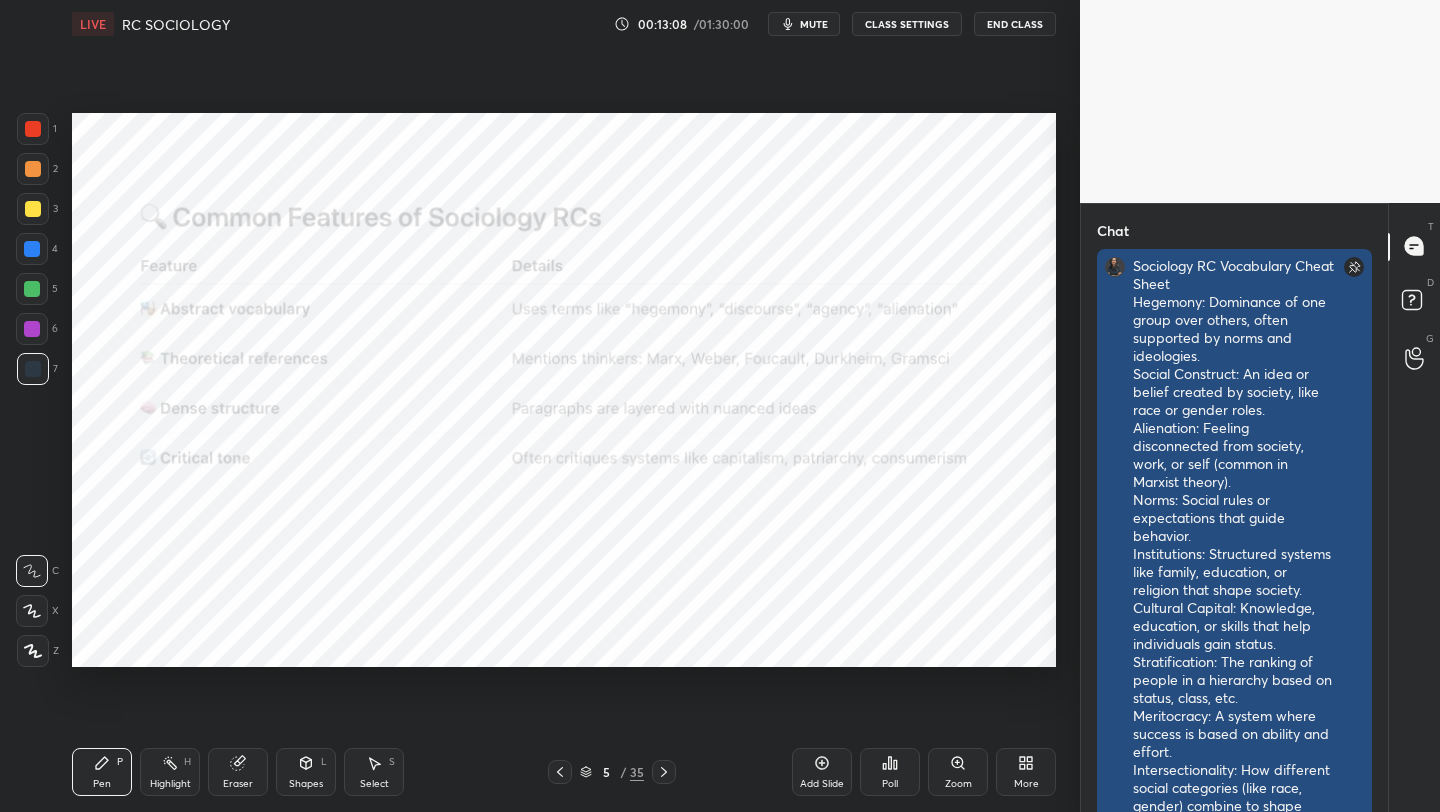 click on "Sociology RC Vocabulary Cheat Sheet
Hegemony: Dominance of one group over others, often supported by norms and ideologies.
Social Construct: An idea or belief created by society, like race or gender roles.
Alienation: Feeling disconnected from society, work, or self (common in Marxist theory).
Norms: Social rules or expectations that guide behavior.
Institutions: Structured systems like family, education, or religion that shape society.
Cultural Capital: Knowledge, education, or skills that help individuals gain status.
Stratification: The ranking of people in a hierarchy based on status, class, etc.
Meritocracy: A system where success is based on ability and effort.
Intersectionality: How different social categories (like race, gender) combine to shape individual experiences.
Socialization: The process of learning societal norms and behaviors.
Deviance: Behavior that violates societal norms.
Patriarchy: A system where men hold dominant power." at bounding box center [1234, 815] 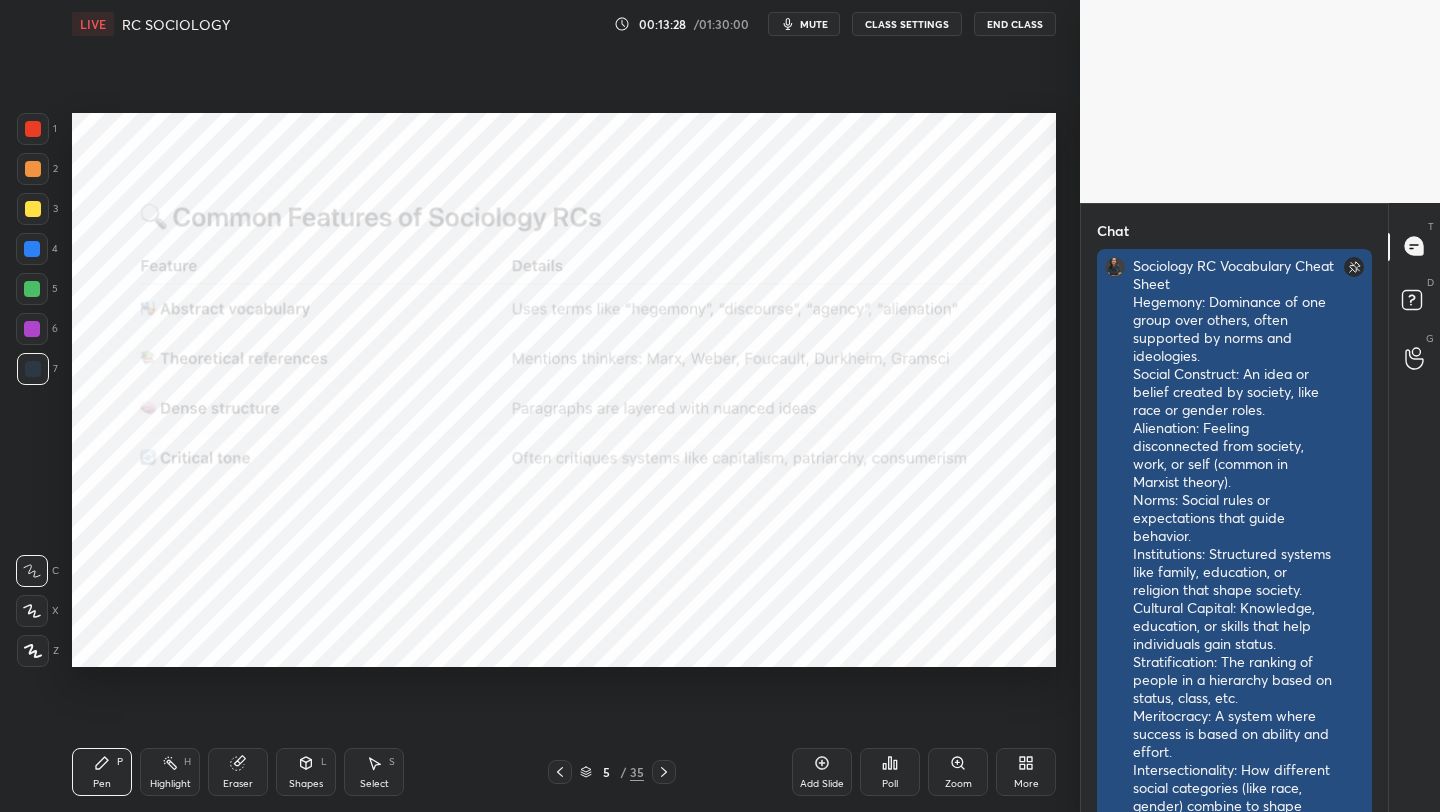drag, startPoint x: 1198, startPoint y: 487, endPoint x: 1222, endPoint y: 491, distance: 24.33105 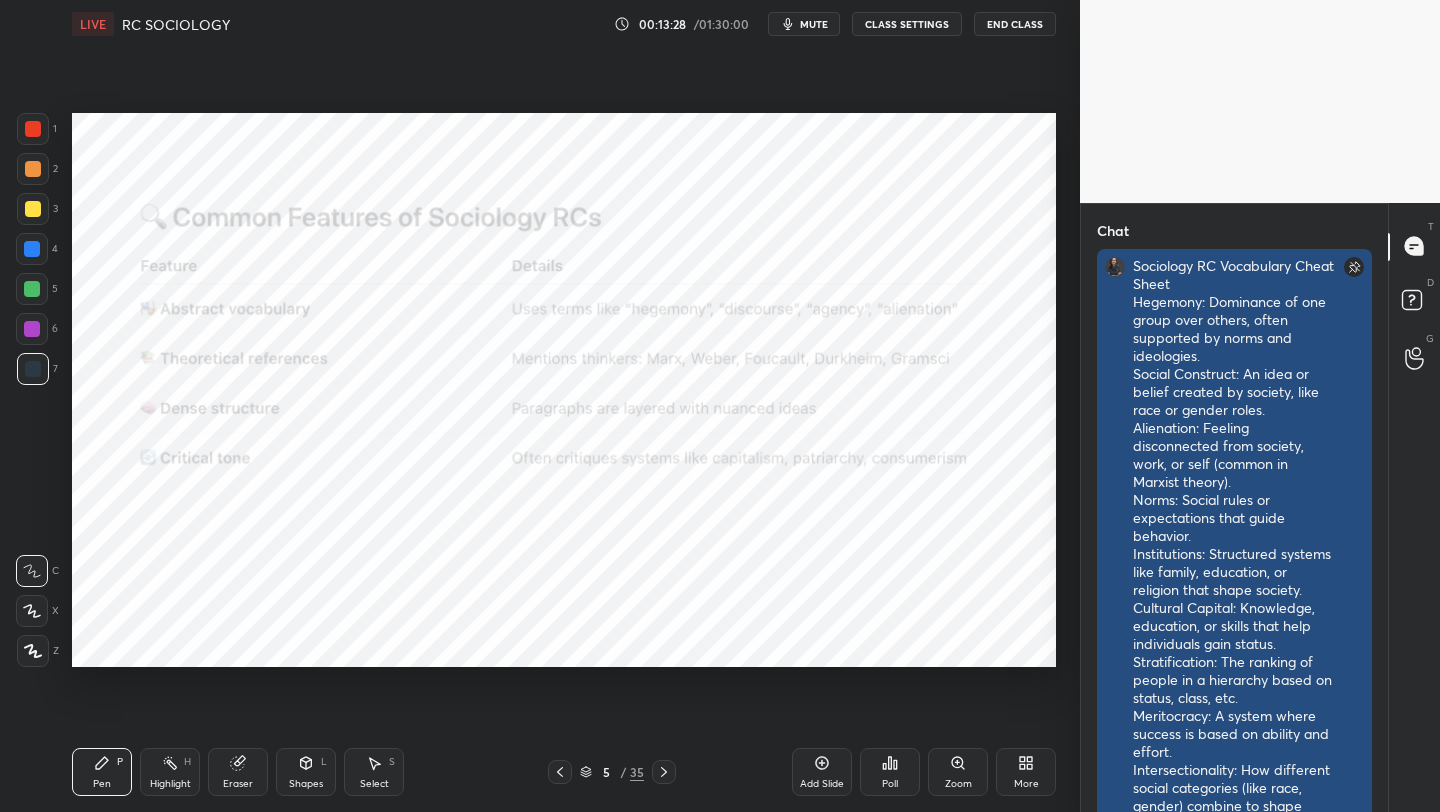 click on "Sociology RC Vocabulary Cheat Sheet
Hegemony: Dominance of one group over others, often supported by norms and ideologies.
Social Construct: An idea or belief created by society, like race or gender roles.
Alienation: Feeling disconnected from society, work, or self (common in Marxist theory).
Norms: Social rules or expectations that guide behavior.
Institutions: Structured systems like family, education, or religion that shape society.
Cultural Capital: Knowledge, education, or skills that help individuals gain status.
Stratification: The ranking of people in a hierarchy based on status, class, etc.
Meritocracy: A system where success is based on ability and effort.
Intersectionality: How different social categories (like race, gender) combine to shape individual experiences.
Socialization: The process of learning societal norms and behaviors.
Deviance: Behavior that violates societal norms.
Patriarchy: A system where men hold dominant power." at bounding box center (1234, 815) 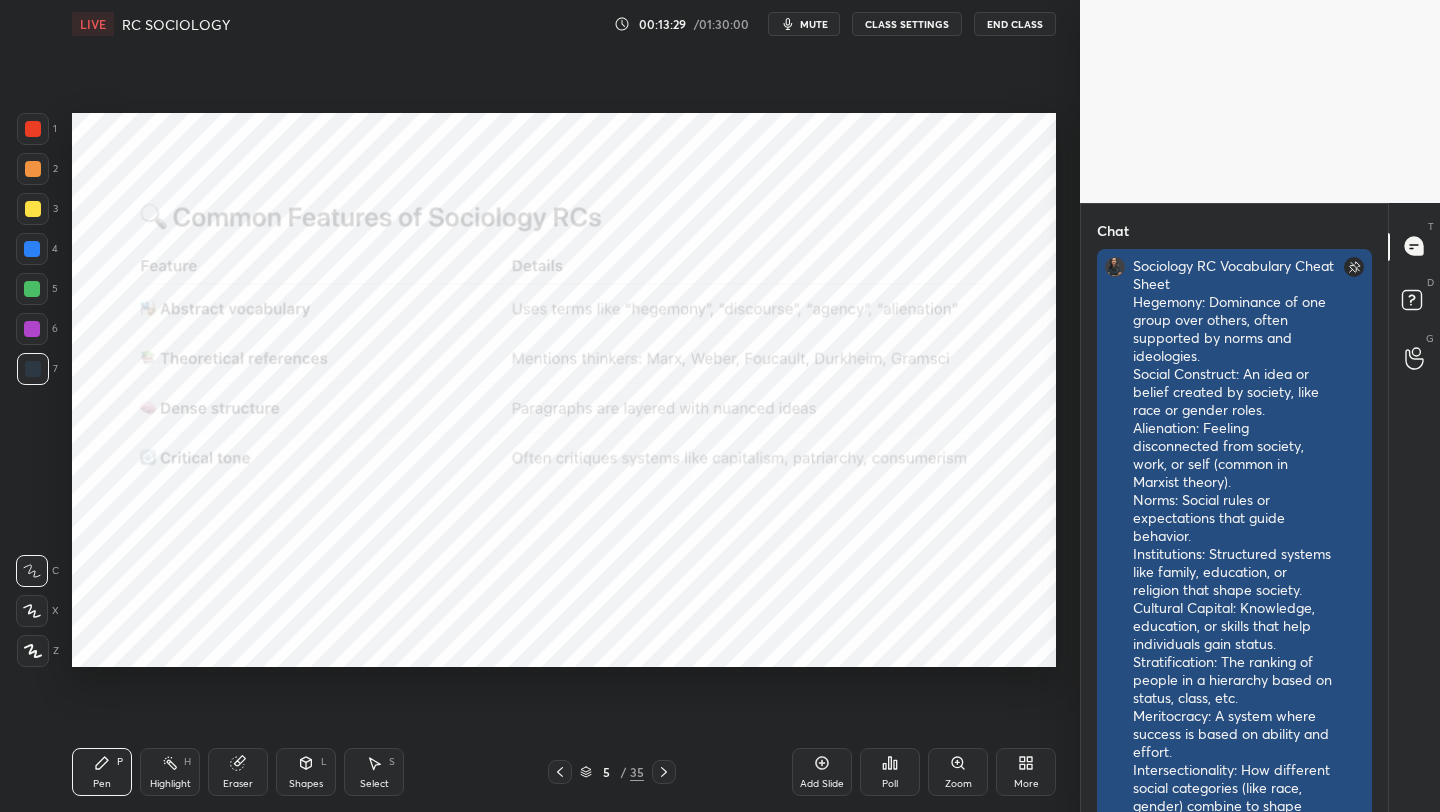 click on "Sociology RC Vocabulary Cheat Sheet
Hegemony: Dominance of one group over others, often supported by norms and ideologies.
Social Construct: An idea or belief created by society, like race or gender roles.
Alienation: Feeling disconnected from society, work, or self (common in Marxist theory).
Norms: Social rules or expectations that guide behavior.
Institutions: Structured systems like family, education, or religion that shape society.
Cultural Capital: Knowledge, education, or skills that help individuals gain status.
Stratification: The ranking of people in a hierarchy based on status, class, etc.
Meritocracy: A system where success is based on ability and effort.
Intersectionality: How different social categories (like race, gender) combine to shape individual experiences.
Socialization: The process of learning societal norms and behaviors.
Deviance: Behavior that violates societal norms.
Patriarchy: A system where men hold dominant power." at bounding box center (1234, 815) 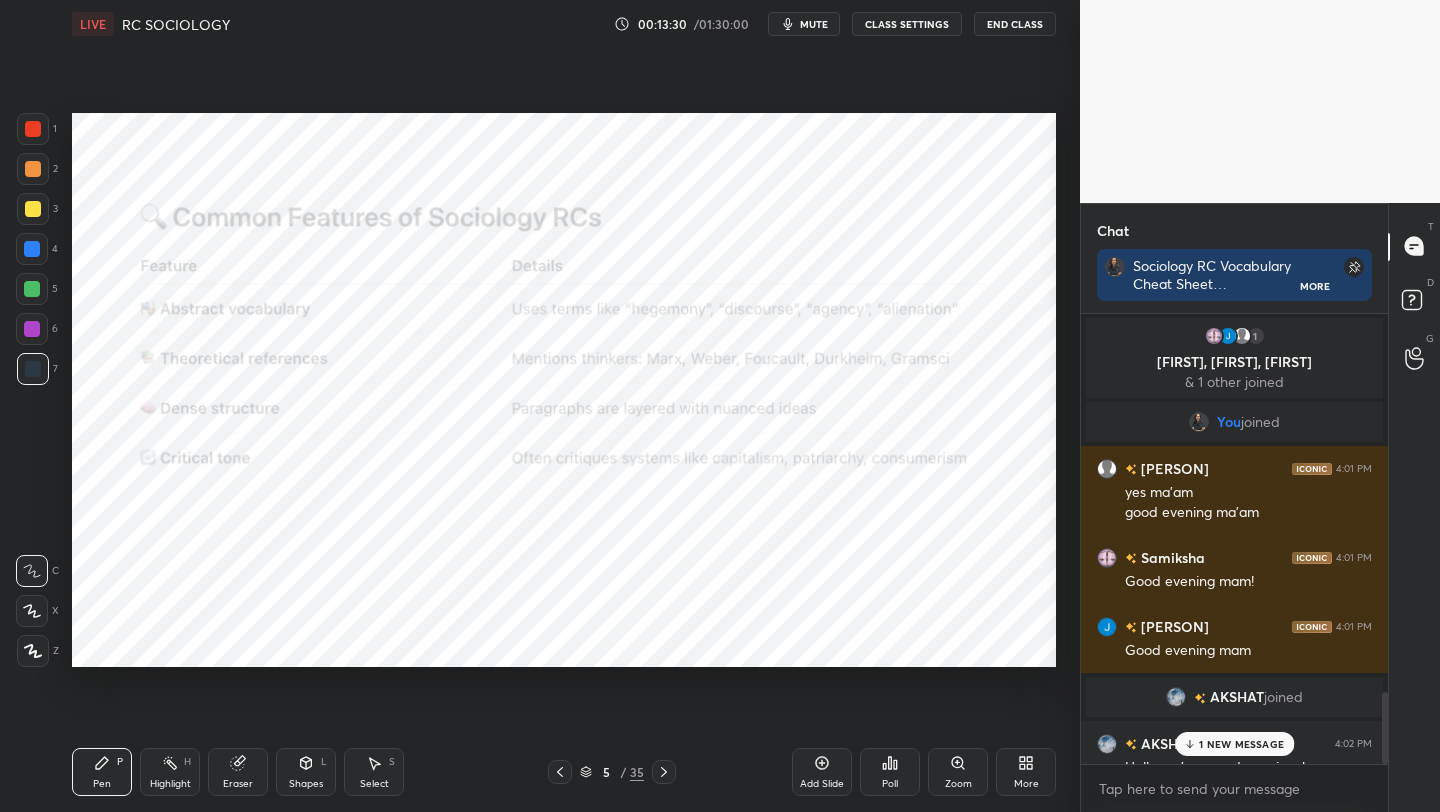 scroll, scrollTop: 7, scrollLeft: 7, axis: both 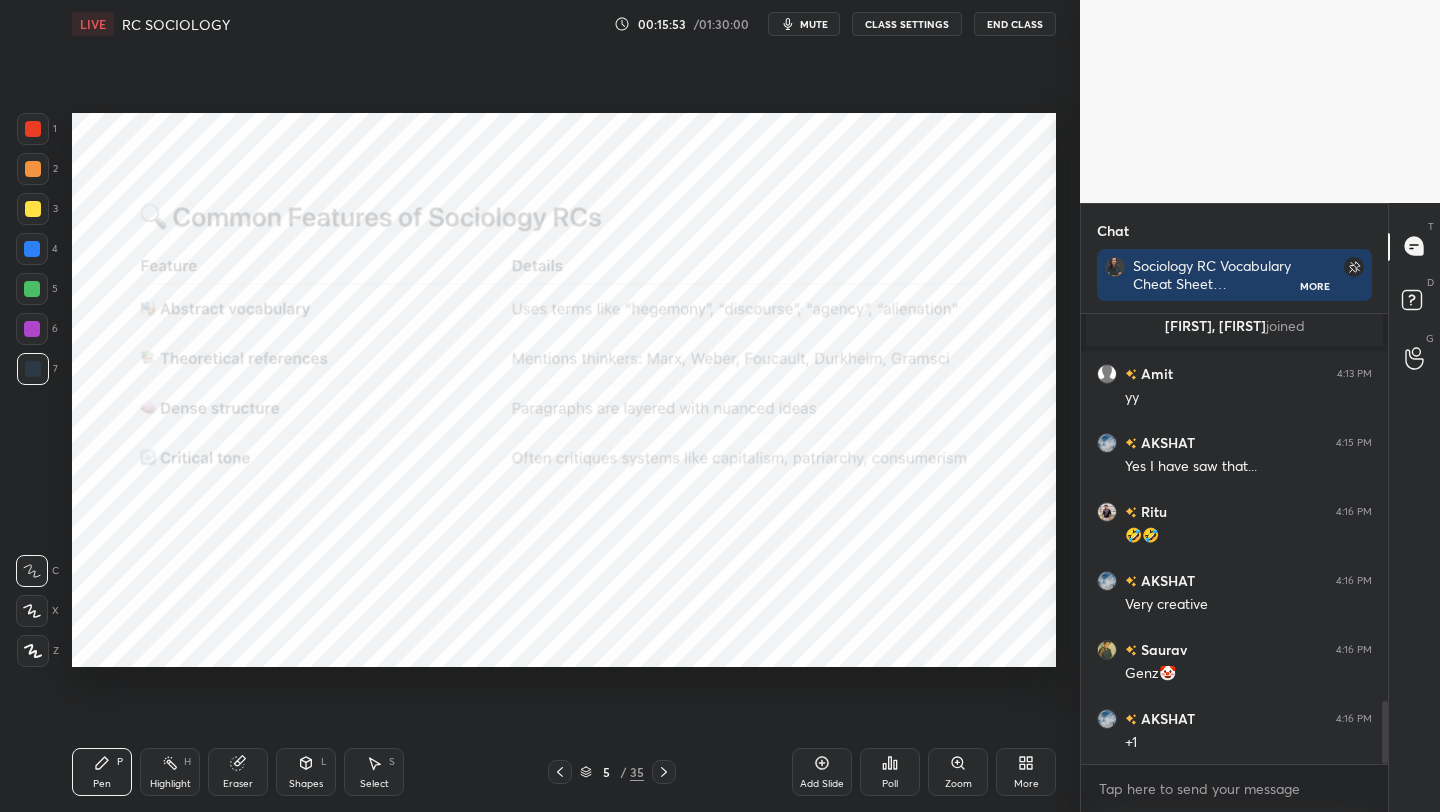 click 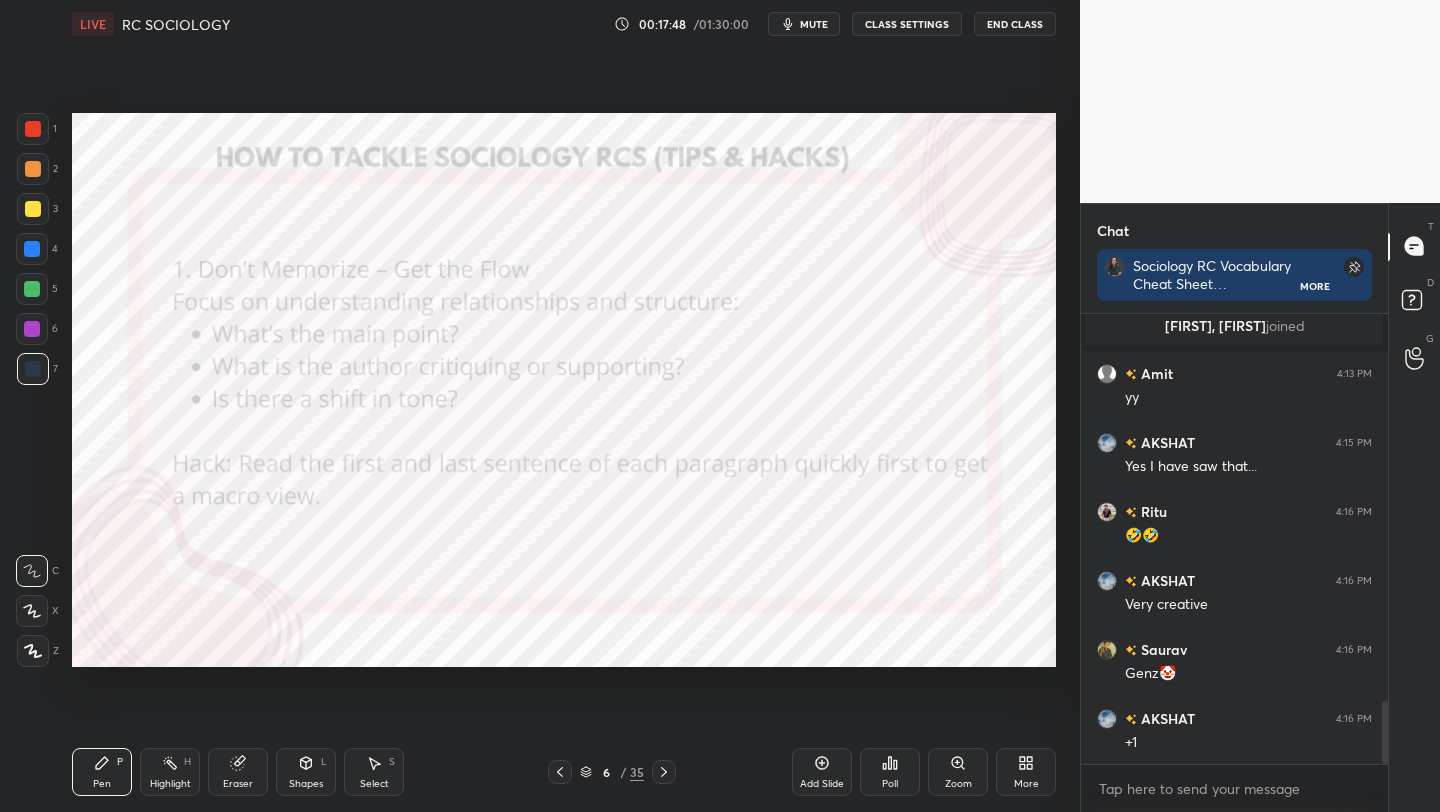 click on "1" at bounding box center (37, 133) 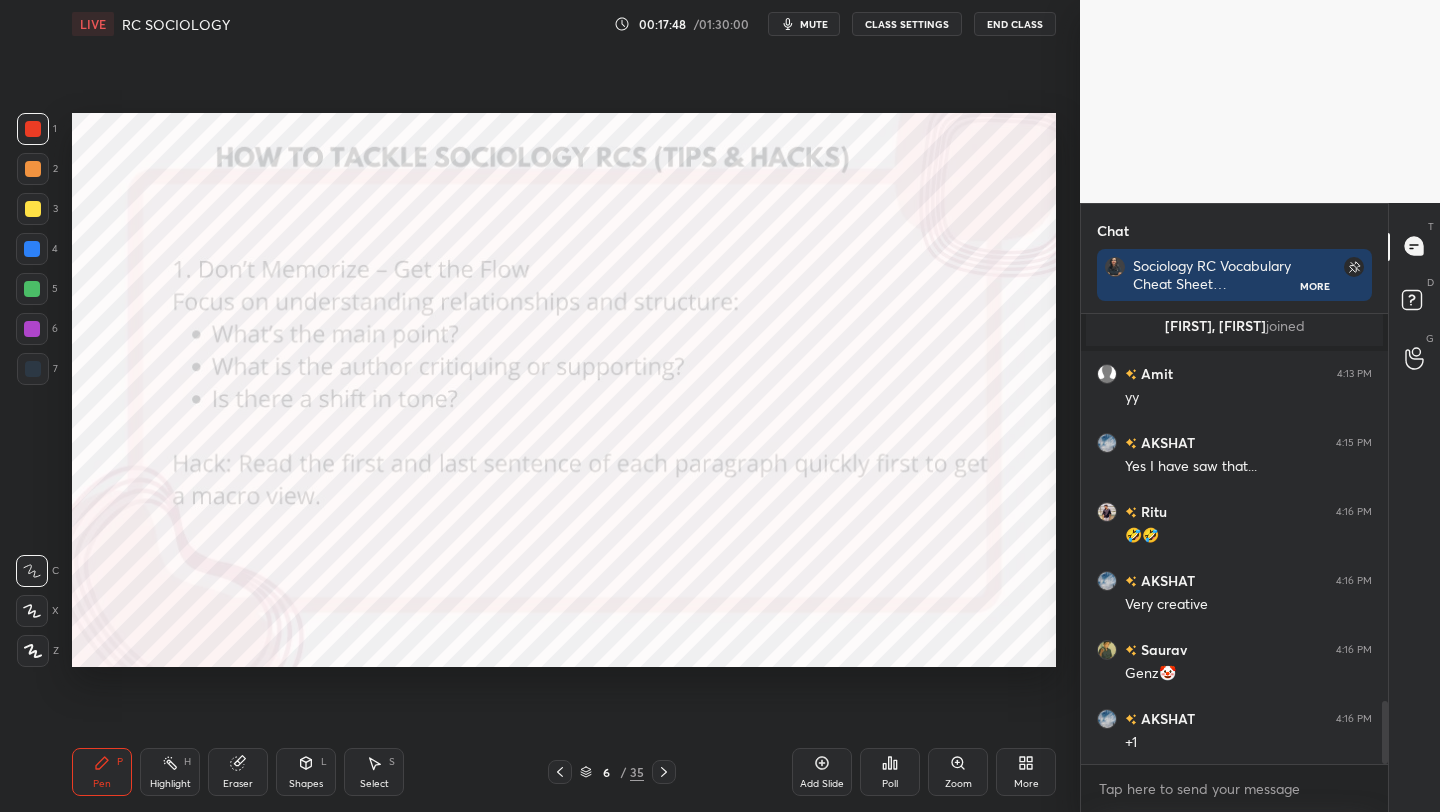 click at bounding box center (33, 129) 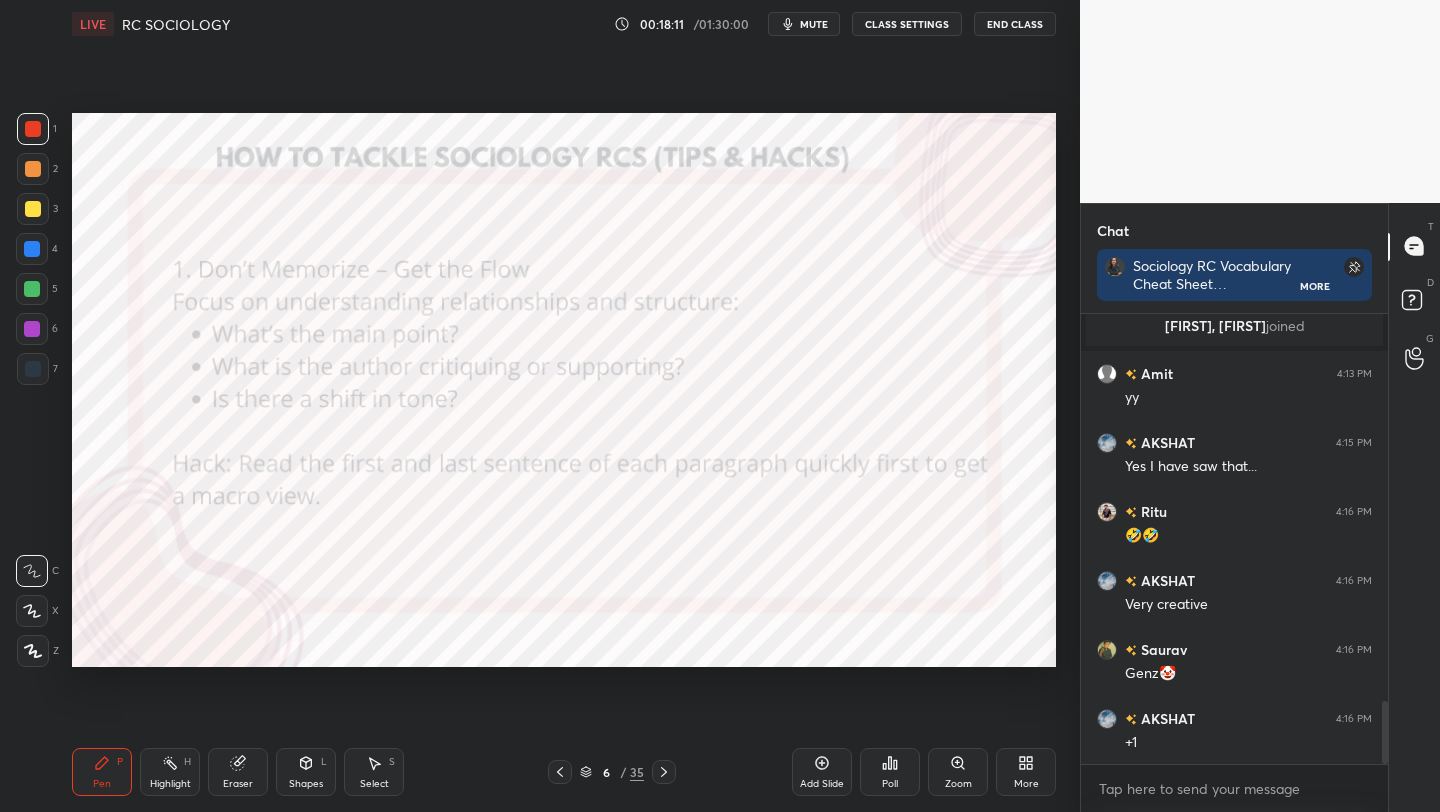 click 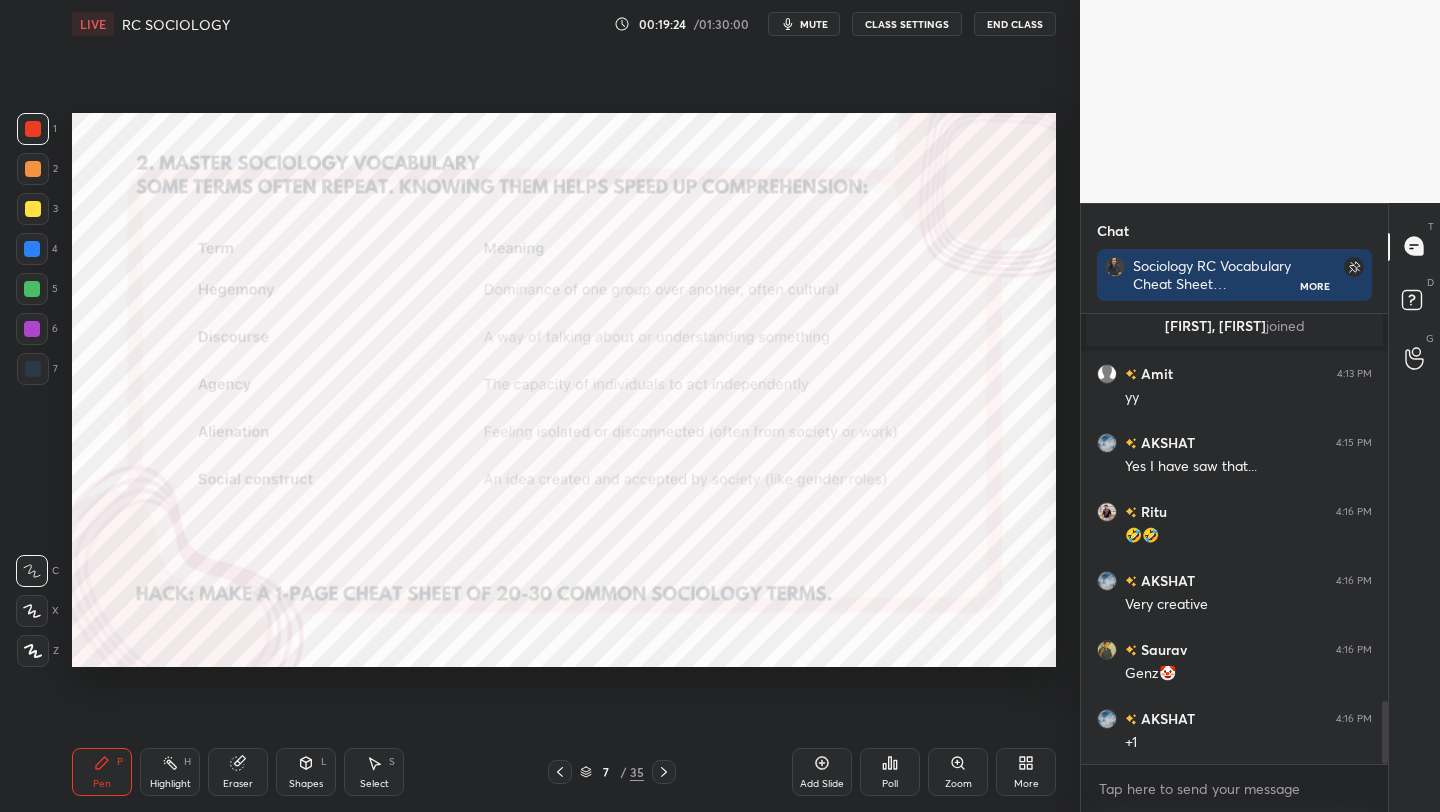 click 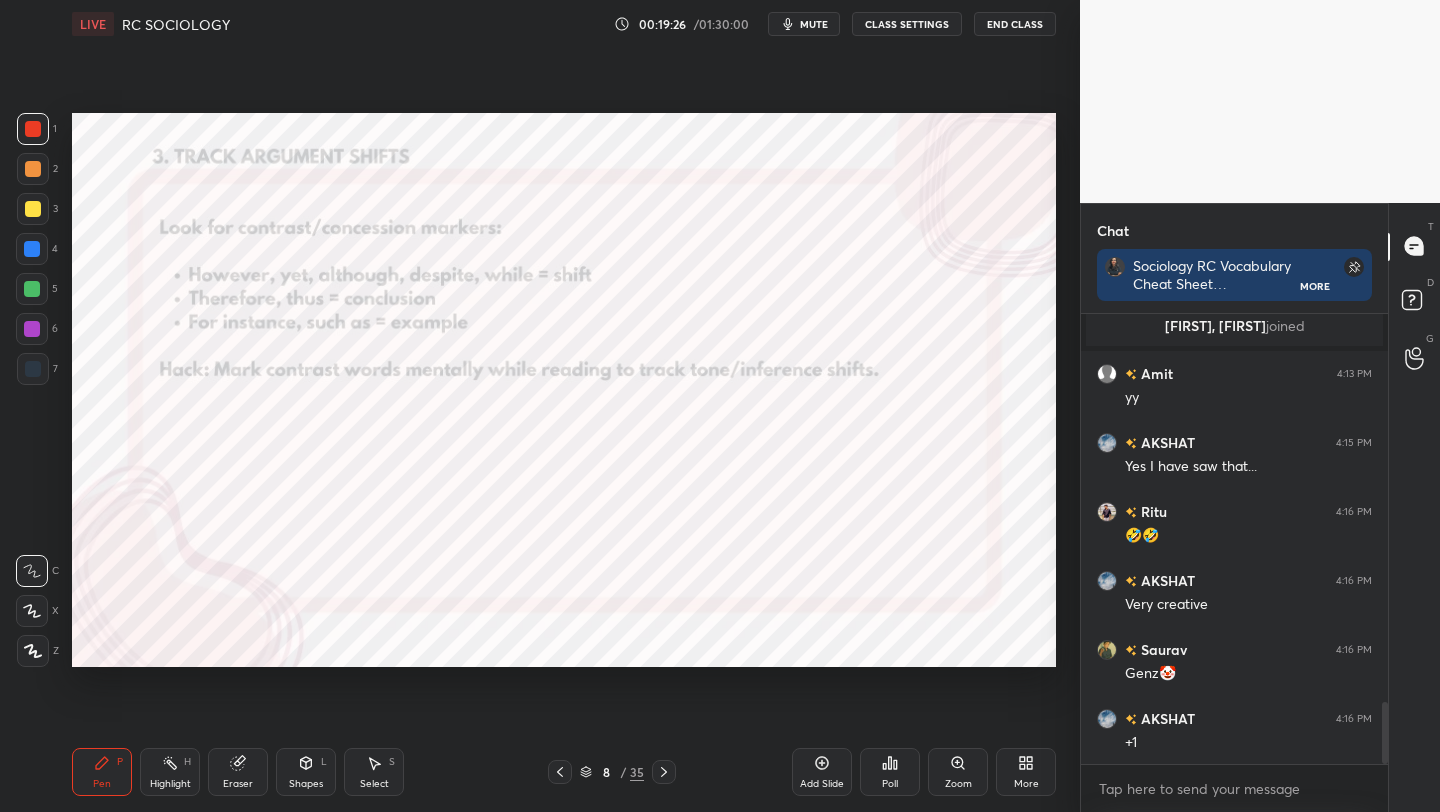 scroll, scrollTop: 2839, scrollLeft: 0, axis: vertical 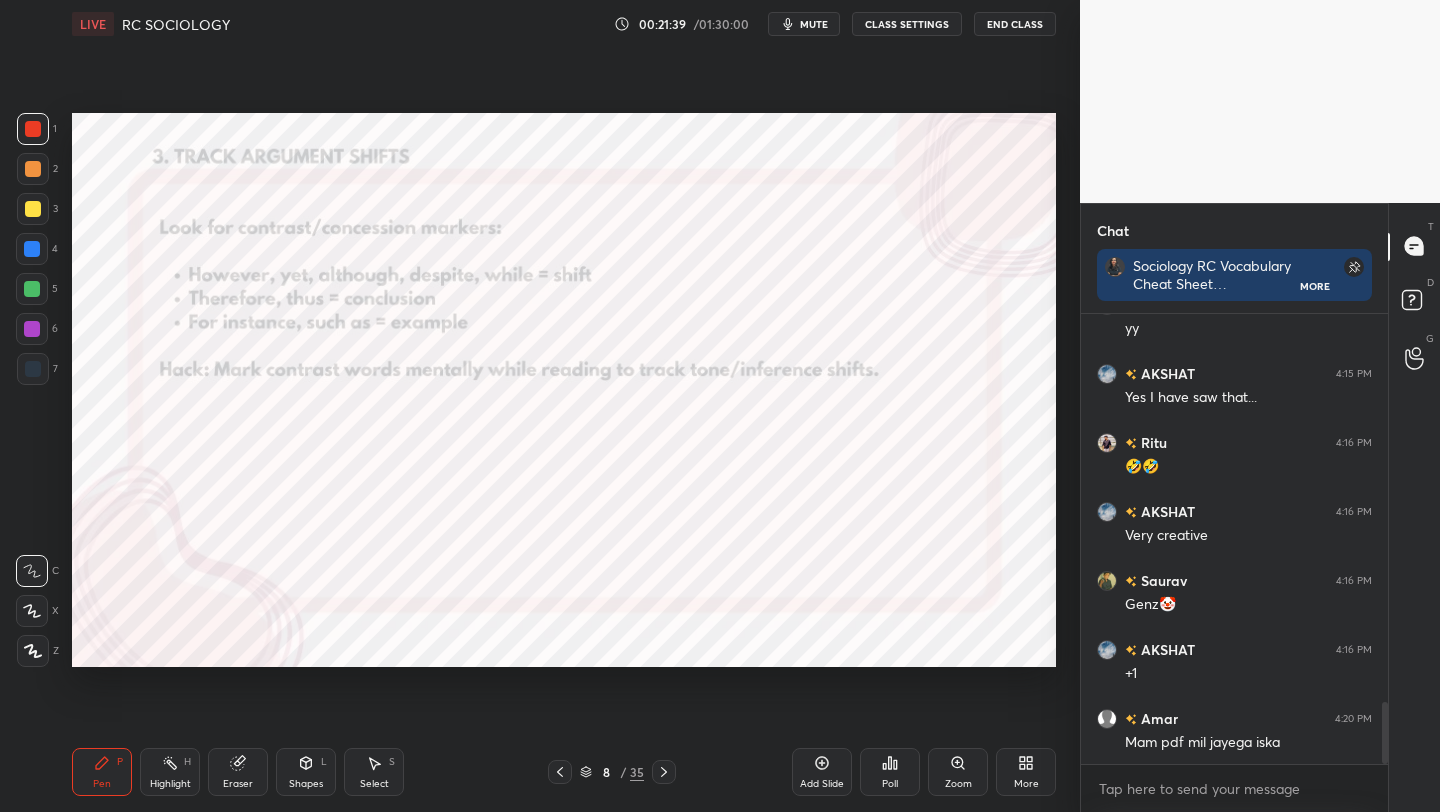 click 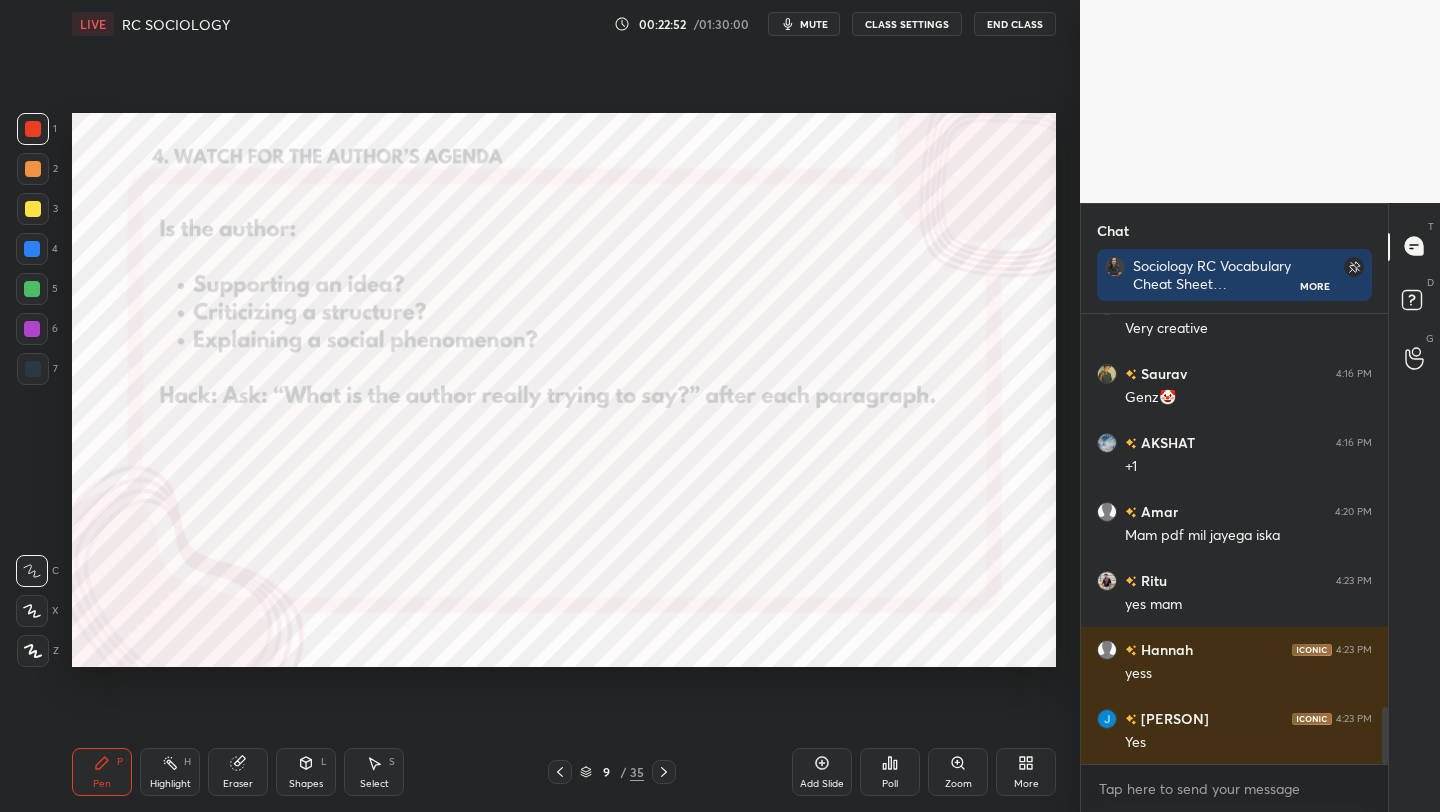 scroll, scrollTop: 3115, scrollLeft: 0, axis: vertical 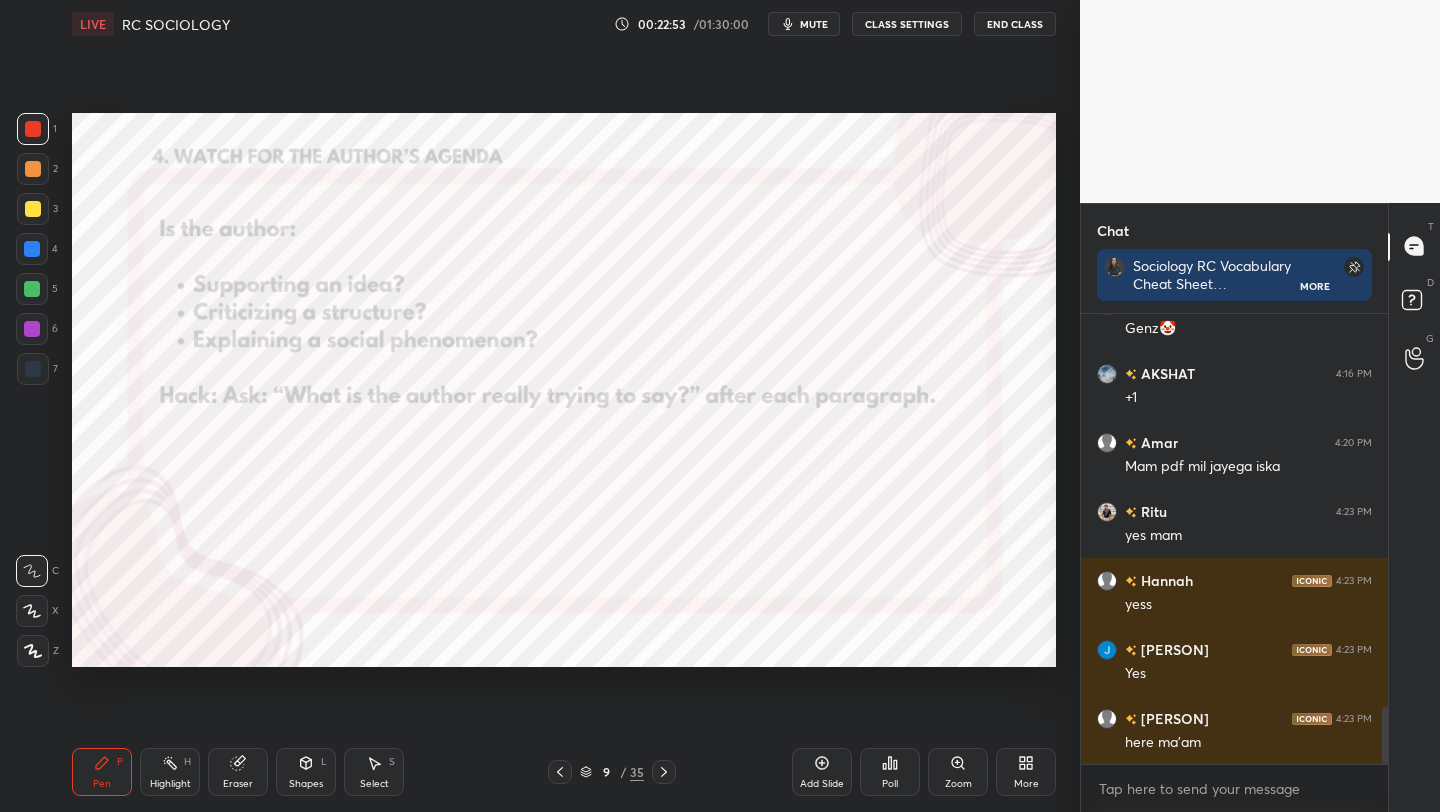 click 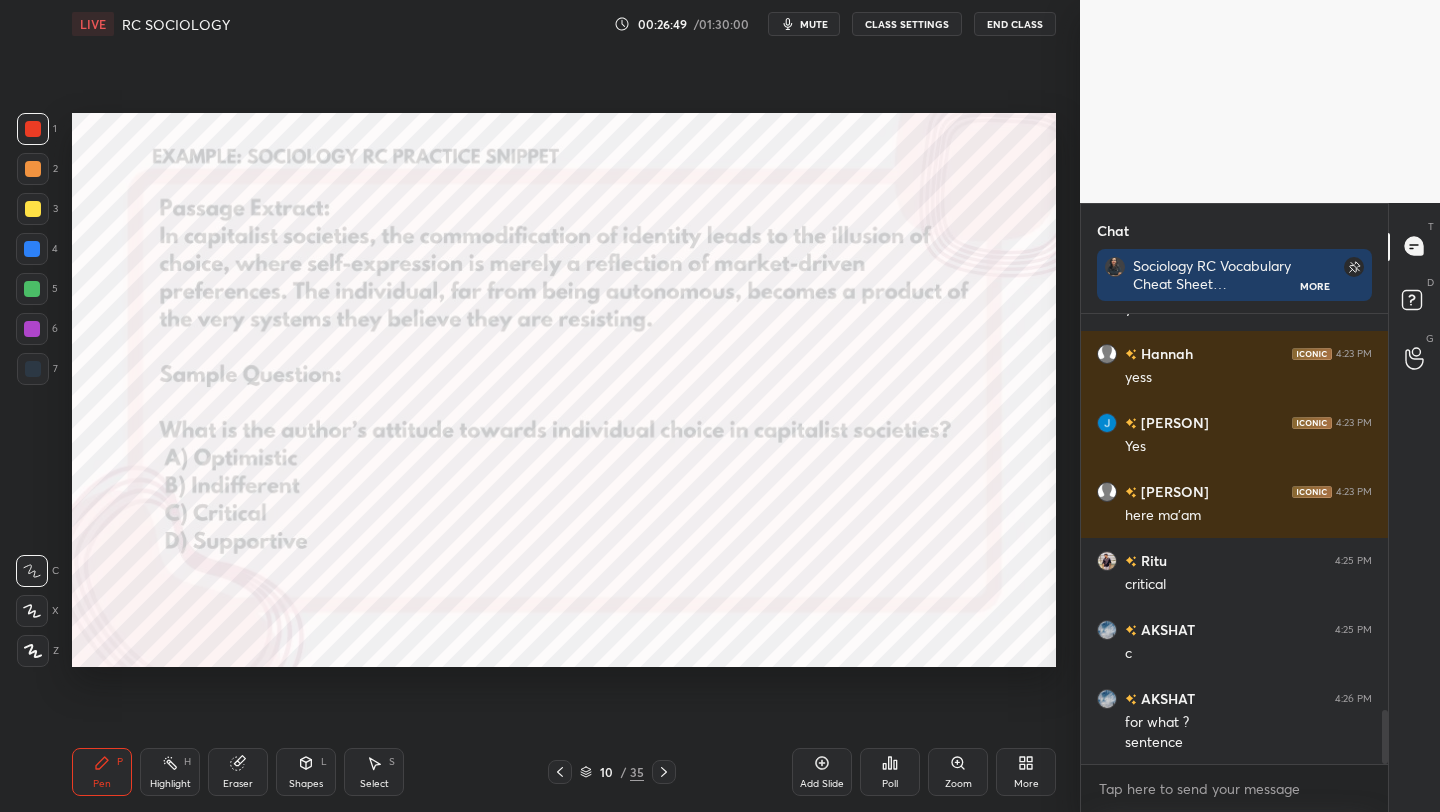 scroll, scrollTop: 3411, scrollLeft: 0, axis: vertical 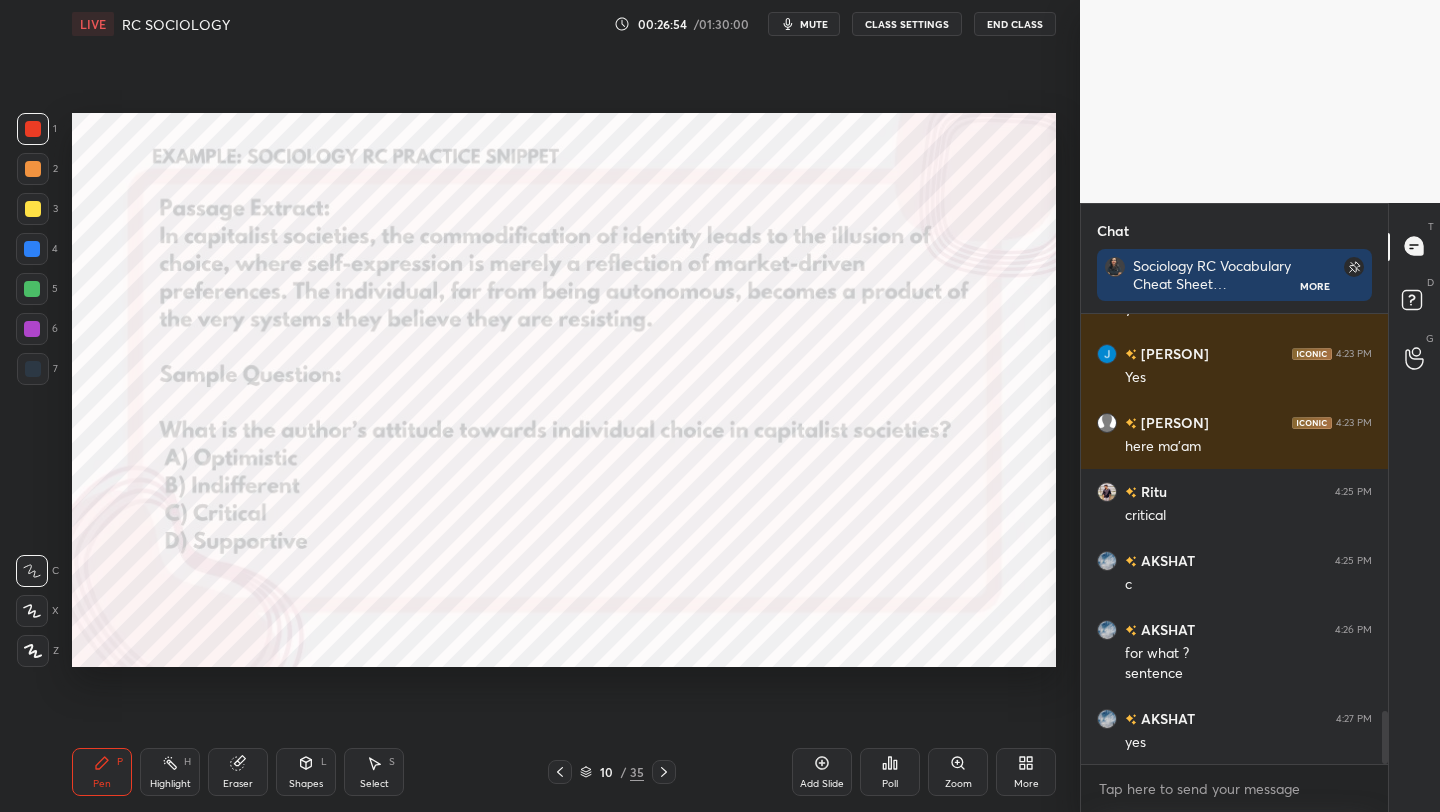 click 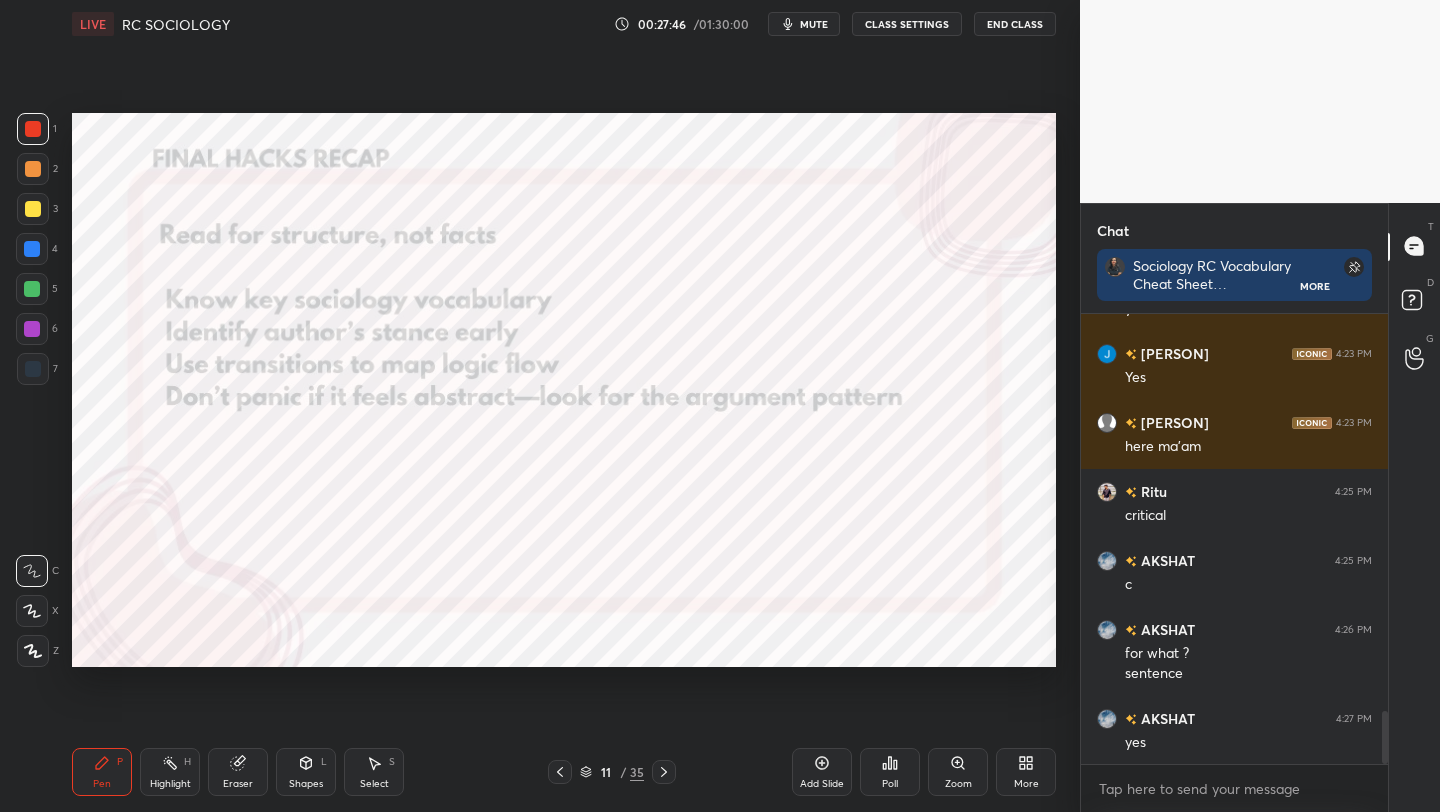 click 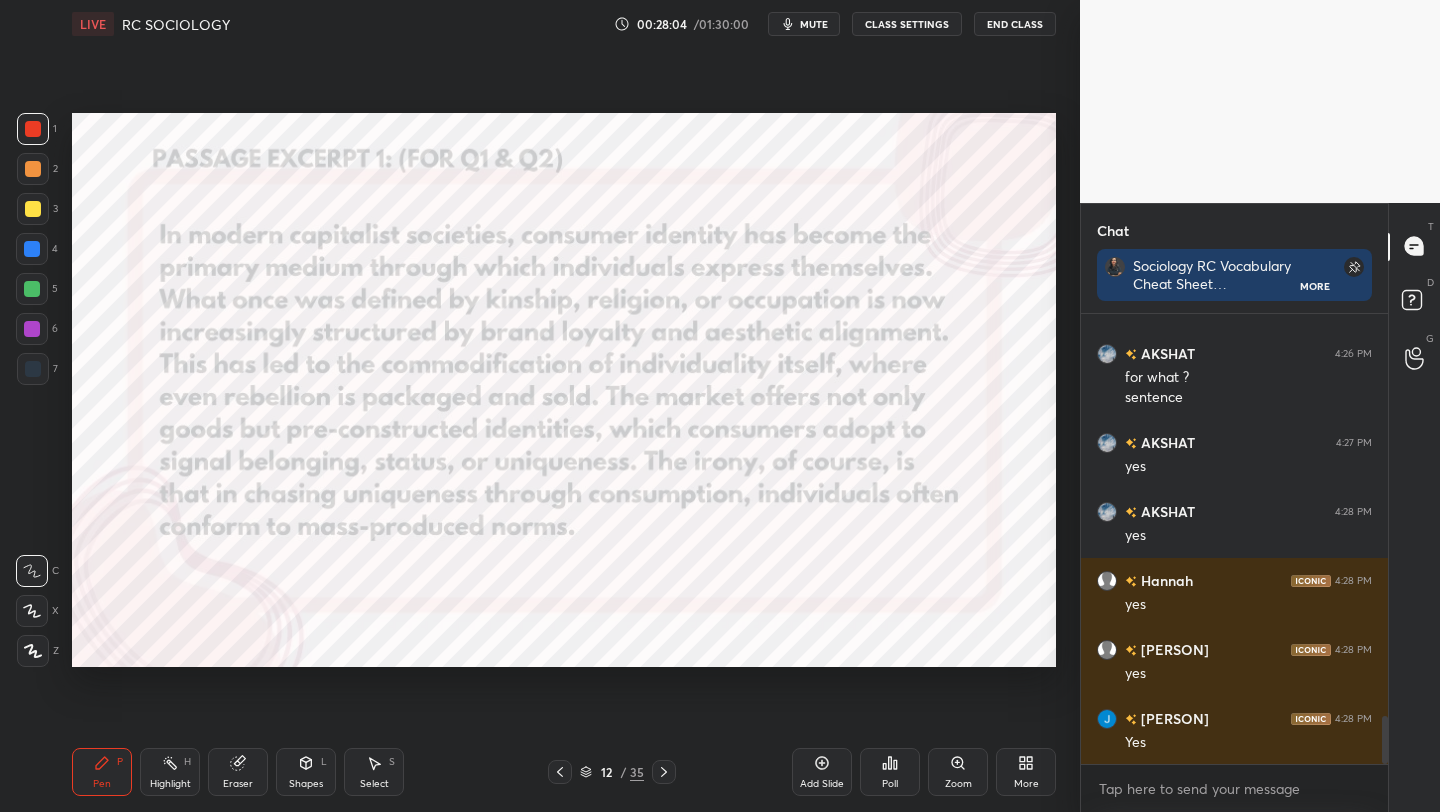 scroll, scrollTop: 3756, scrollLeft: 0, axis: vertical 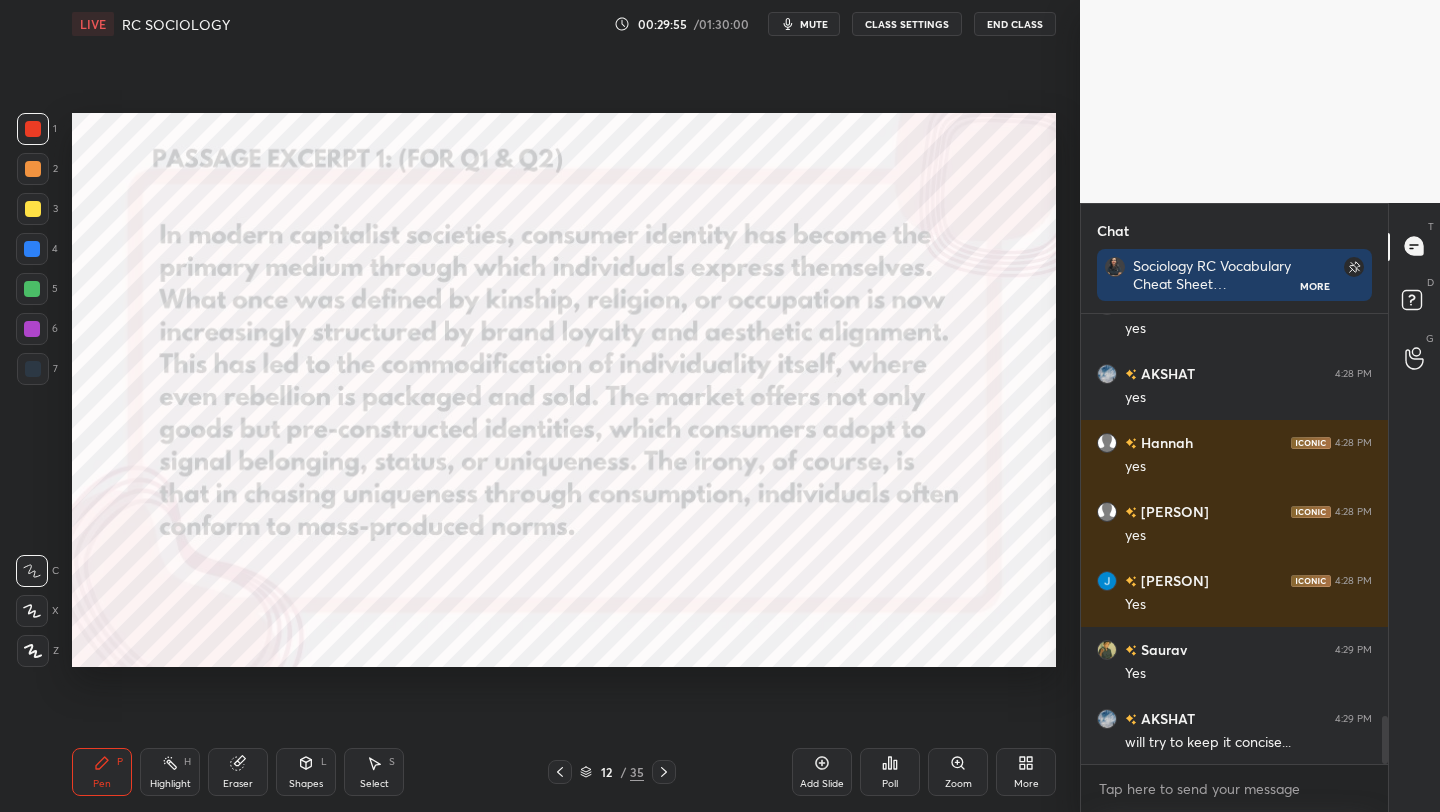 click on "mute" at bounding box center [814, 24] 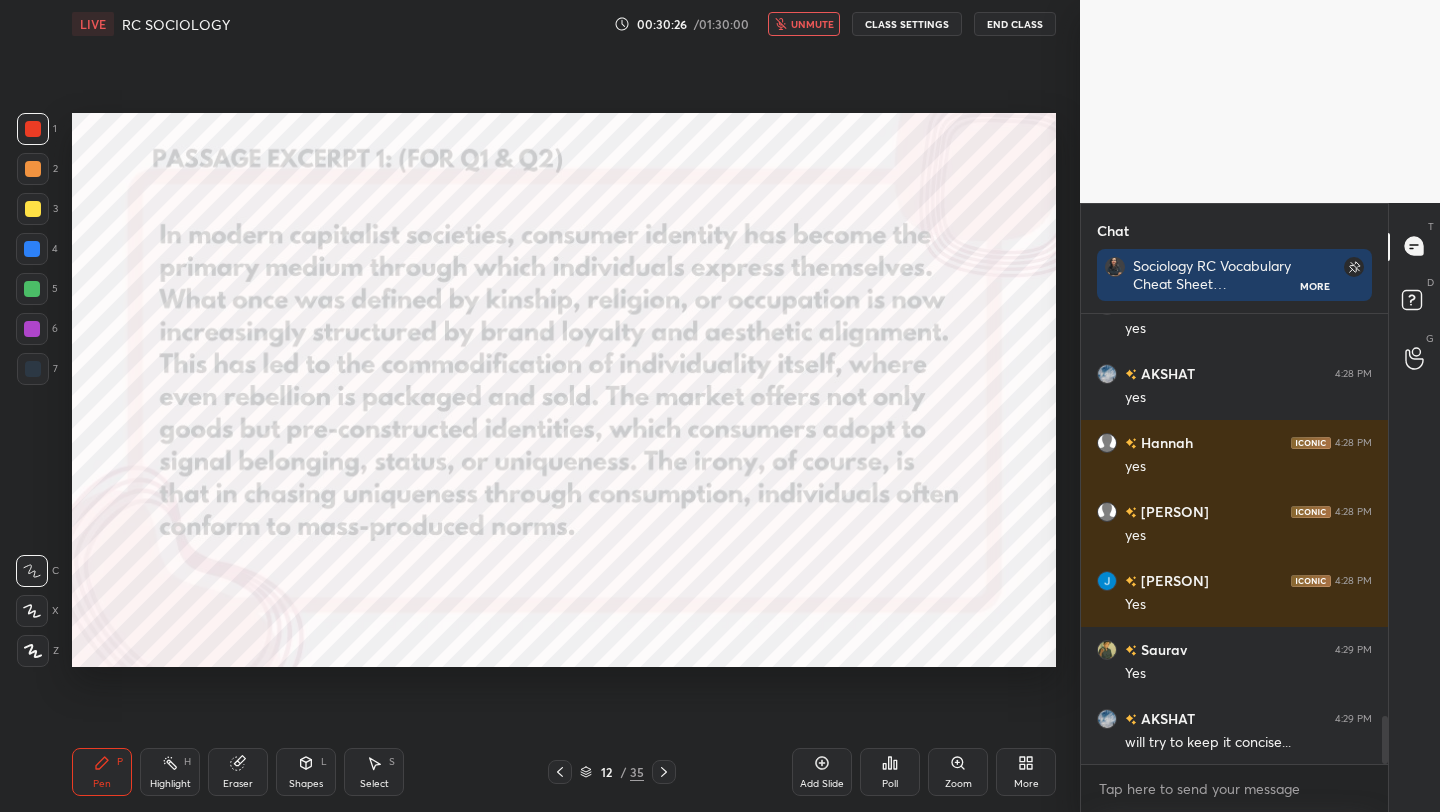 click on "End Class" at bounding box center [1015, 24] 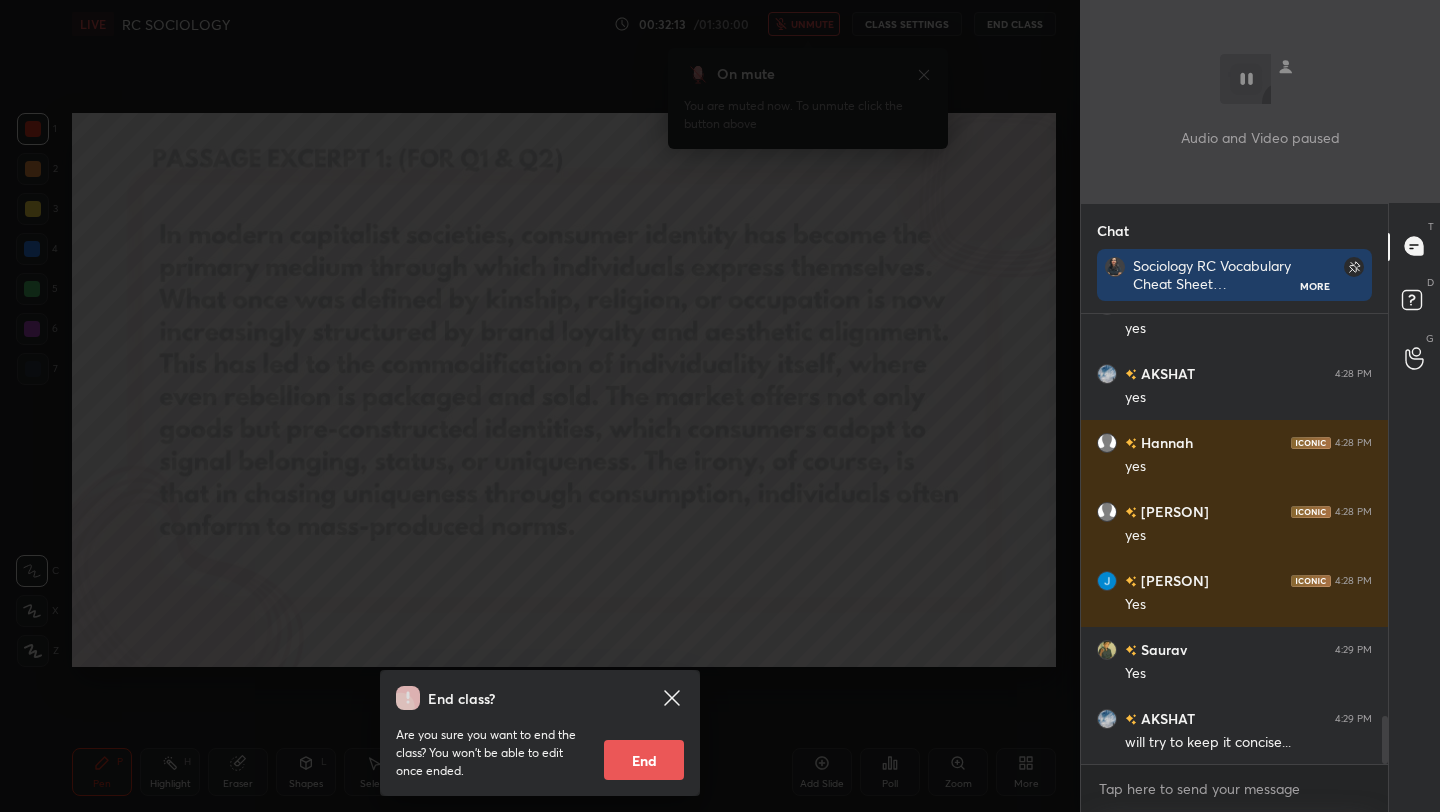 click on "End class? Are you sure you want to end the class? You won’t be able to edit once ended. End" at bounding box center [540, 406] 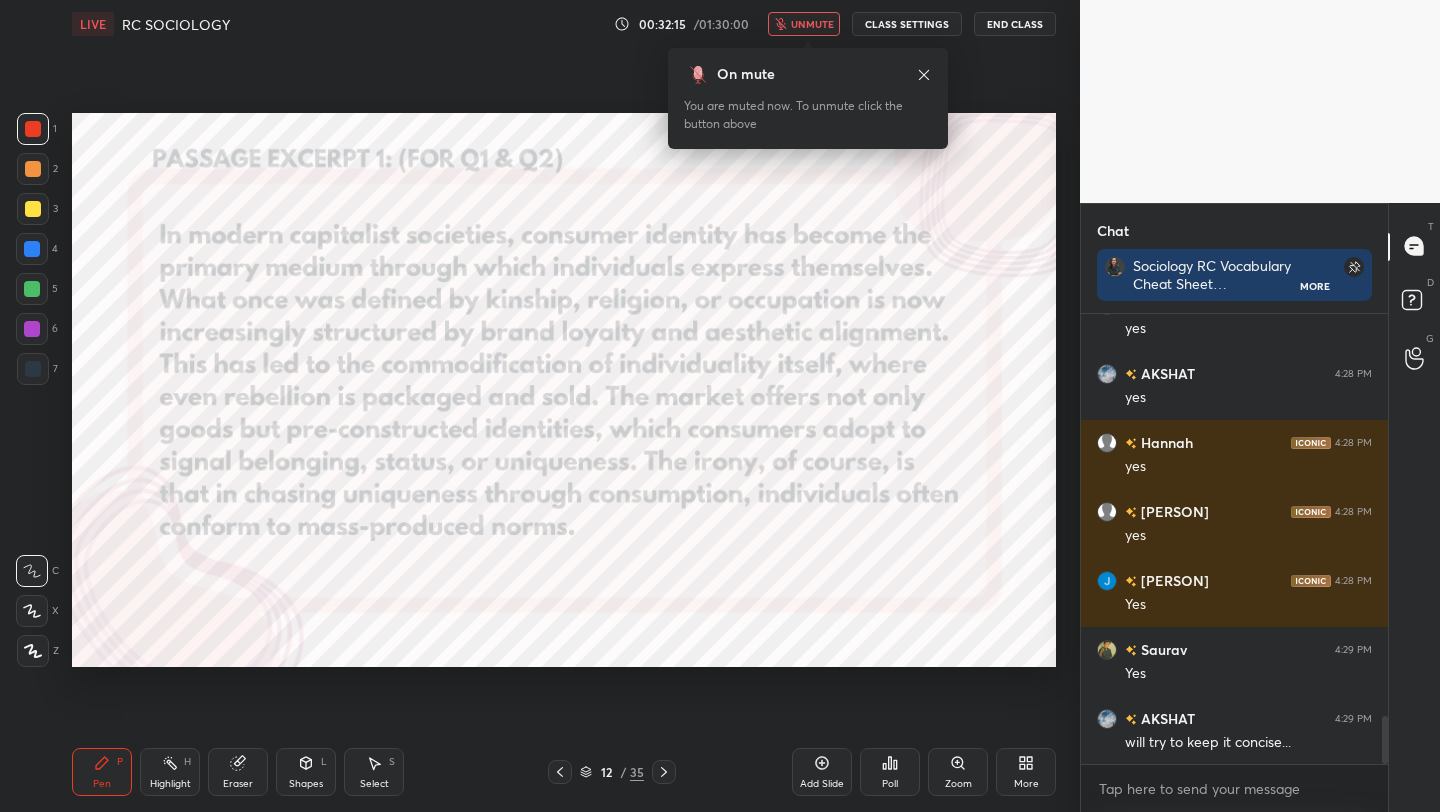 click on "unmute" at bounding box center [812, 24] 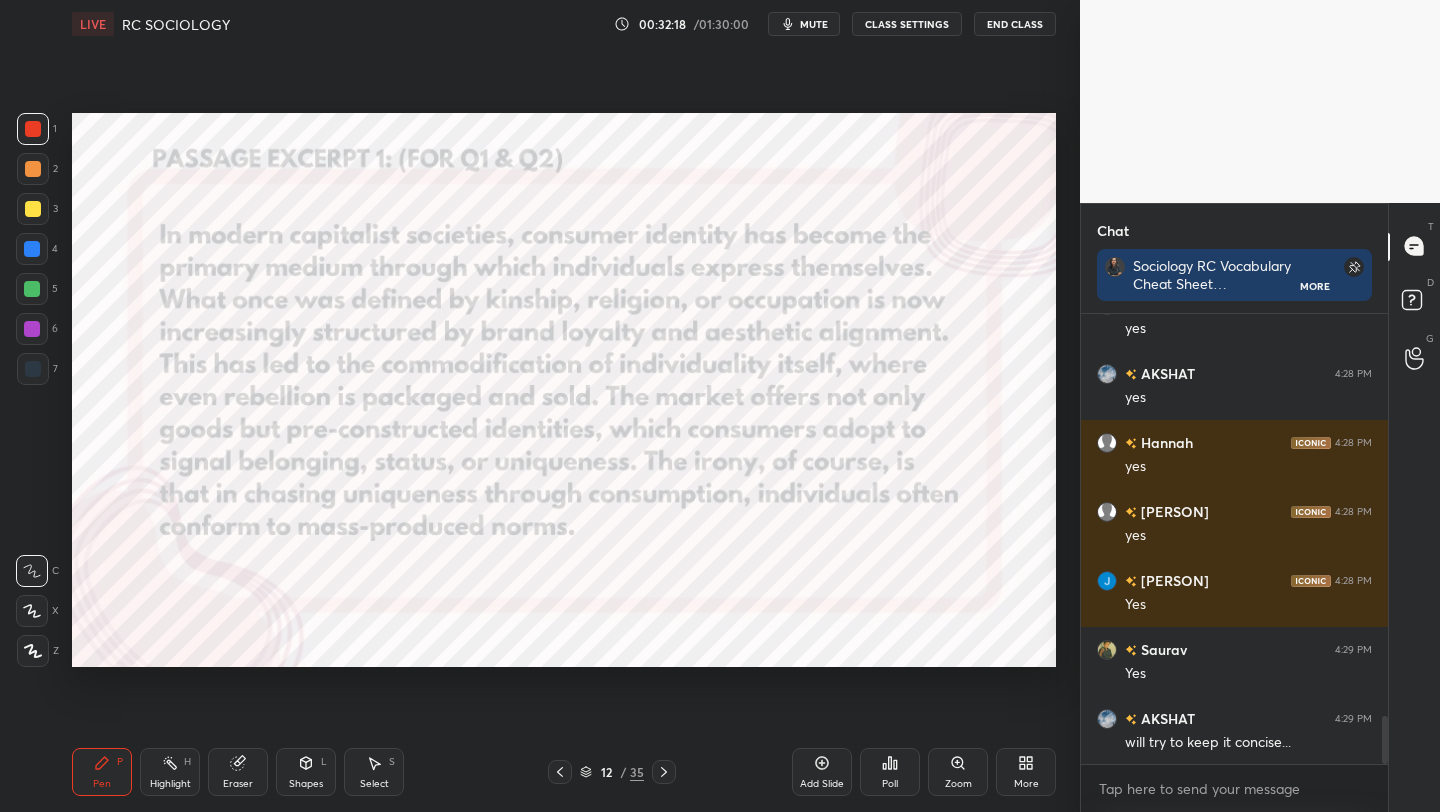 click on "mute" at bounding box center [814, 24] 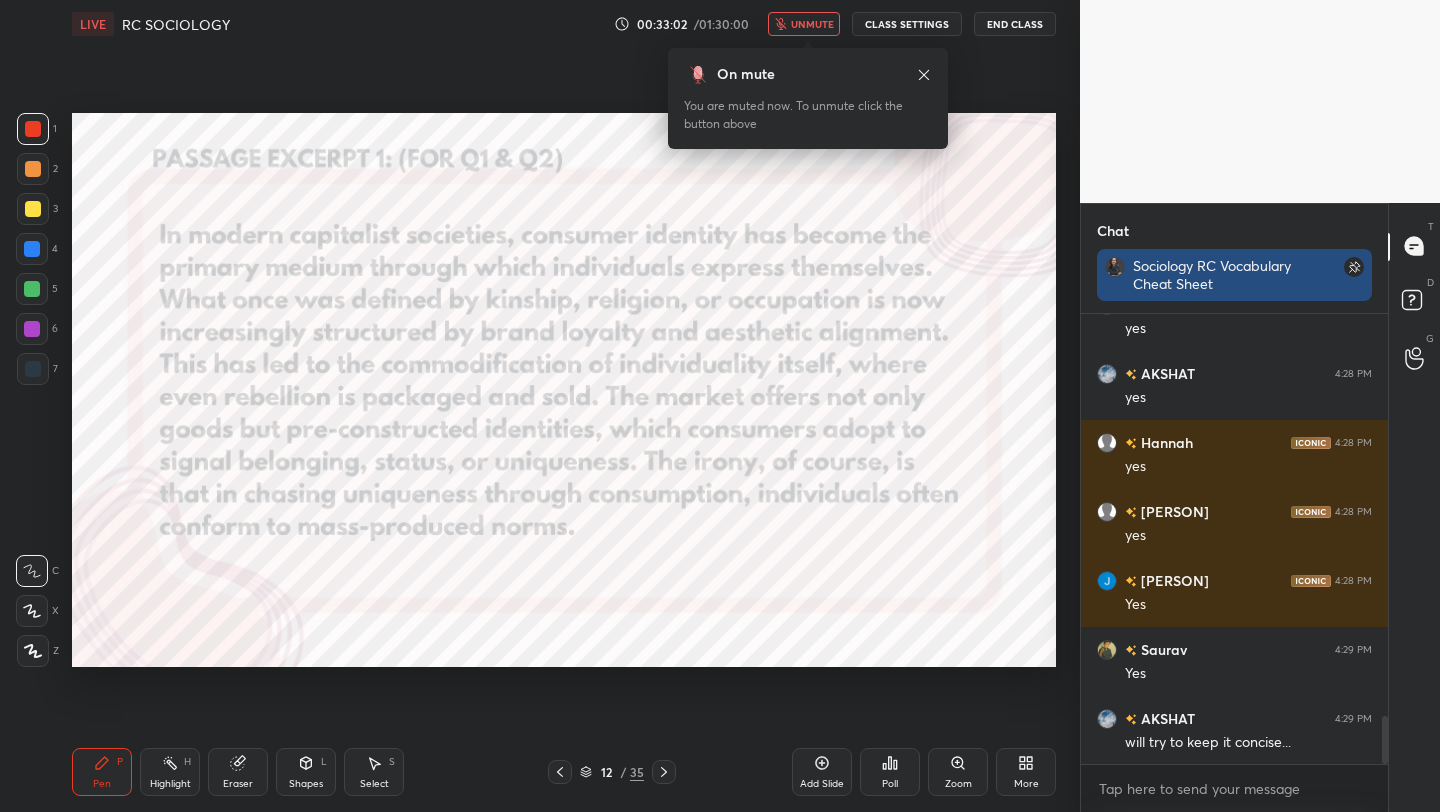 scroll, scrollTop: 2, scrollLeft: 301, axis: both 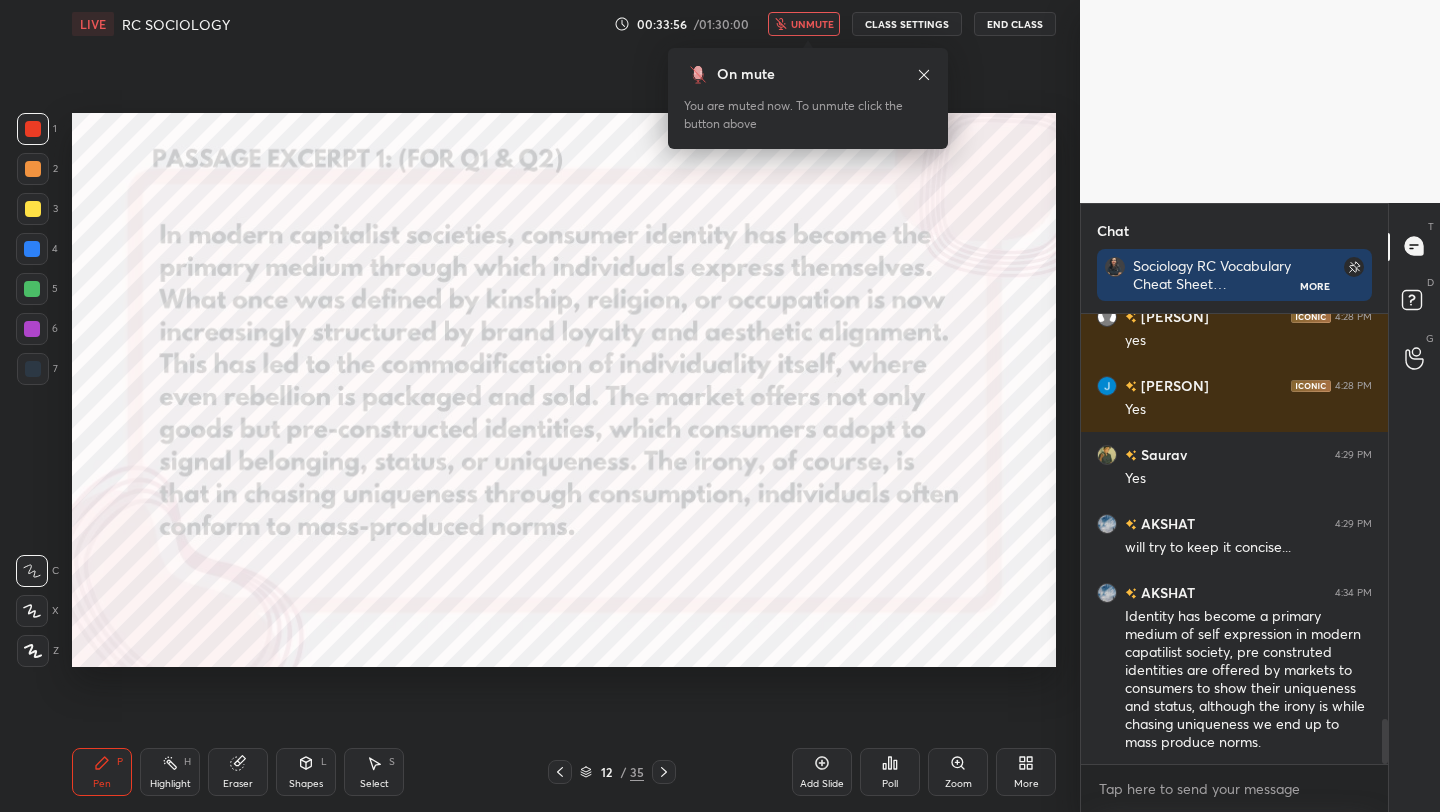 click on "unmute" at bounding box center [812, 24] 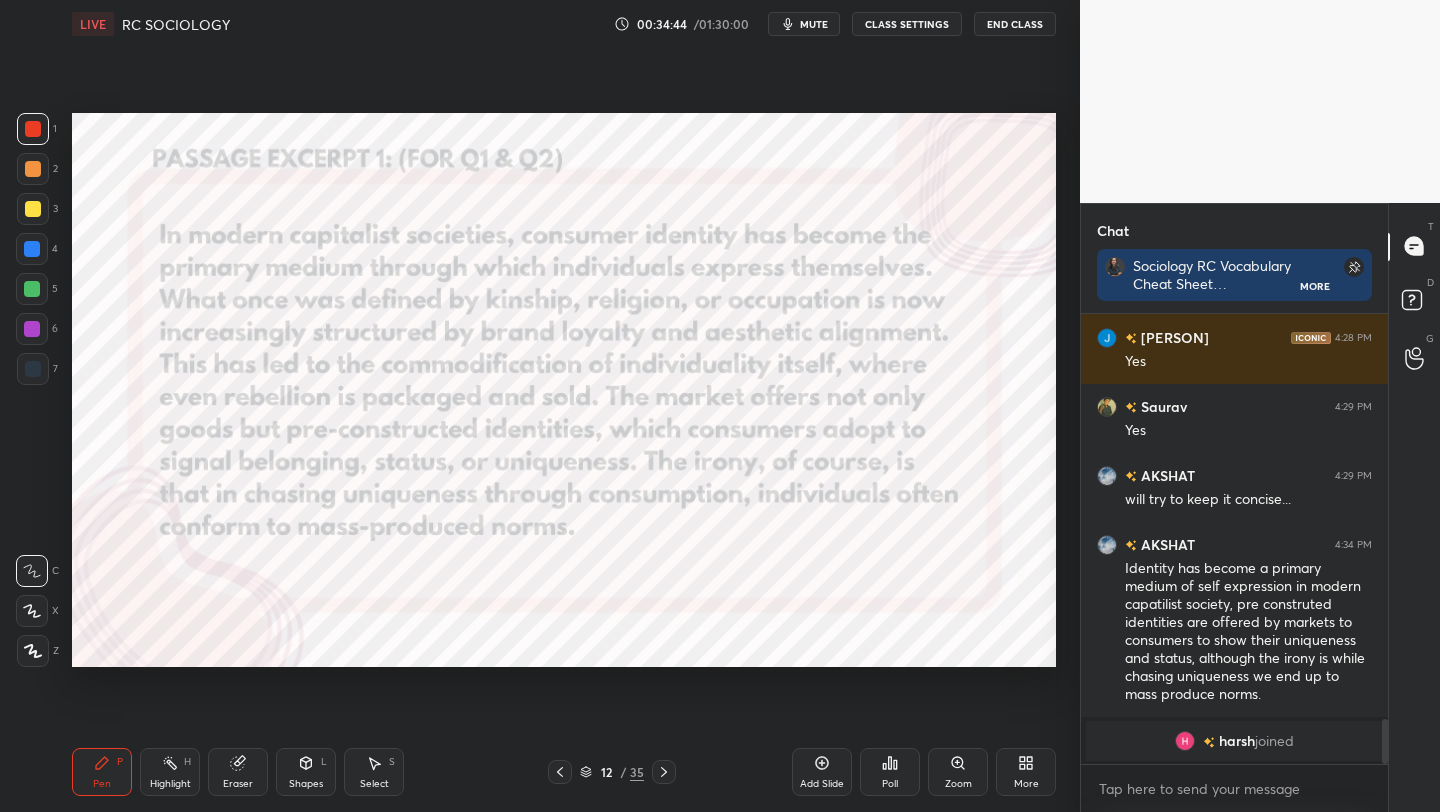 scroll, scrollTop: 2585, scrollLeft: 0, axis: vertical 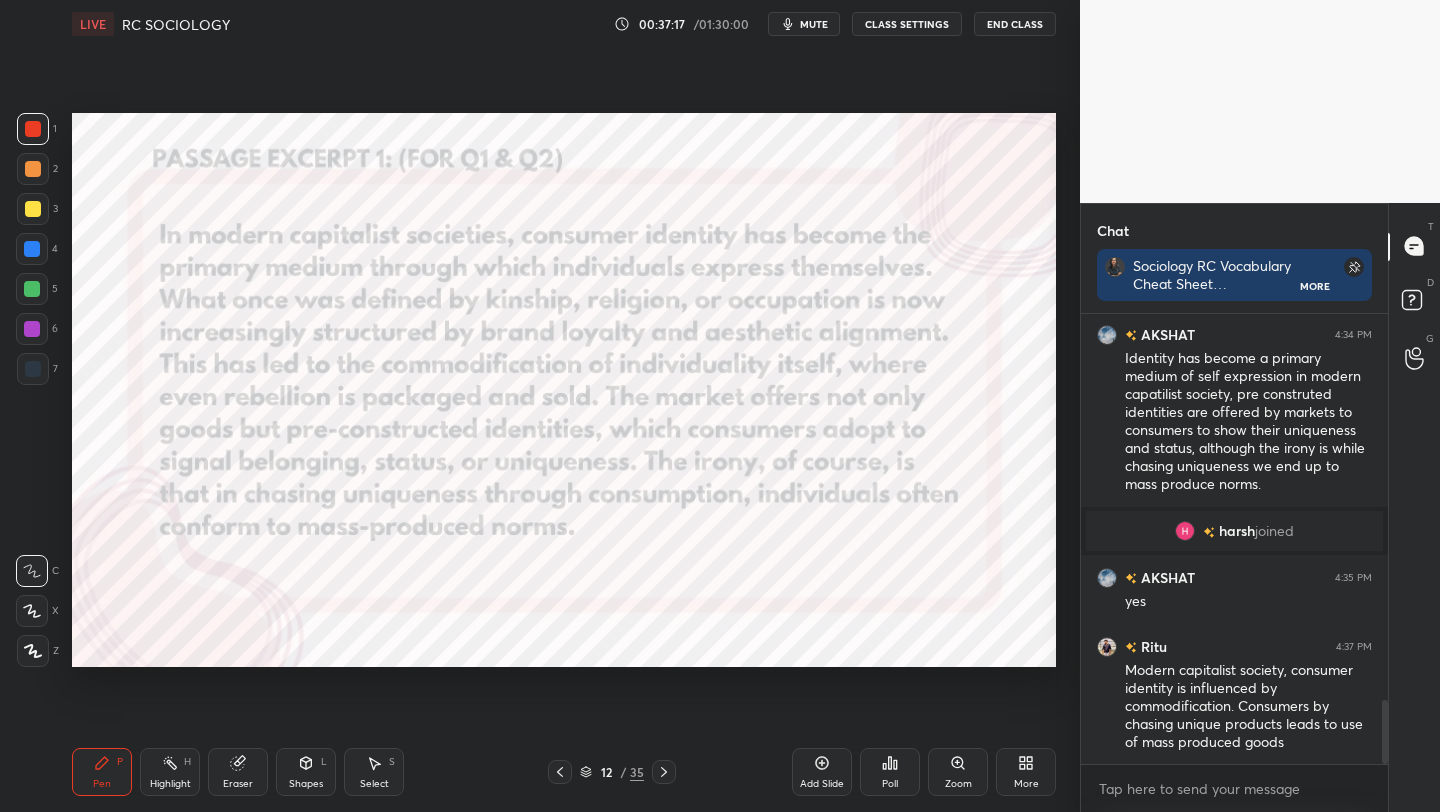 click 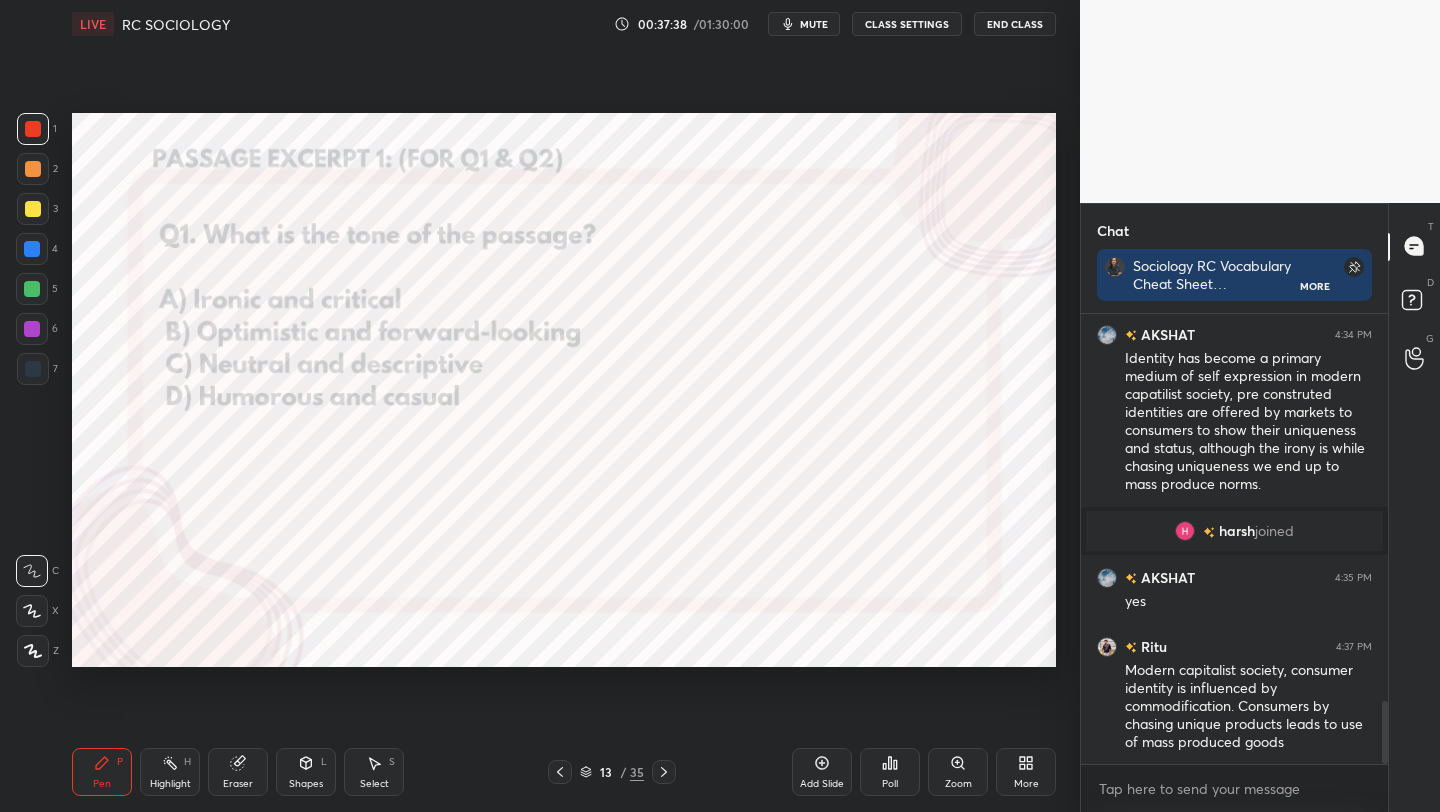 scroll, scrollTop: 2795, scrollLeft: 0, axis: vertical 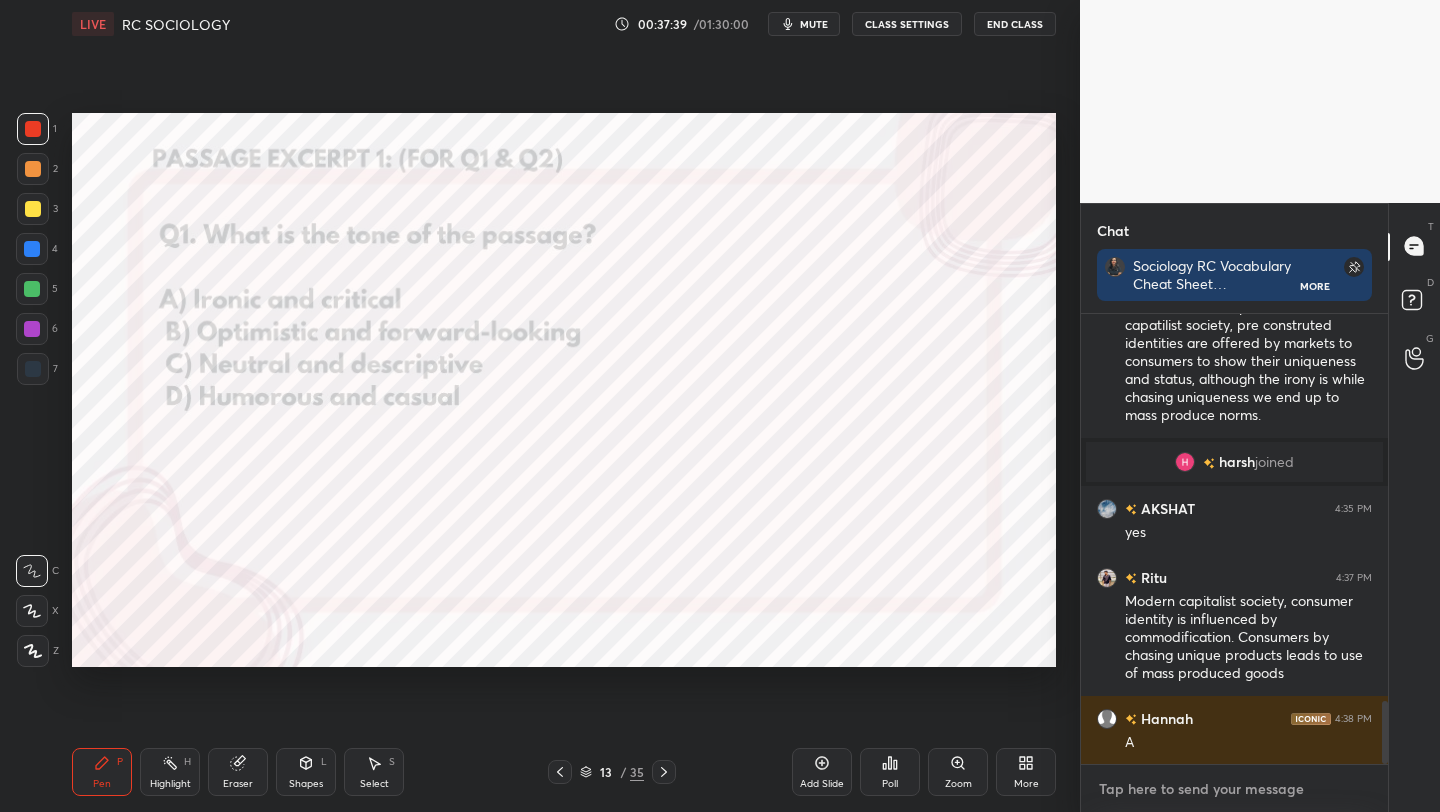 type on "x" 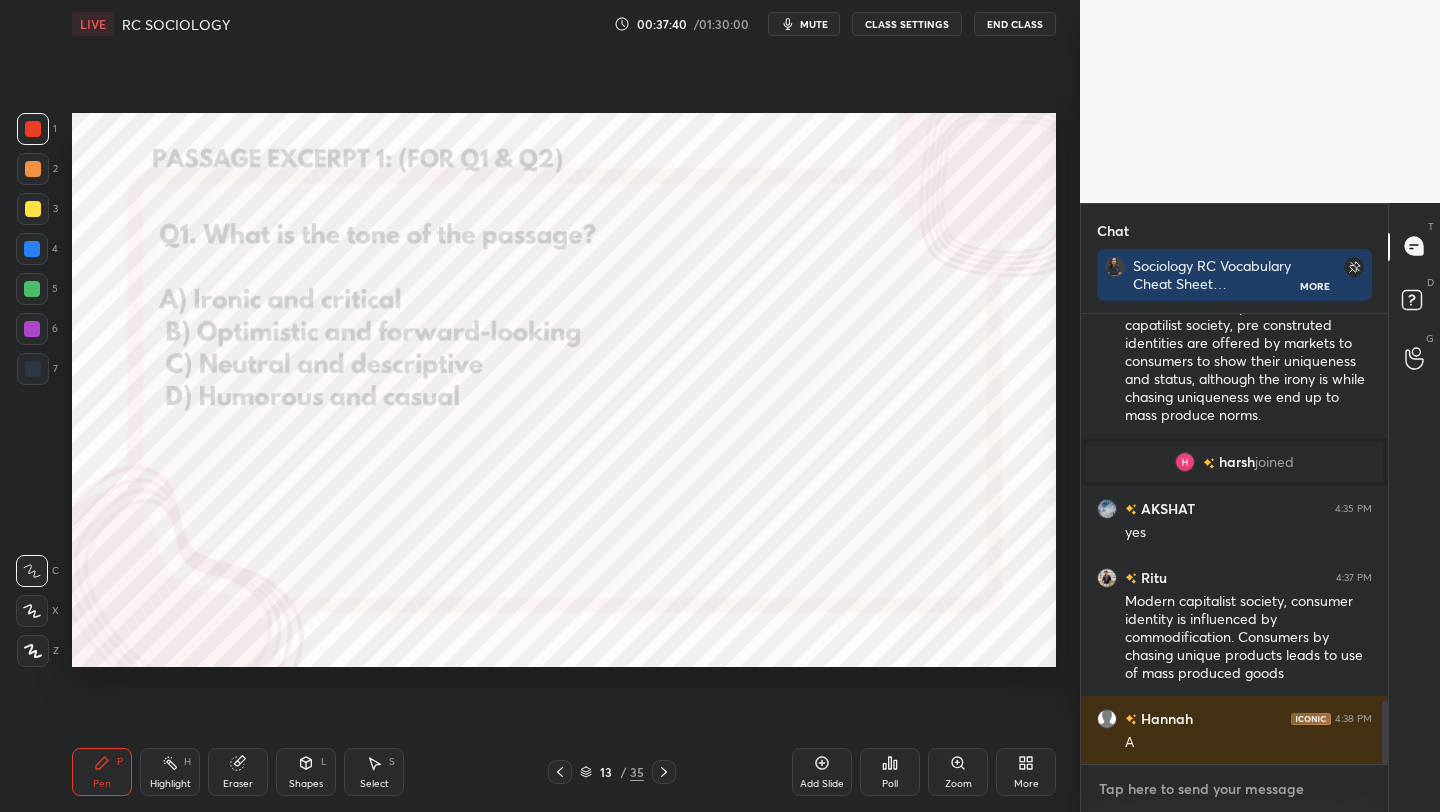 paste on "A) Ironic and critical
Explanation: The author points out how attempts at uniqueness via consumption lead to conformity—this ironic critique of consumerism shows a critical tone with irony." 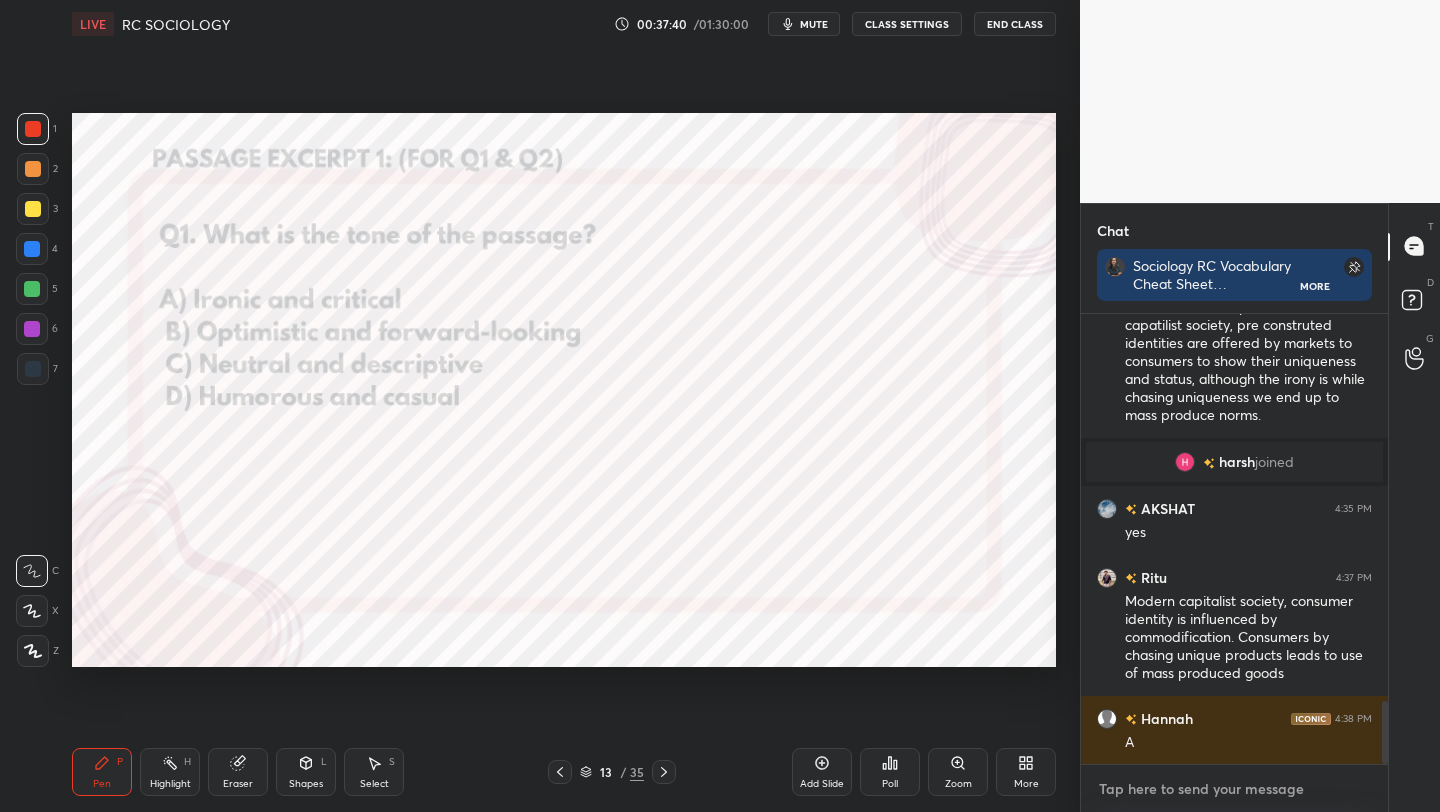 type on "A) Ironic and critical
Explanation: The author points out how attempts at uniqueness via consumption lead to conformity—this ironic critique of consumerism shows a critical tone with irony." 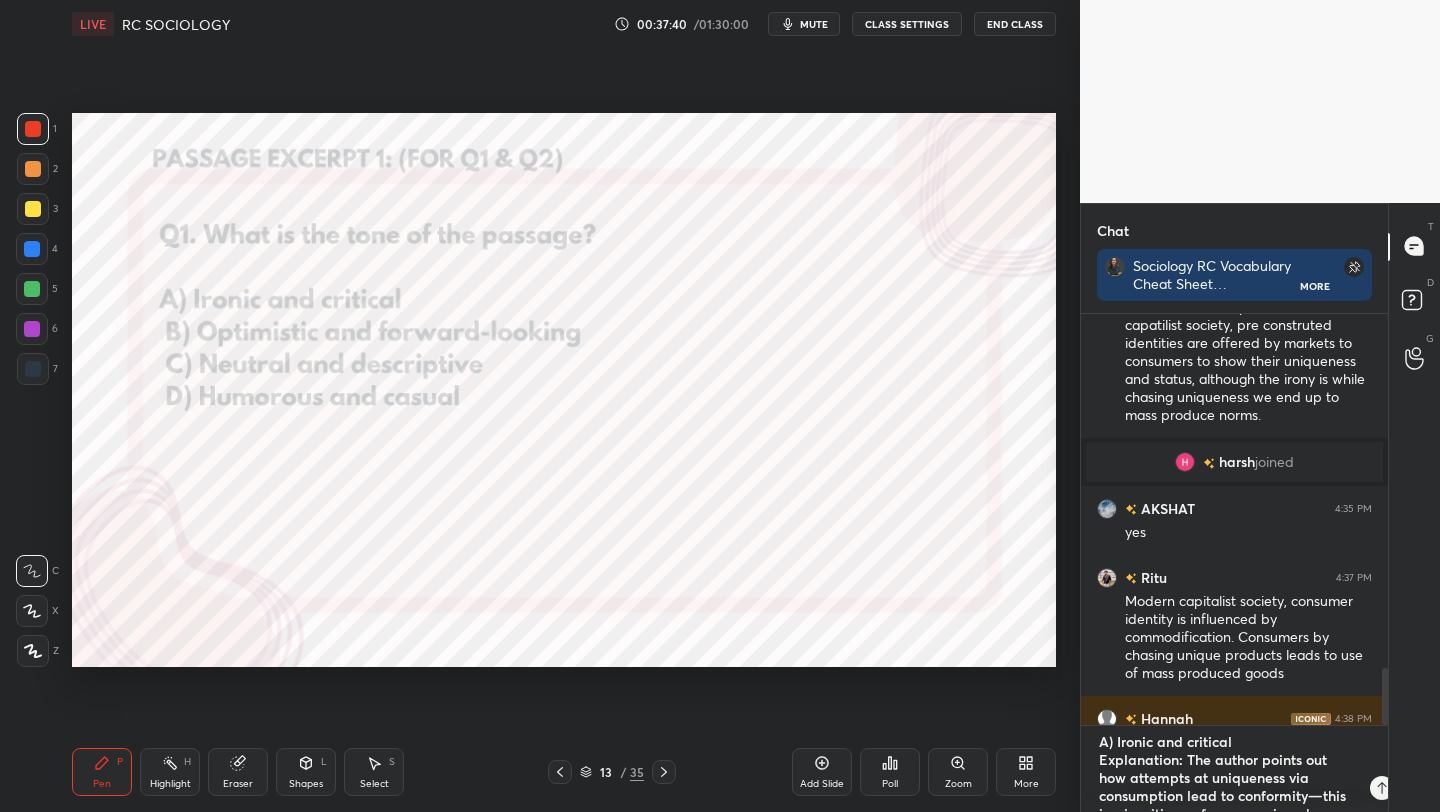 scroll, scrollTop: 40, scrollLeft: 0, axis: vertical 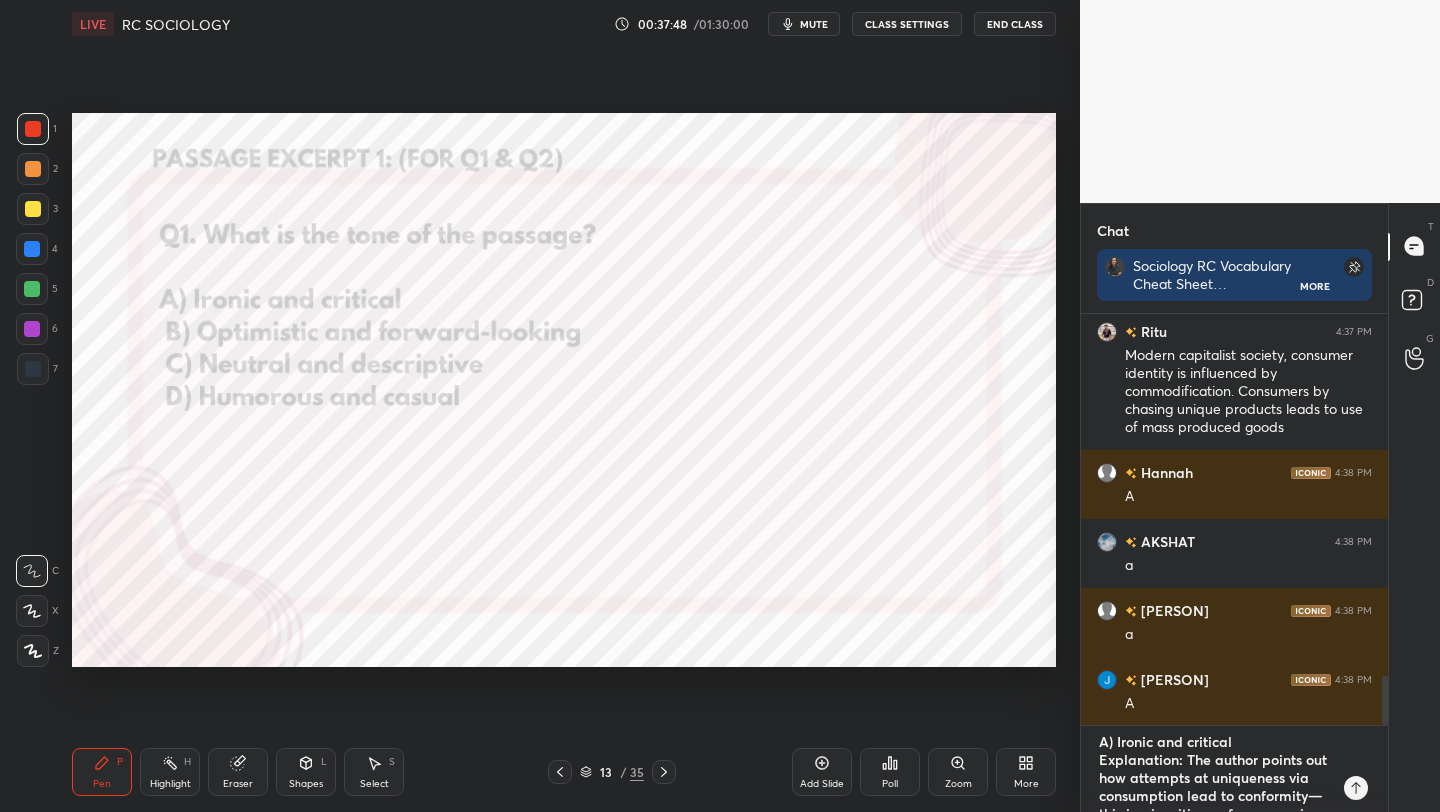 drag, startPoint x: 1185, startPoint y: 797, endPoint x: 1065, endPoint y: 688, distance: 162.11415 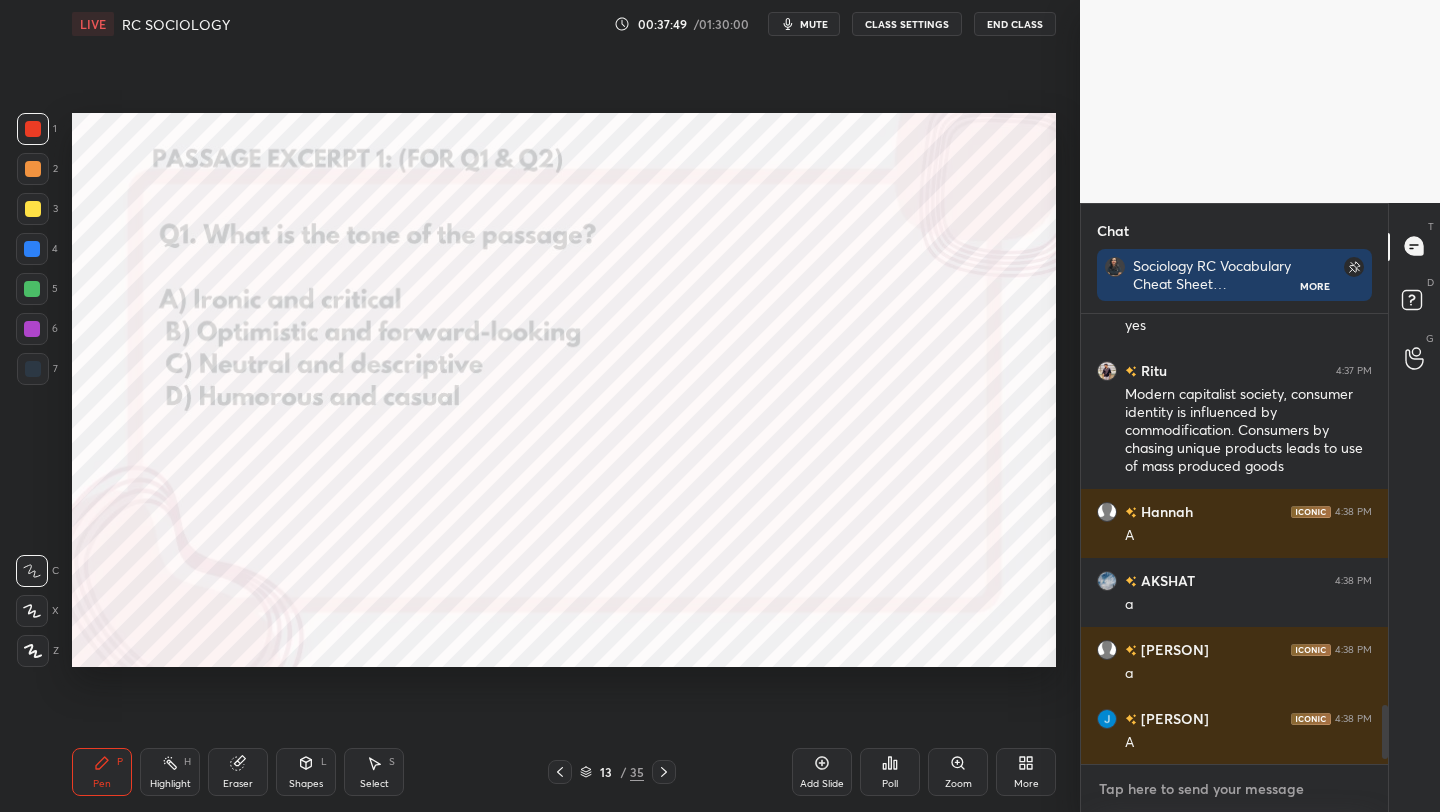 scroll, scrollTop: 7, scrollLeft: 7, axis: both 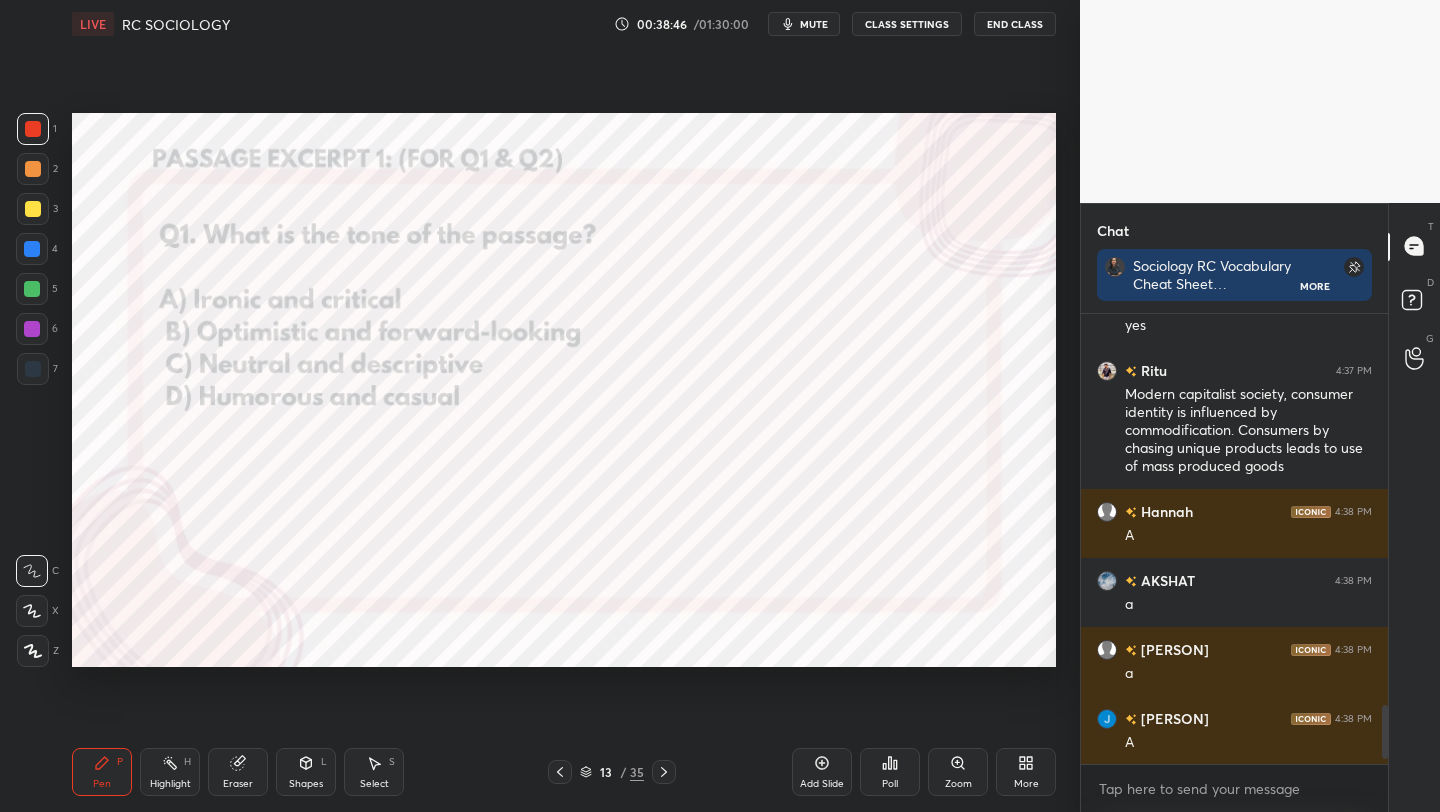 click 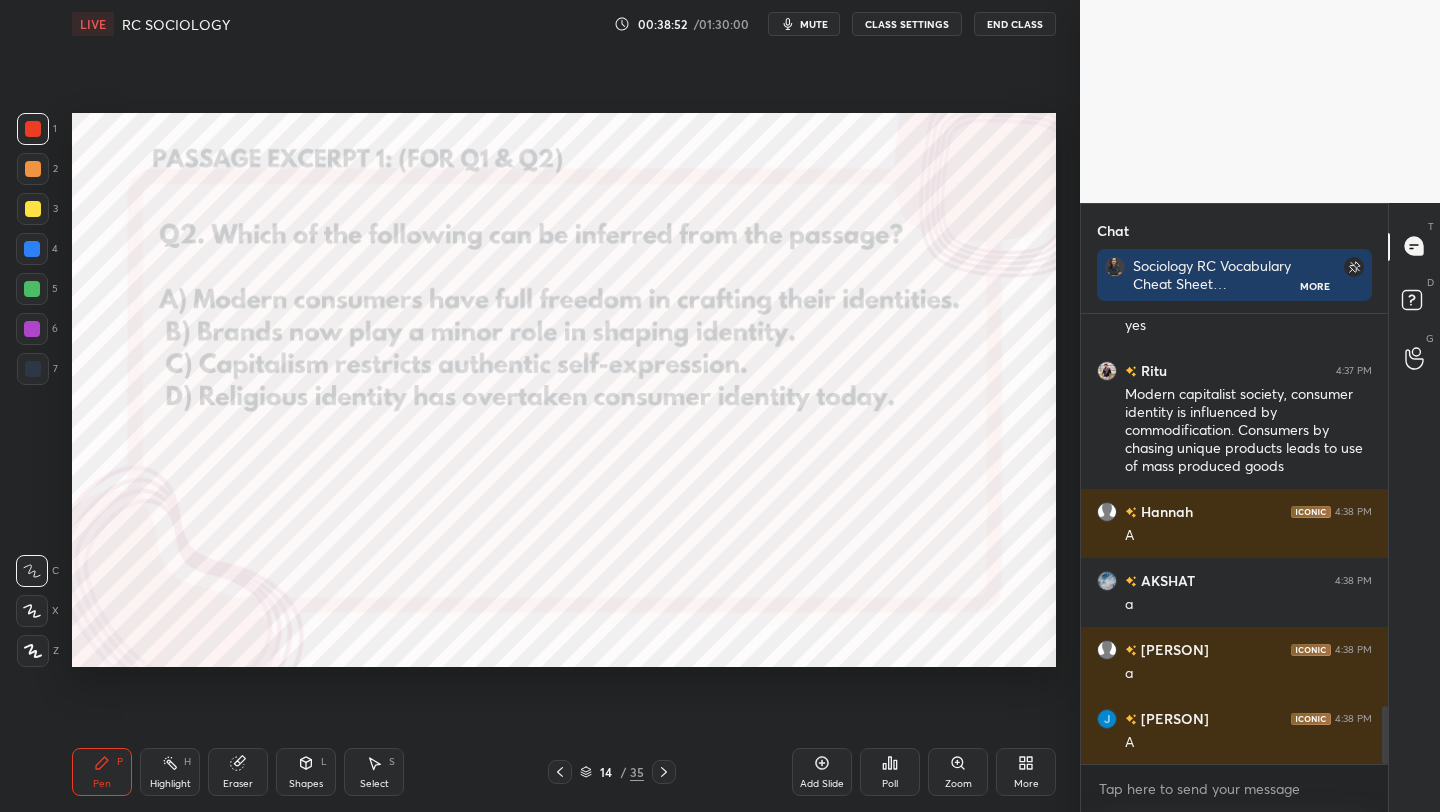 scroll, scrollTop: 3071, scrollLeft: 0, axis: vertical 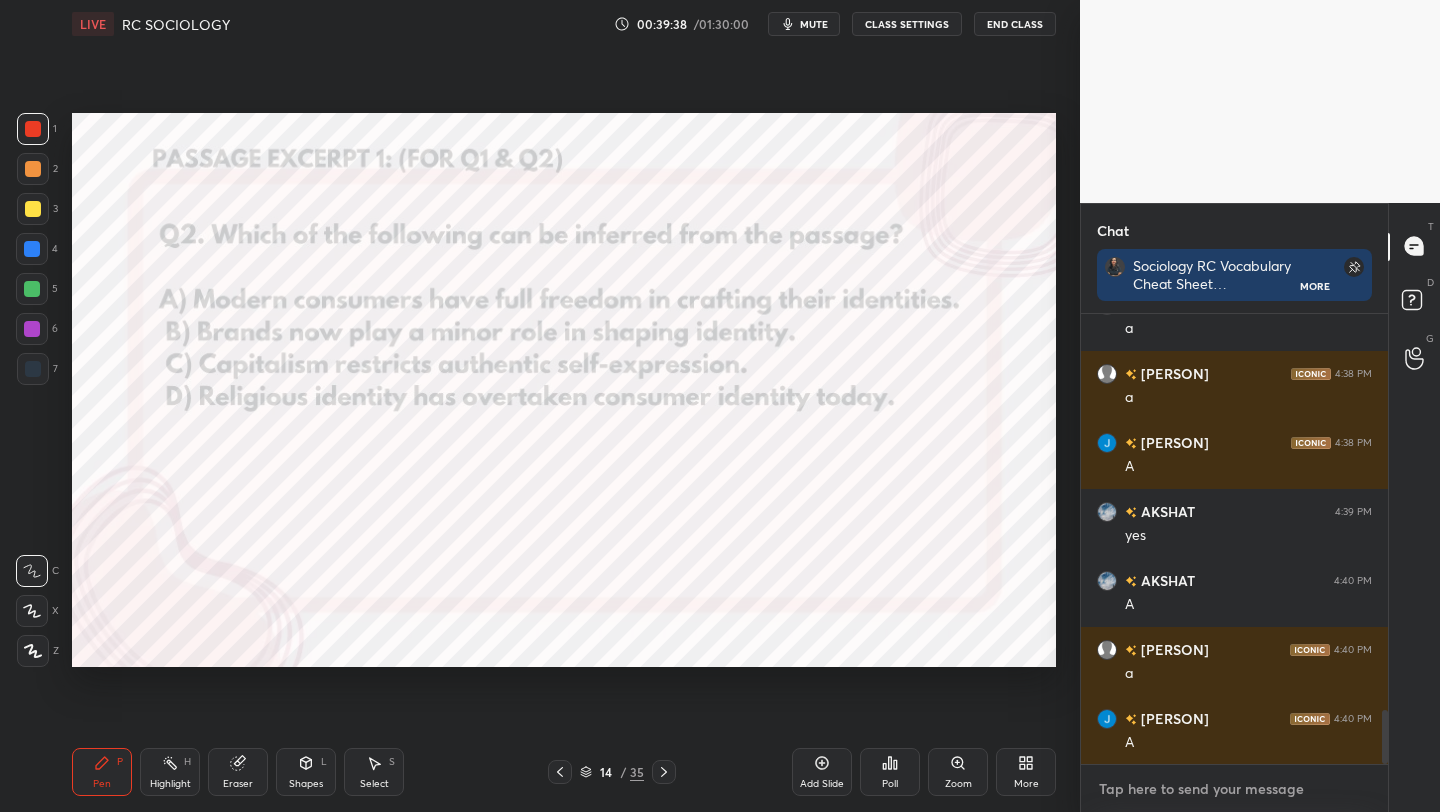 type on "x" 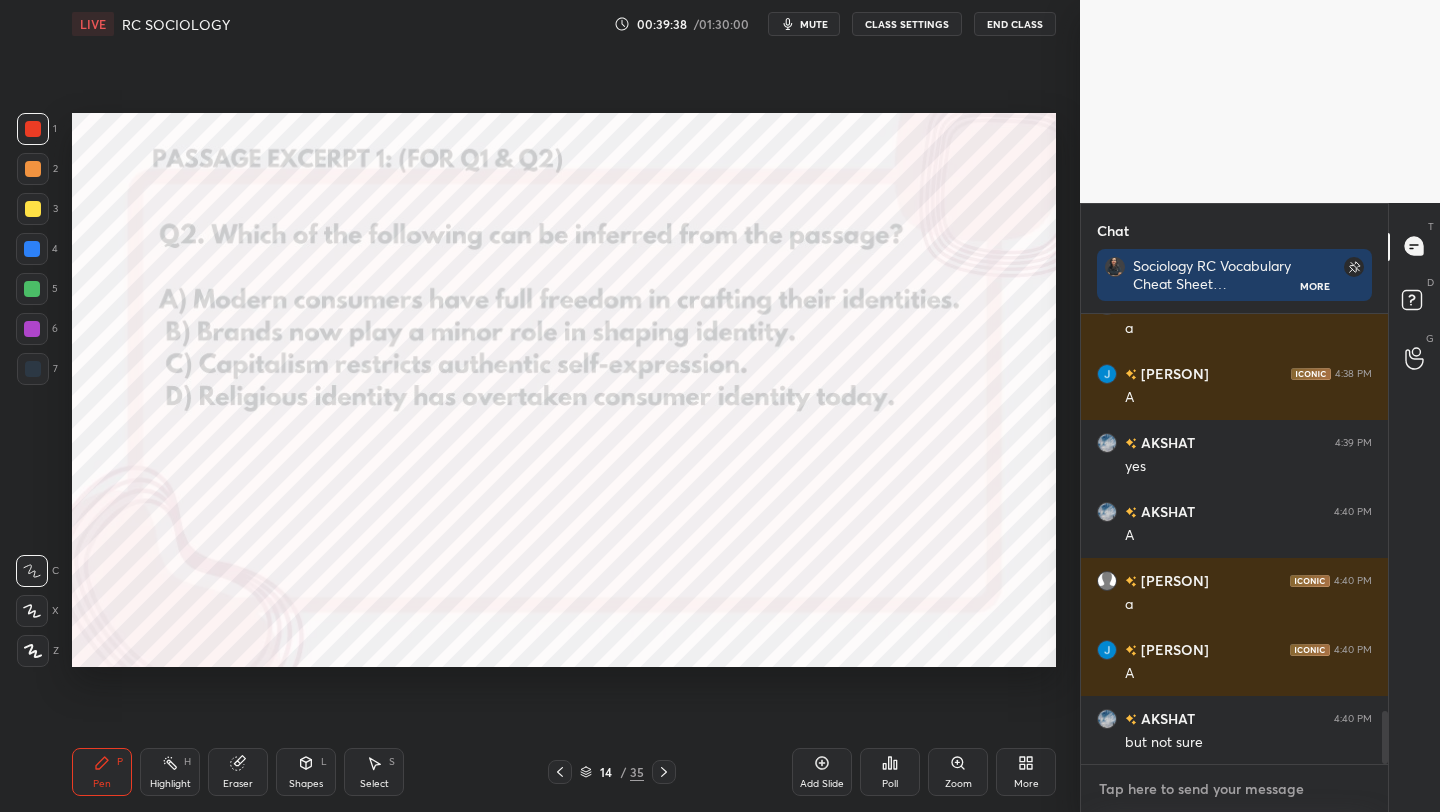 paste on "C) Capitalism restricts authentic self-expression
Explanation: The author suggests consumerism offers pre-constructed identities, reducing authentic individuality—a subtle but strong inference." 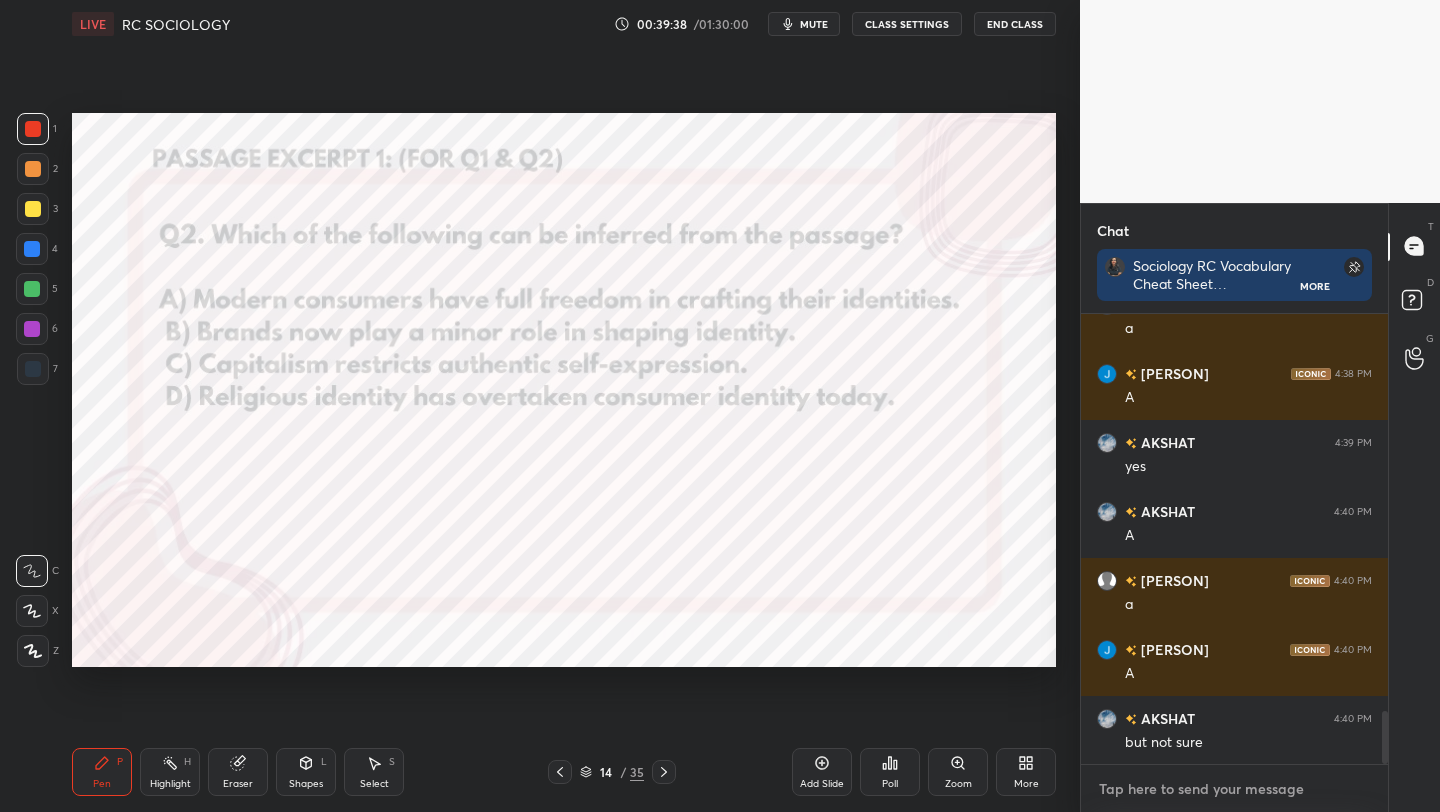 type on "C) Capitalism restricts authentic self-expression
Explanation: The author suggests consumerism offers pre-constructed identities, reducing authentic individuality—a subtle but strong inference." 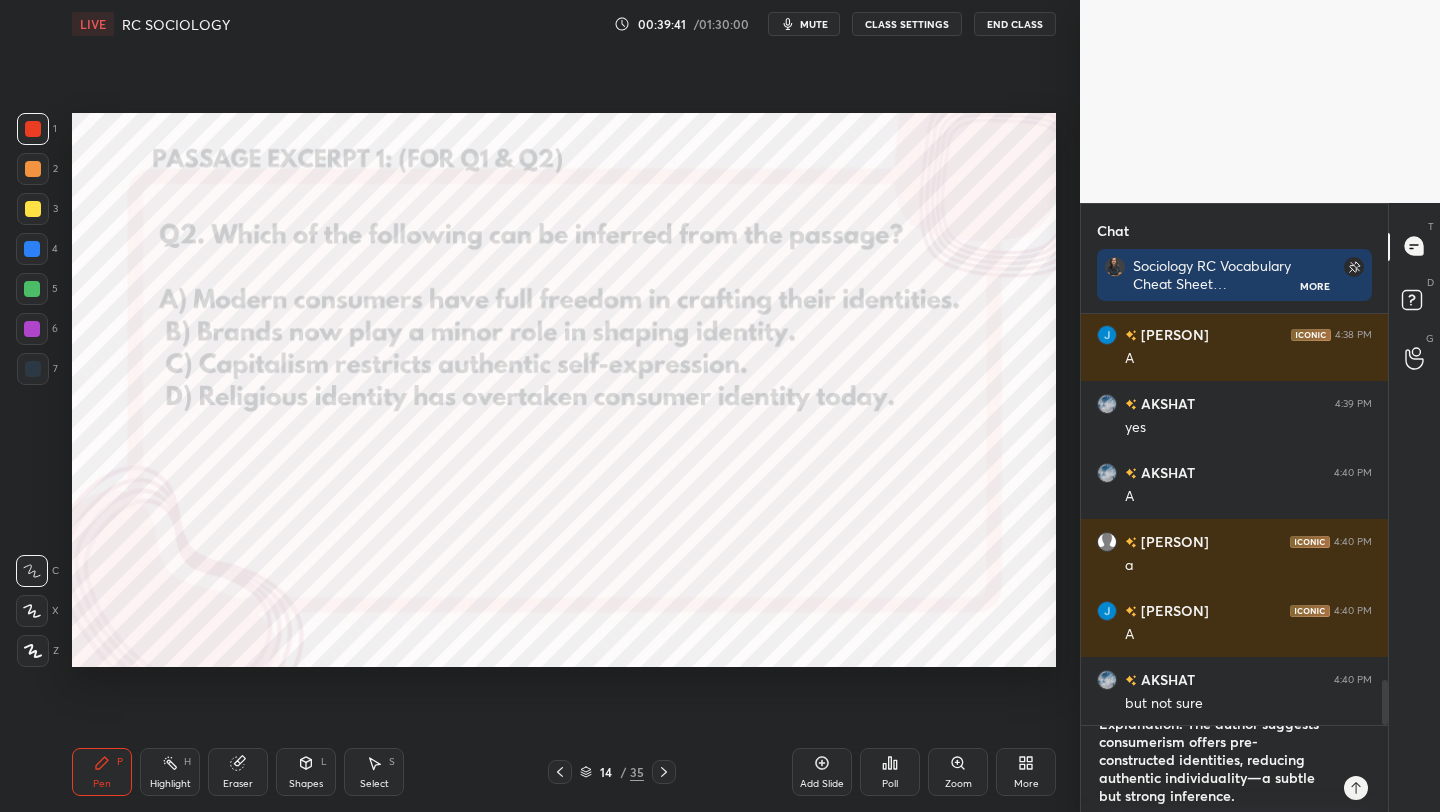 type on "C) Capitalism restricts authentic self-expression
Explanation: The author suggests consumerism offers pre-constructed identities, reducing authentic individuality—a subtle but strong inference." 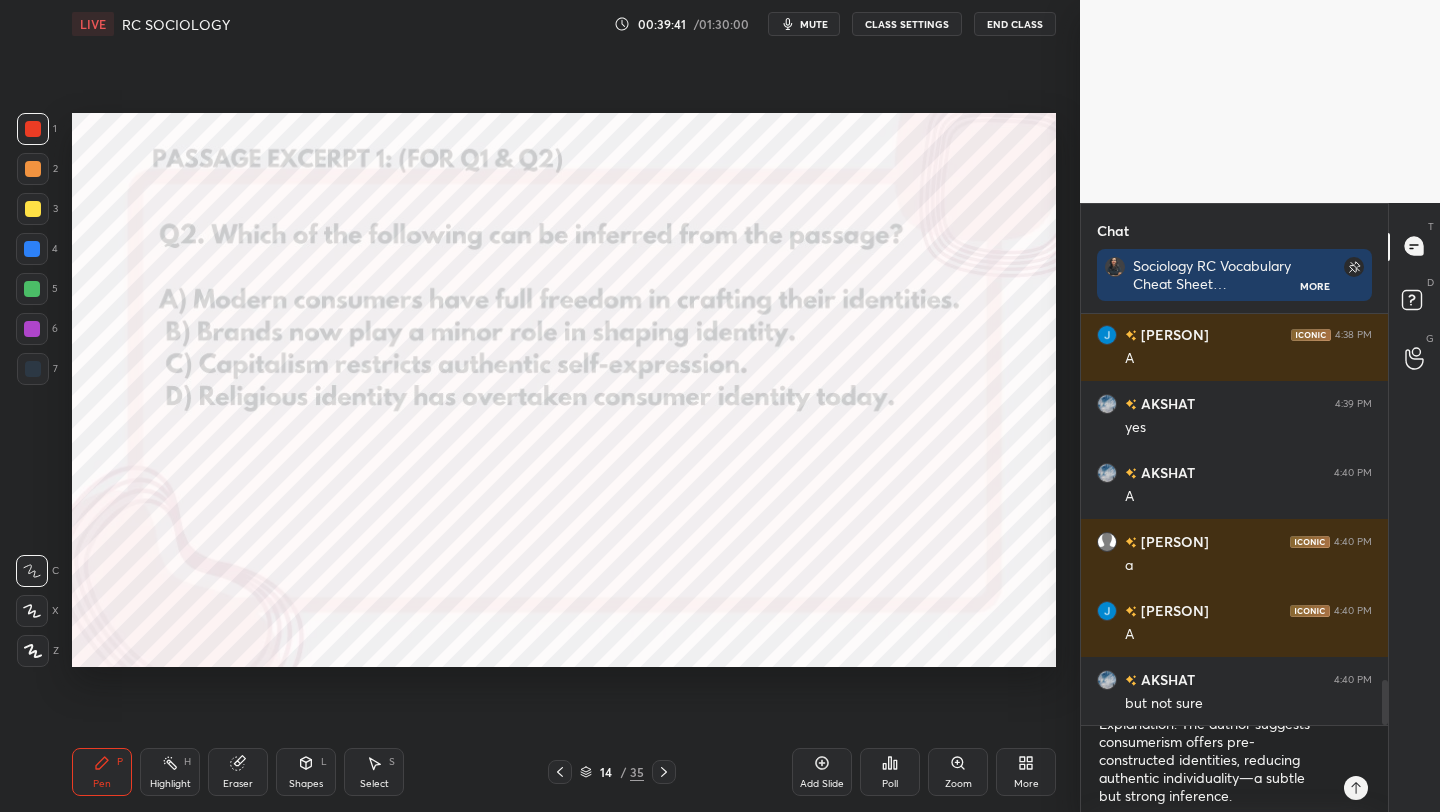 click on "Poll" at bounding box center (890, 772) 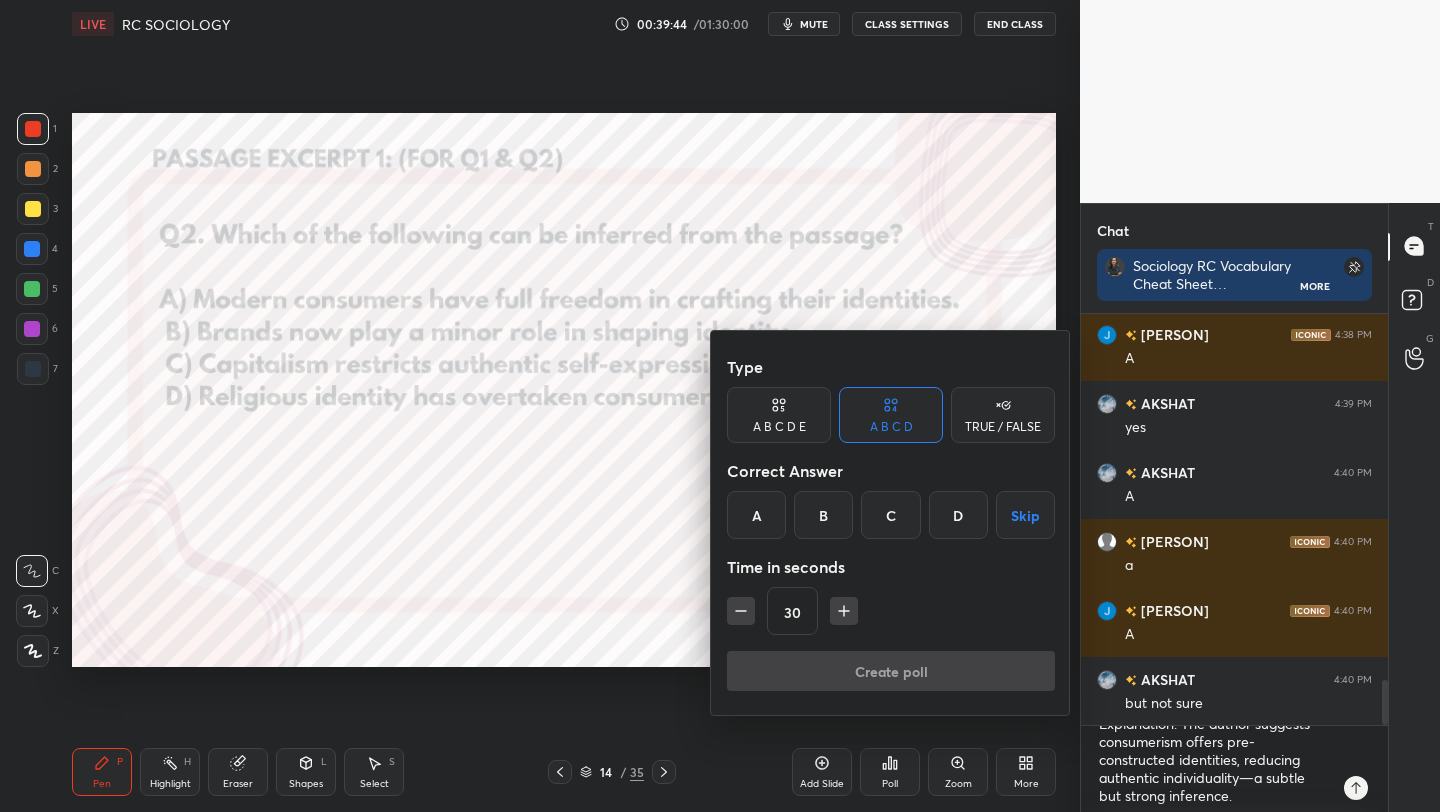 click on "C" at bounding box center (890, 515) 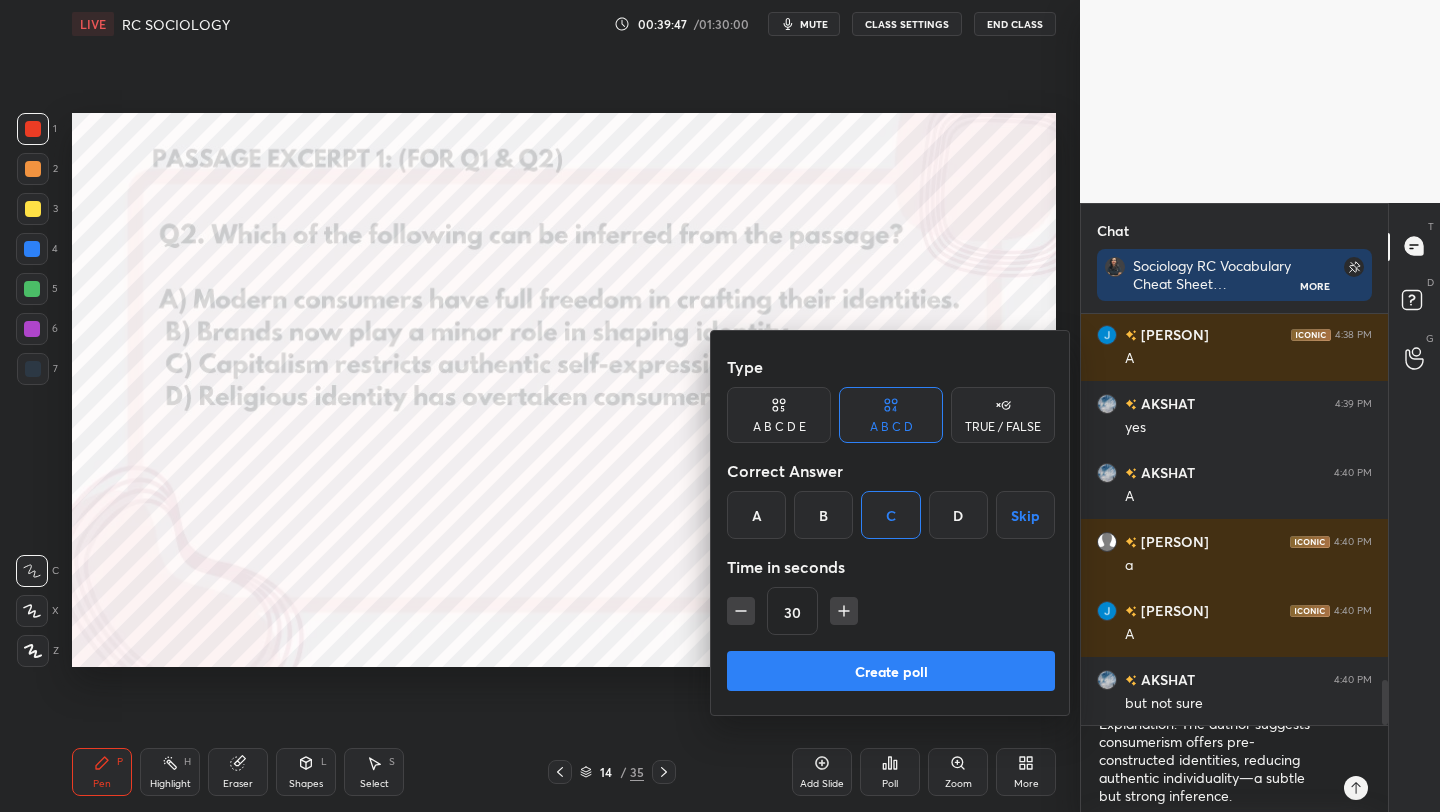 click on "Create poll" at bounding box center (891, 671) 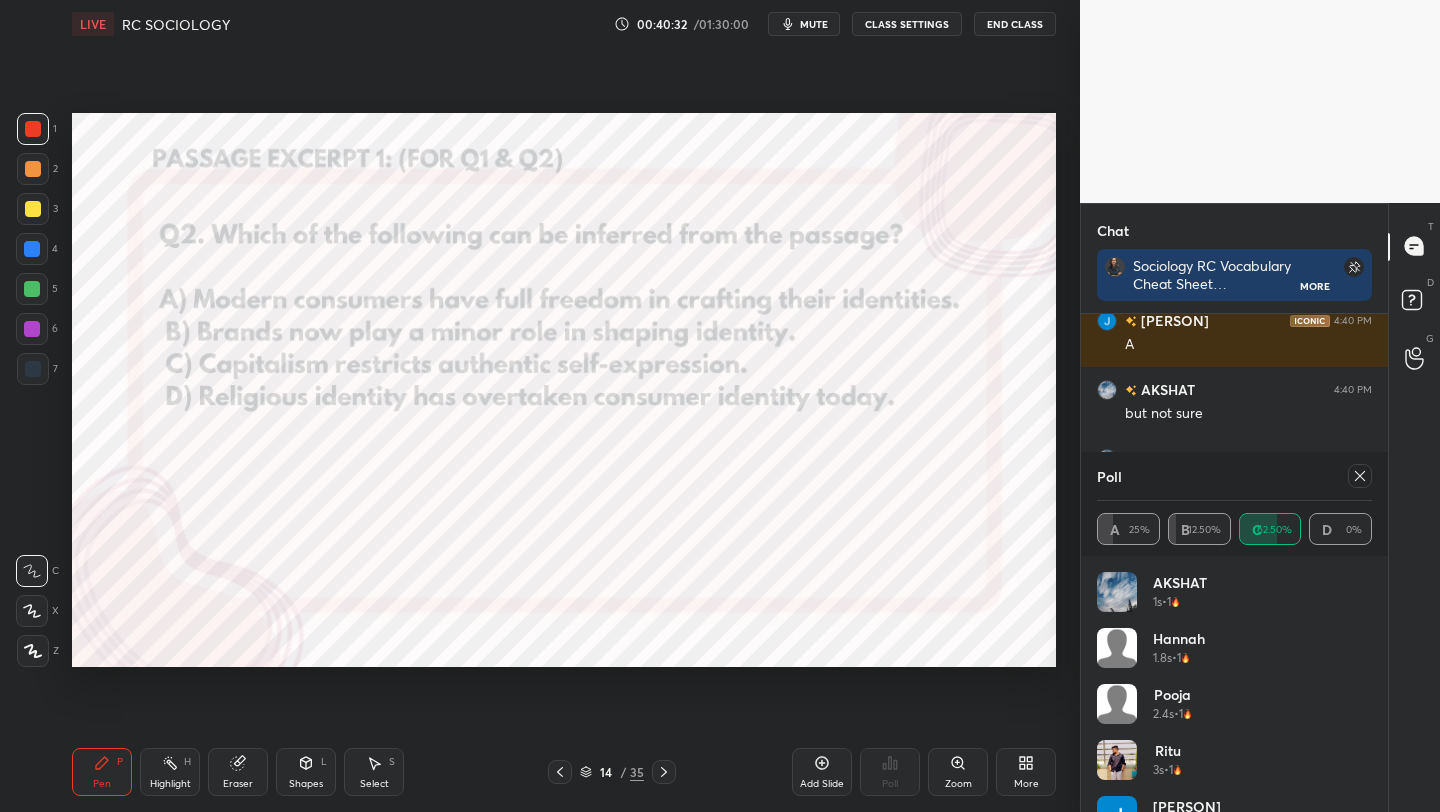 scroll, scrollTop: 3447, scrollLeft: 0, axis: vertical 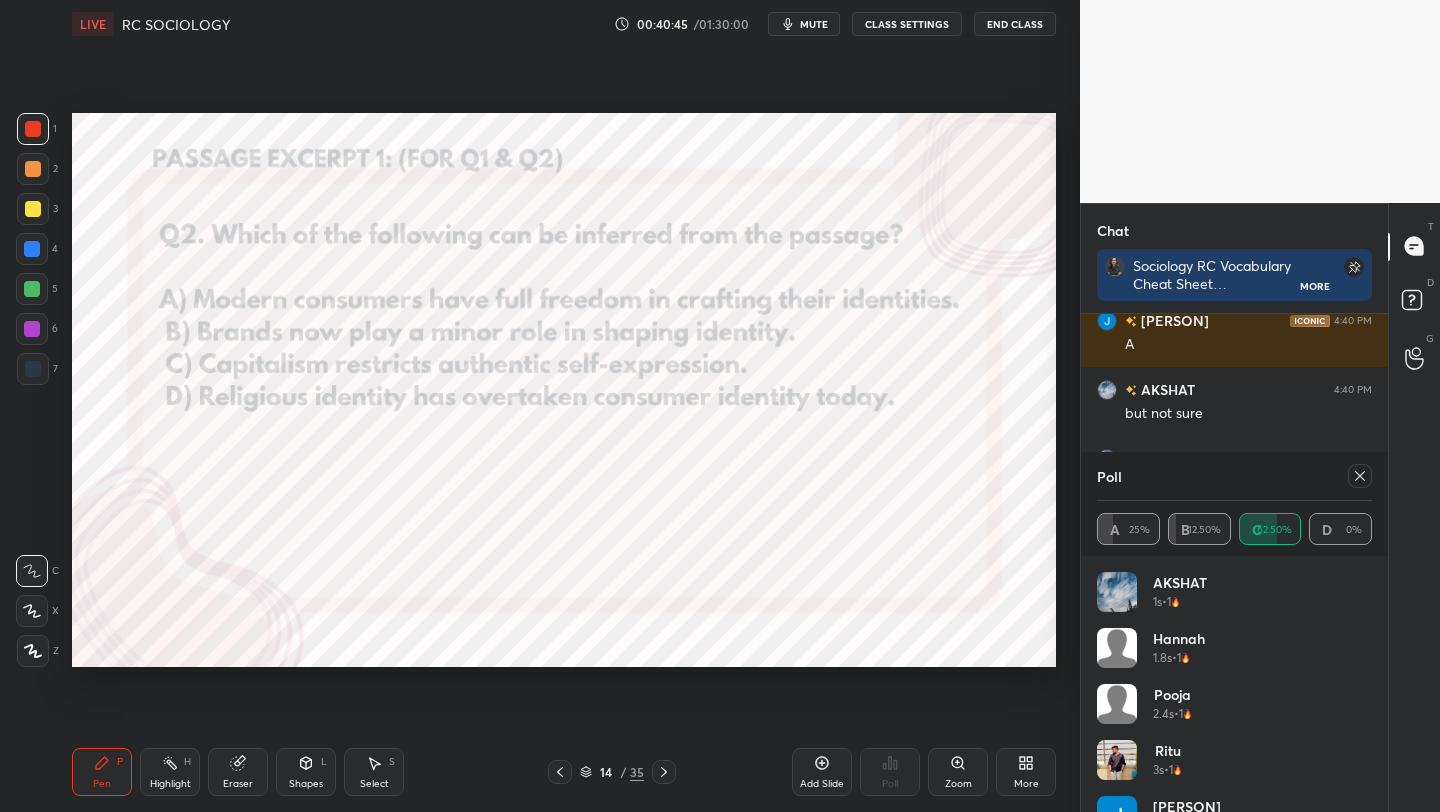click 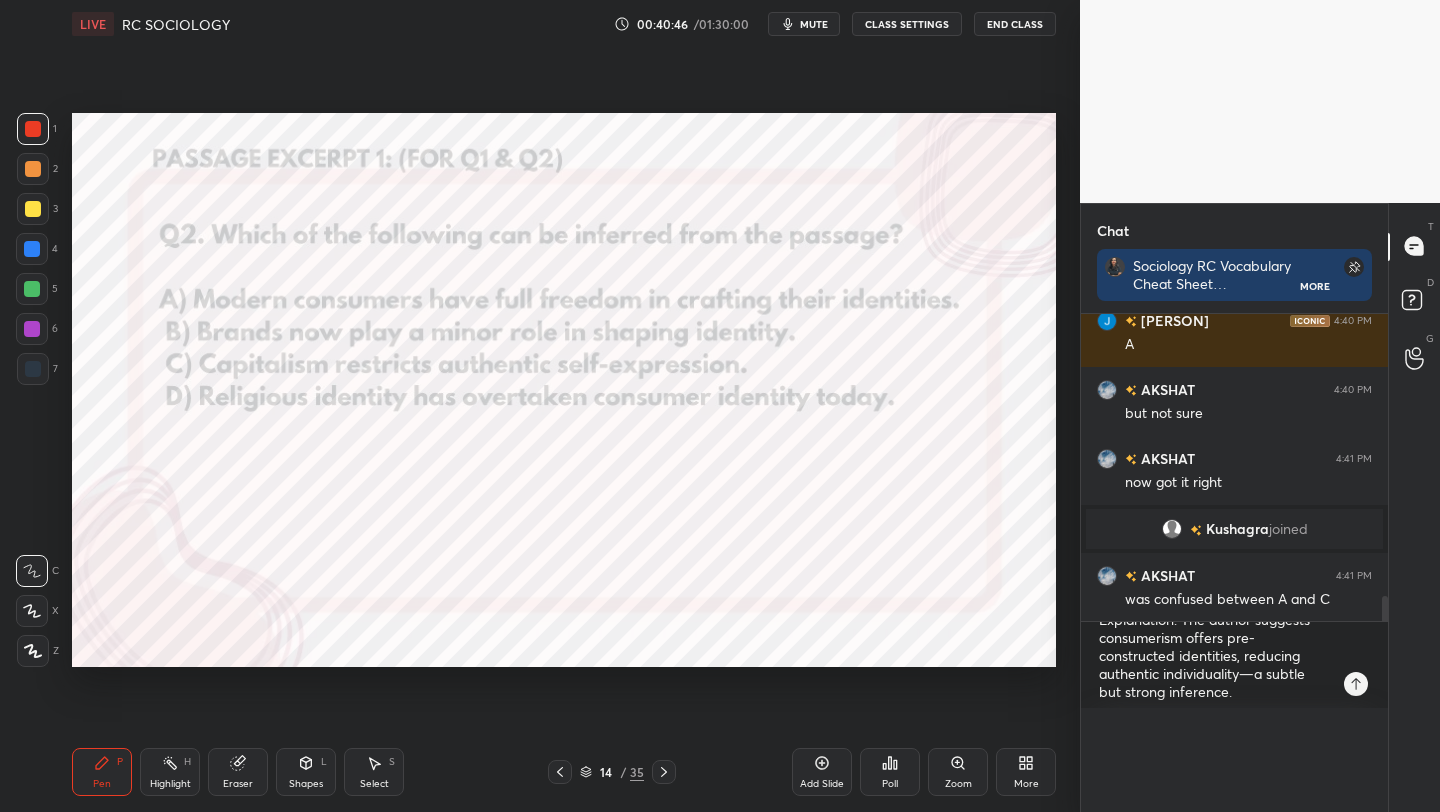 scroll, scrollTop: 0, scrollLeft: 0, axis: both 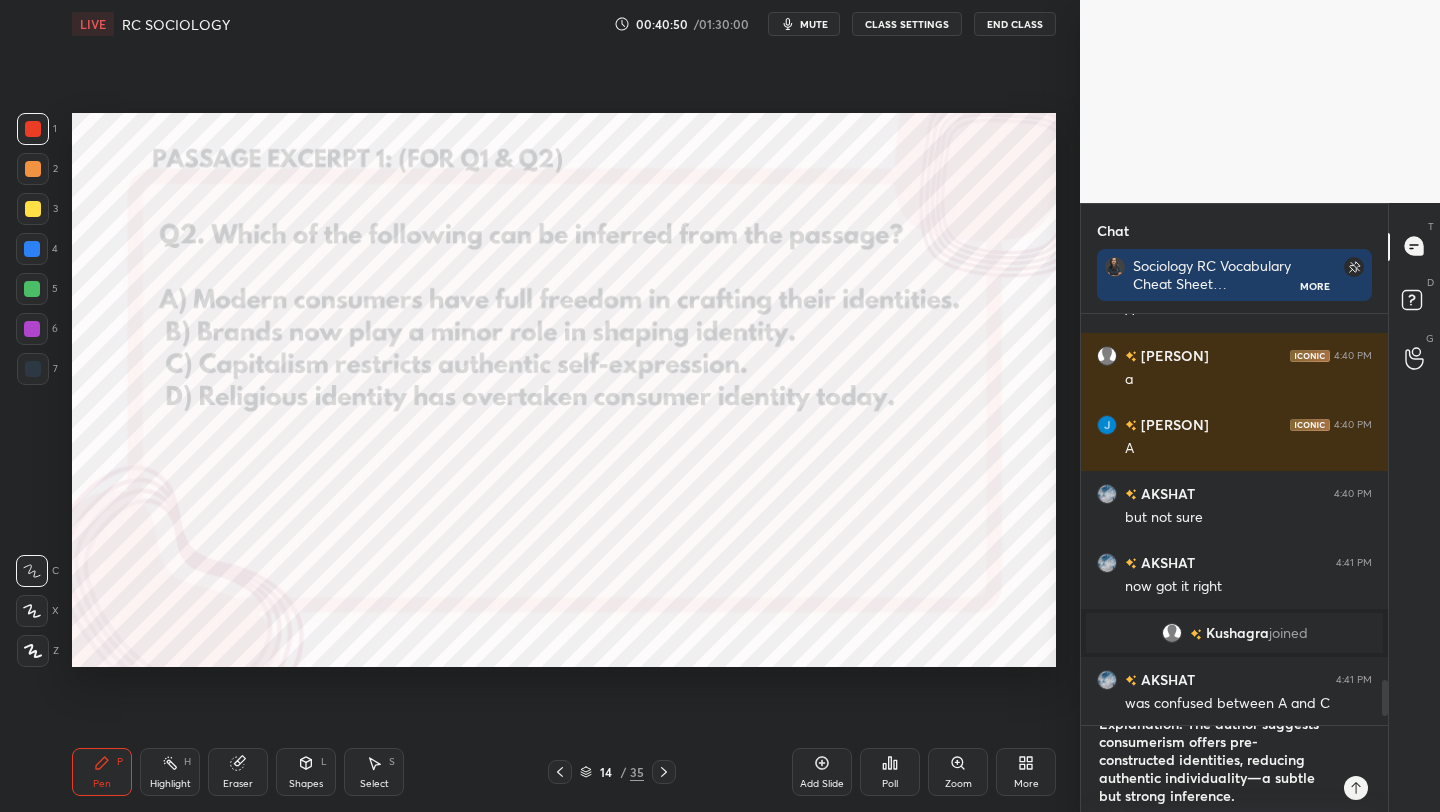 type on "x" 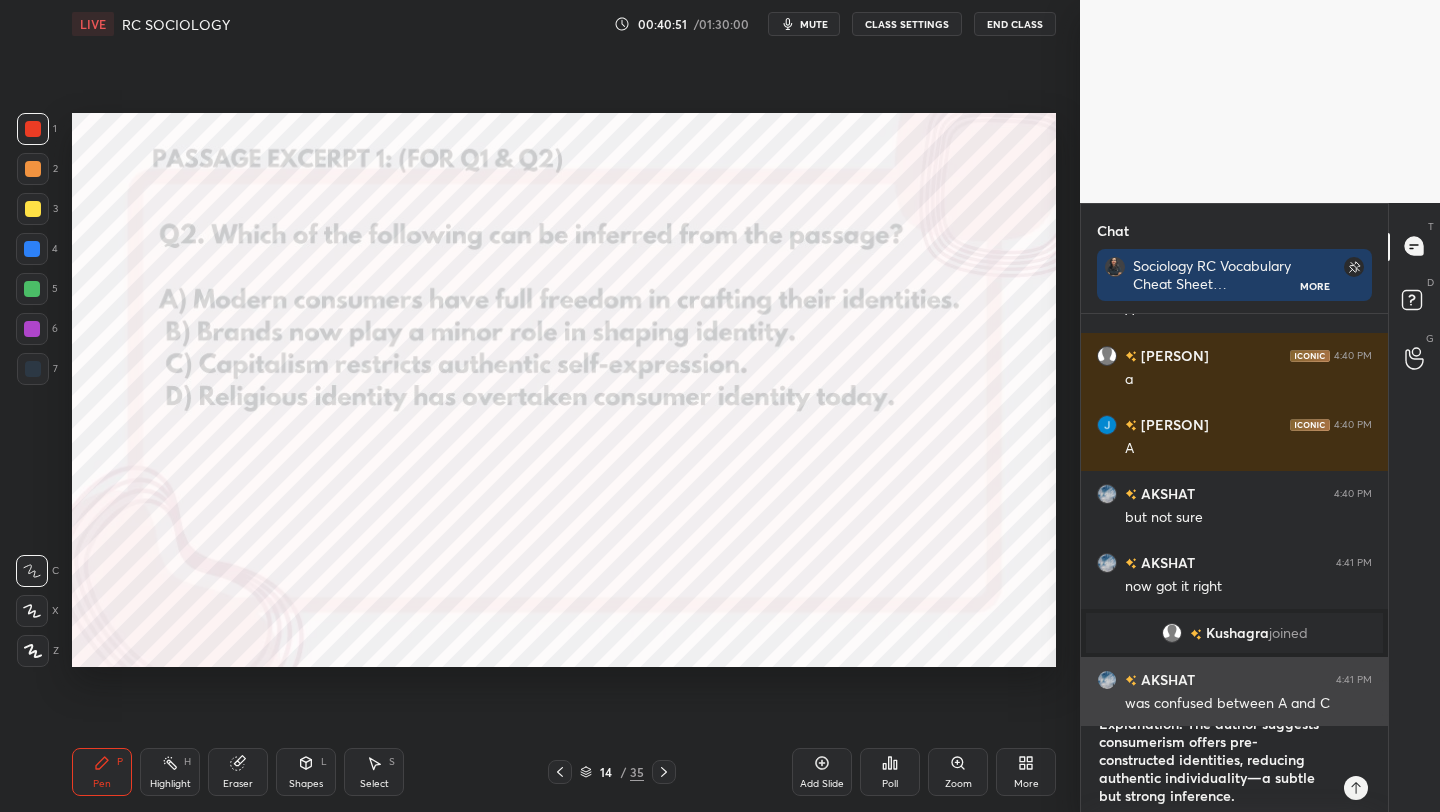scroll, scrollTop: 0, scrollLeft: 0, axis: both 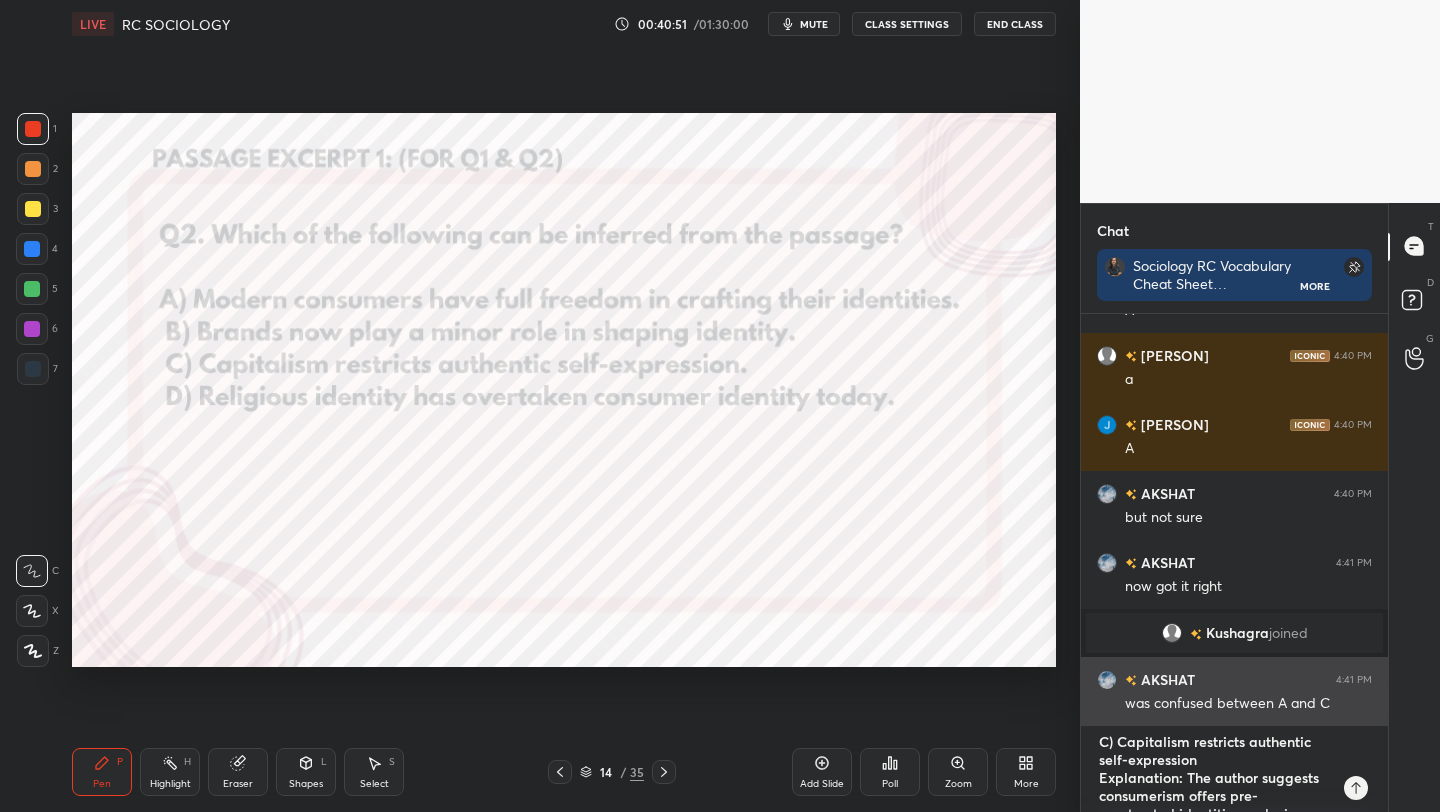 drag, startPoint x: 1240, startPoint y: 775, endPoint x: 1082, endPoint y: 678, distance: 185.39957 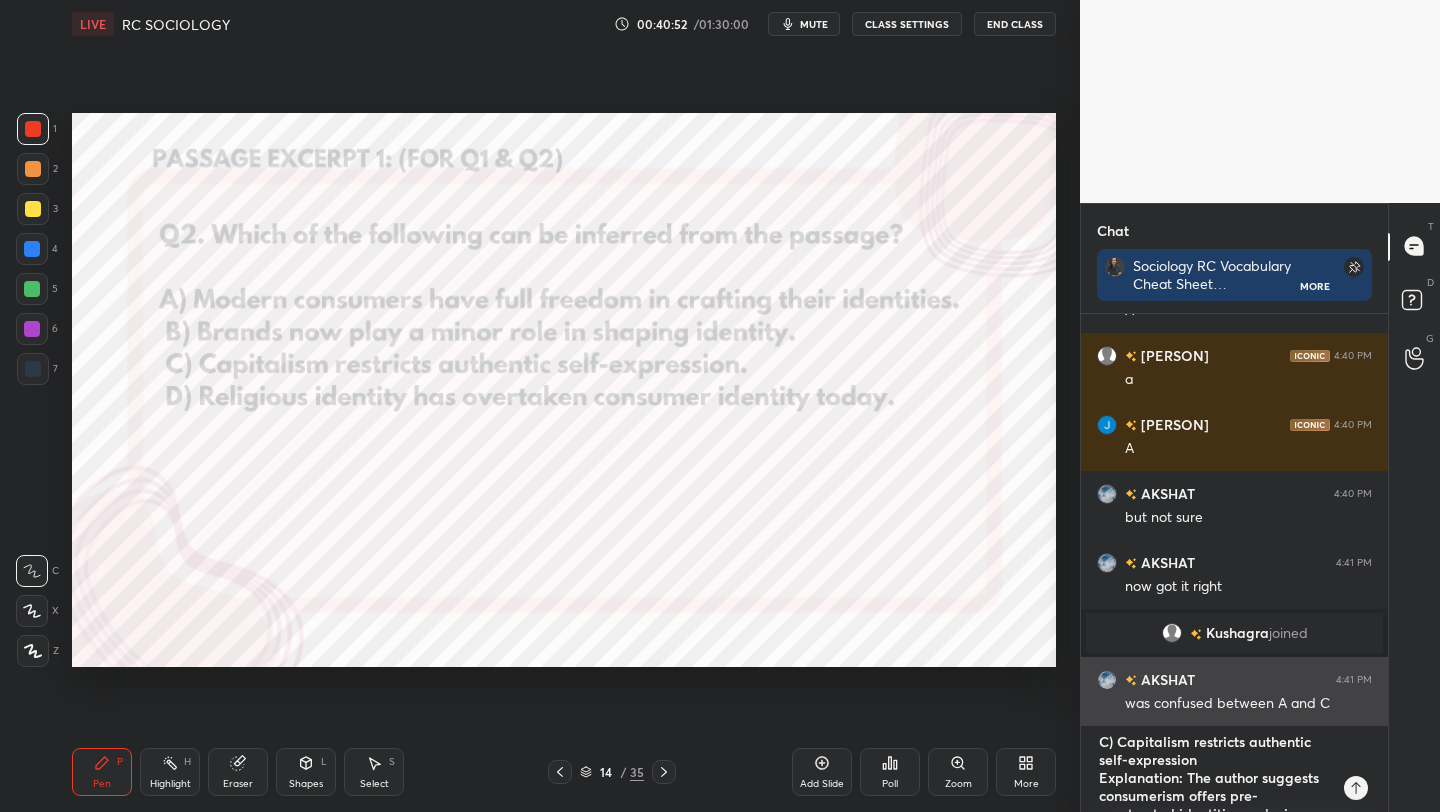 type 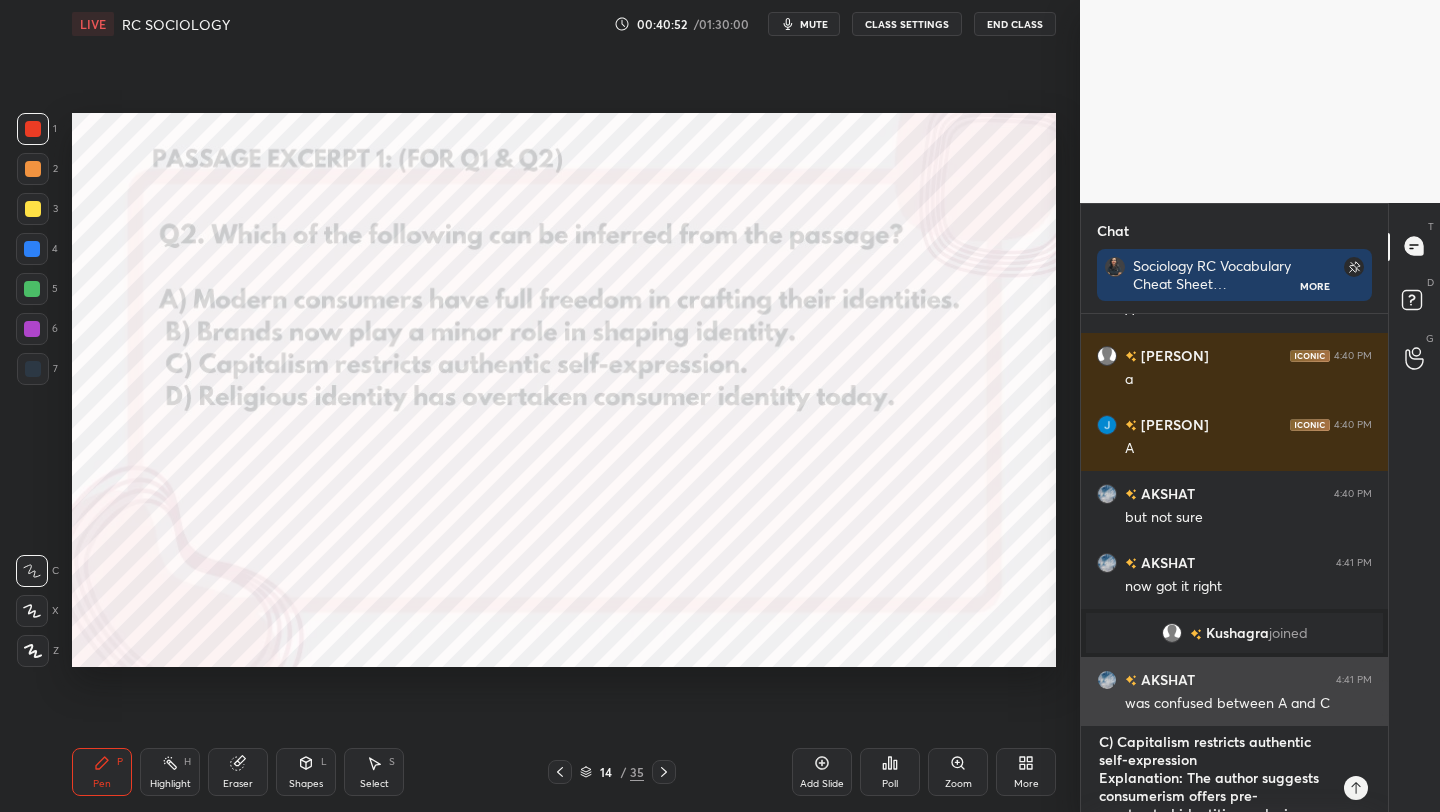 type on "x" 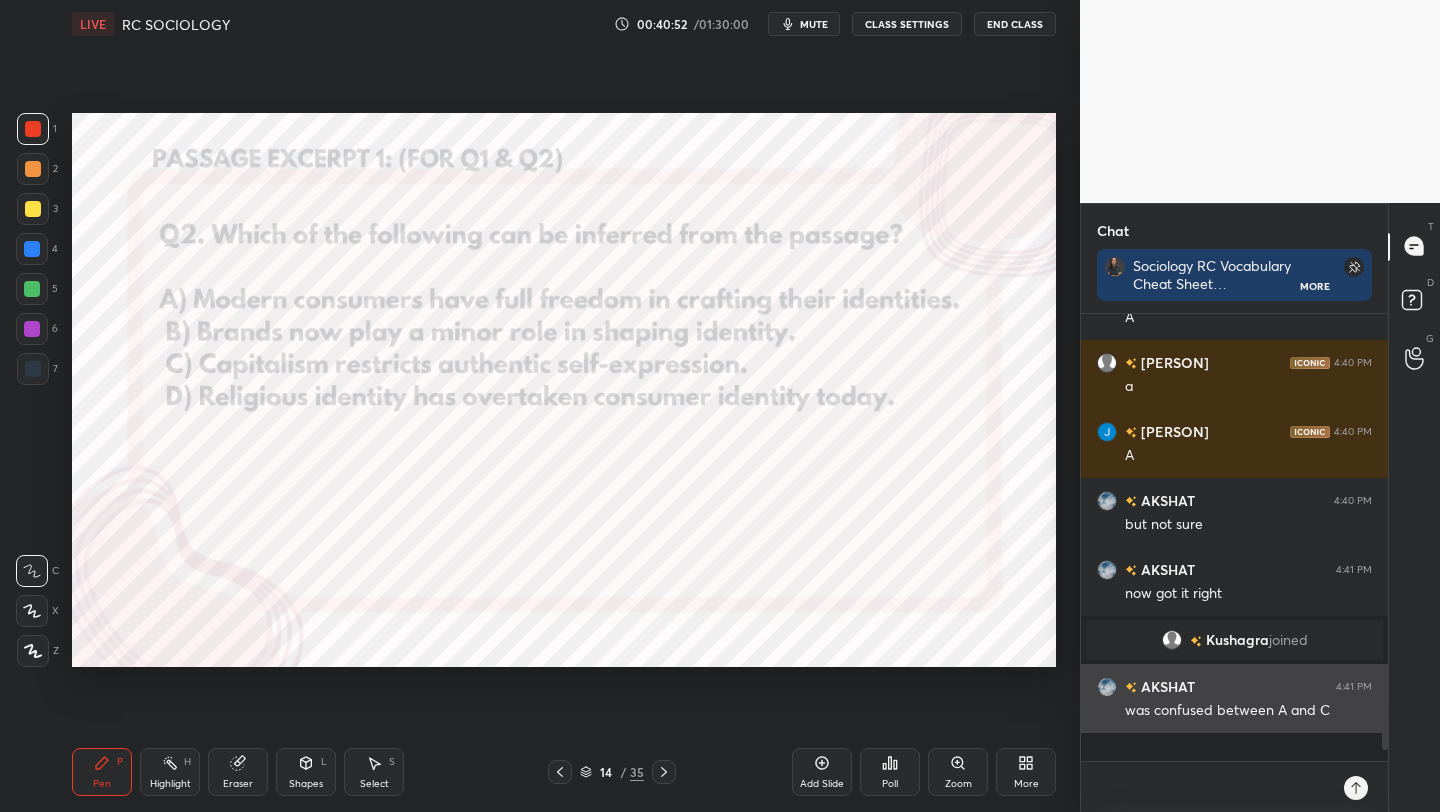 scroll, scrollTop: 7, scrollLeft: 7, axis: both 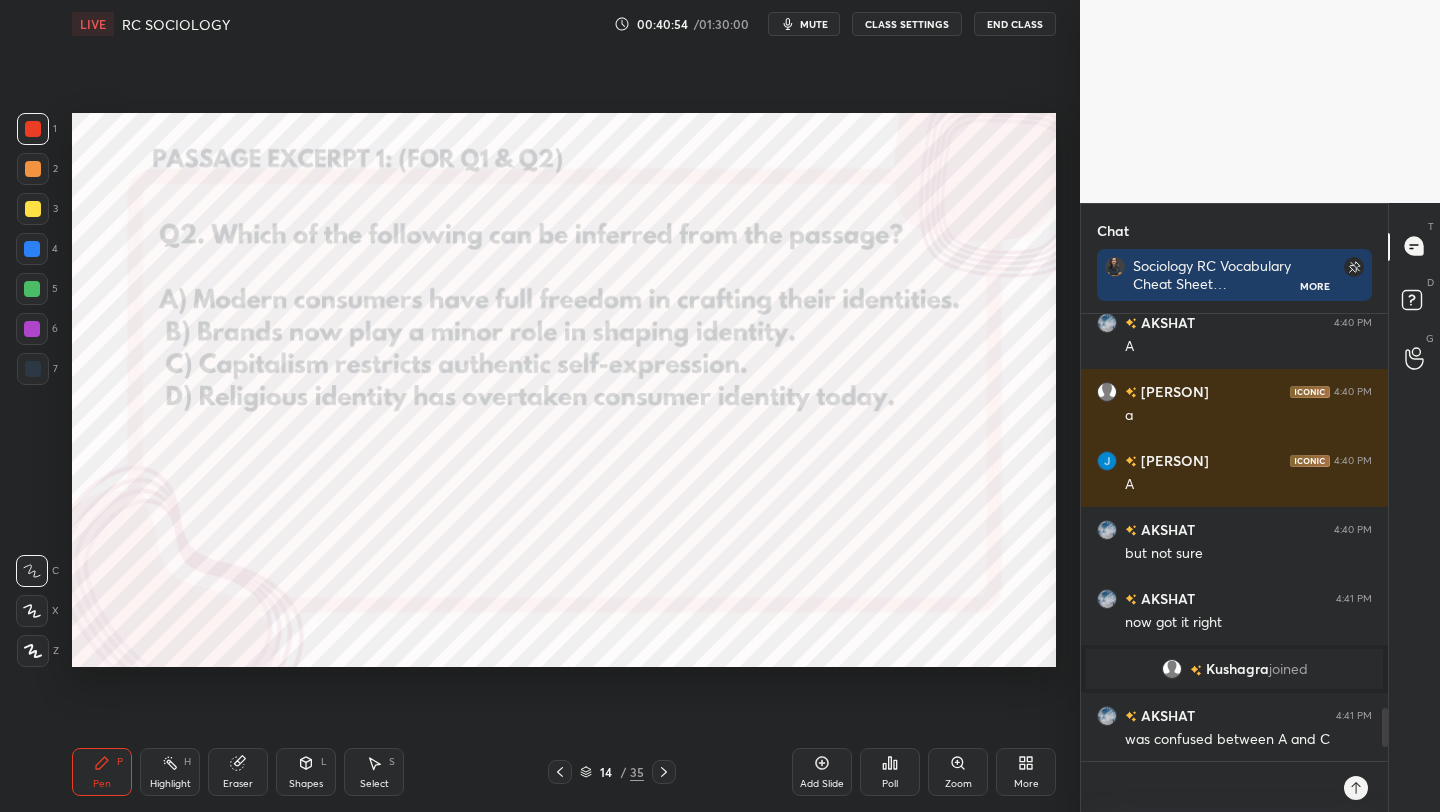 type 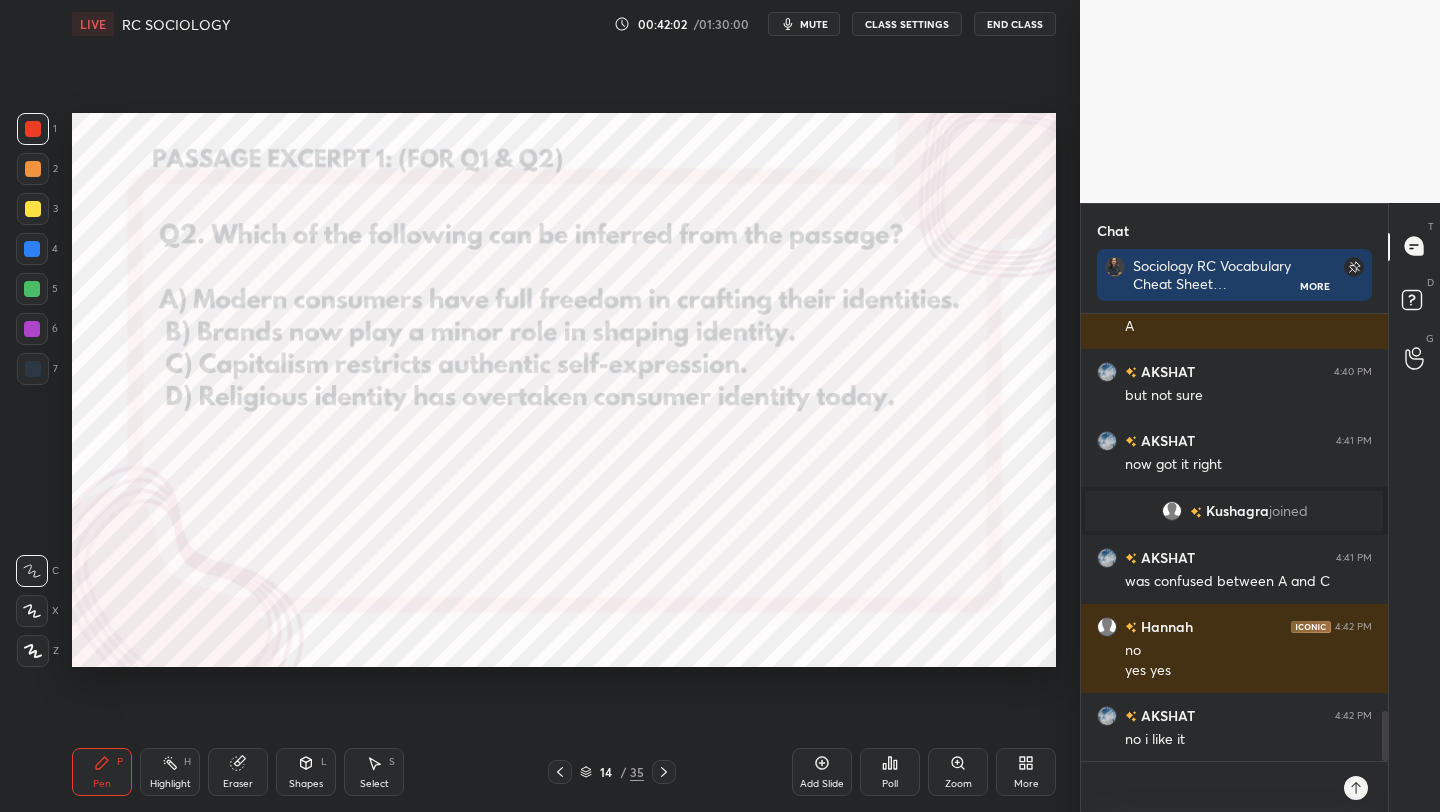 scroll, scrollTop: 3534, scrollLeft: 0, axis: vertical 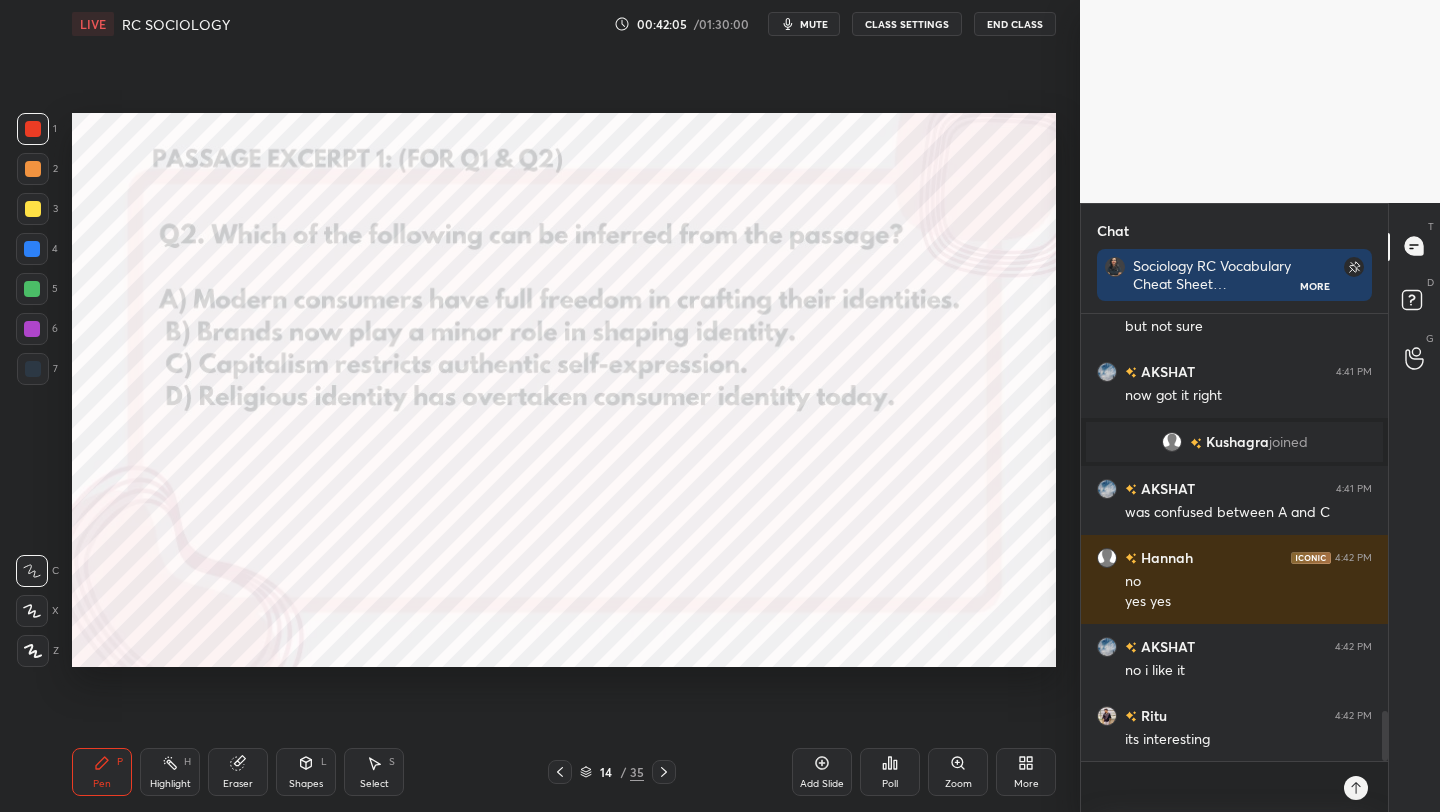 click 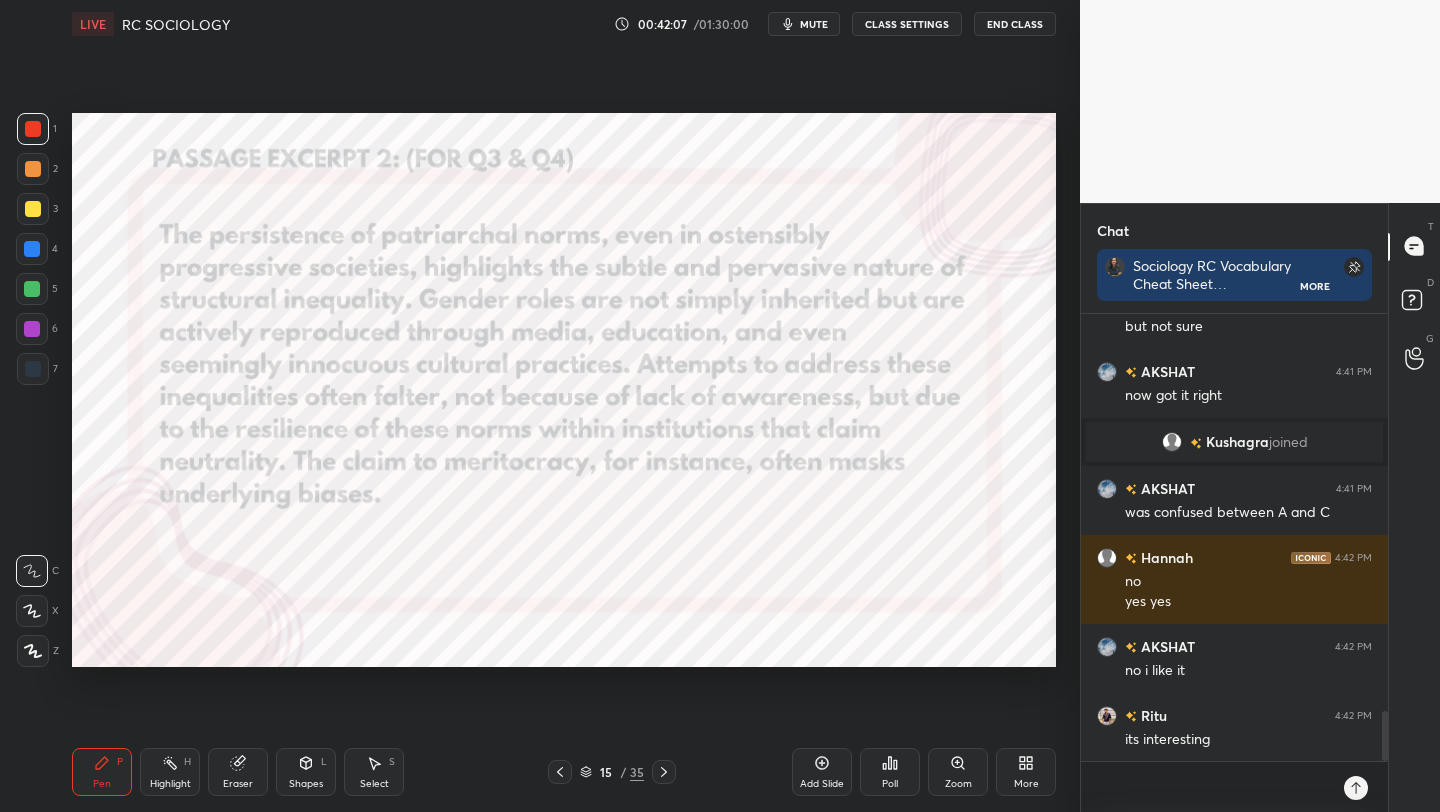 click 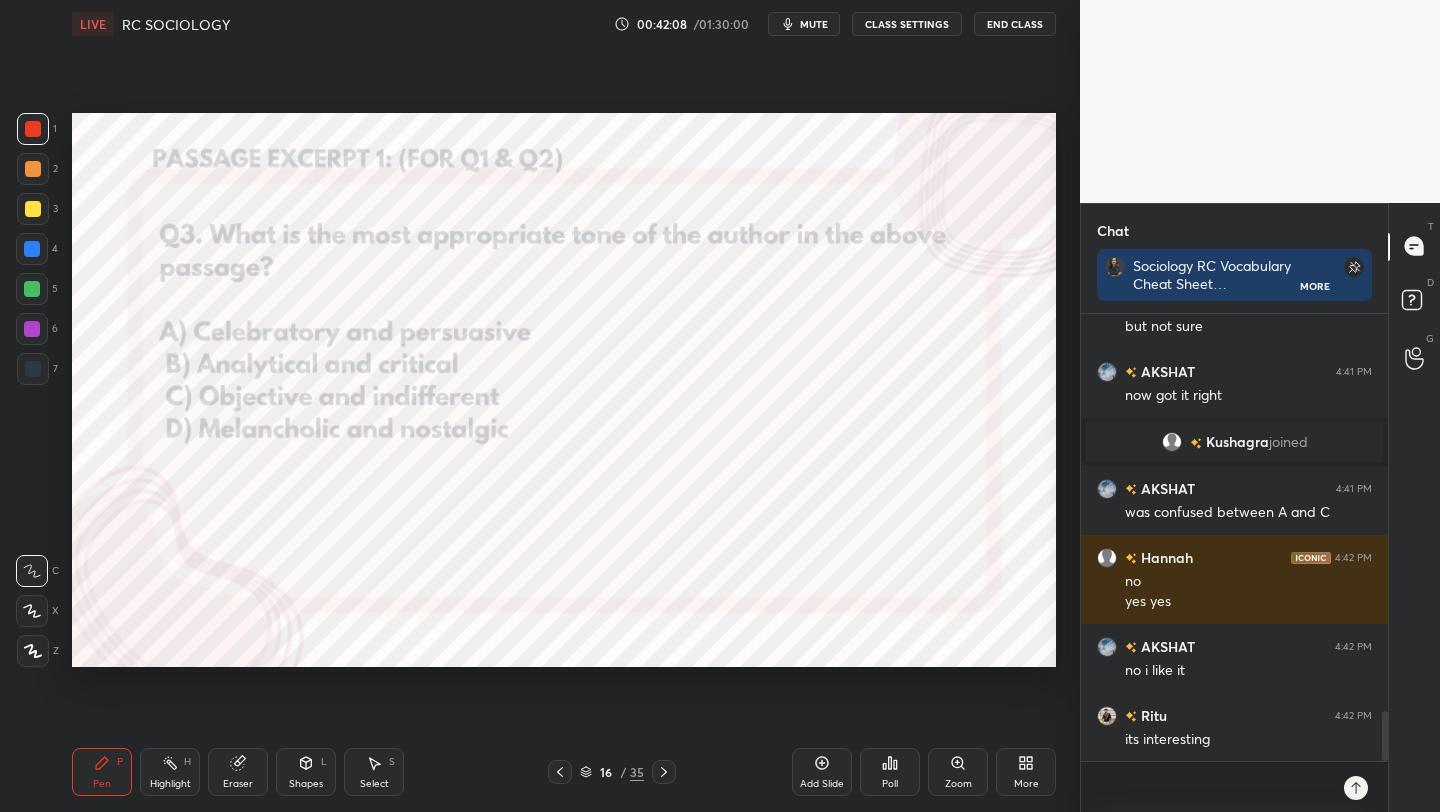 click 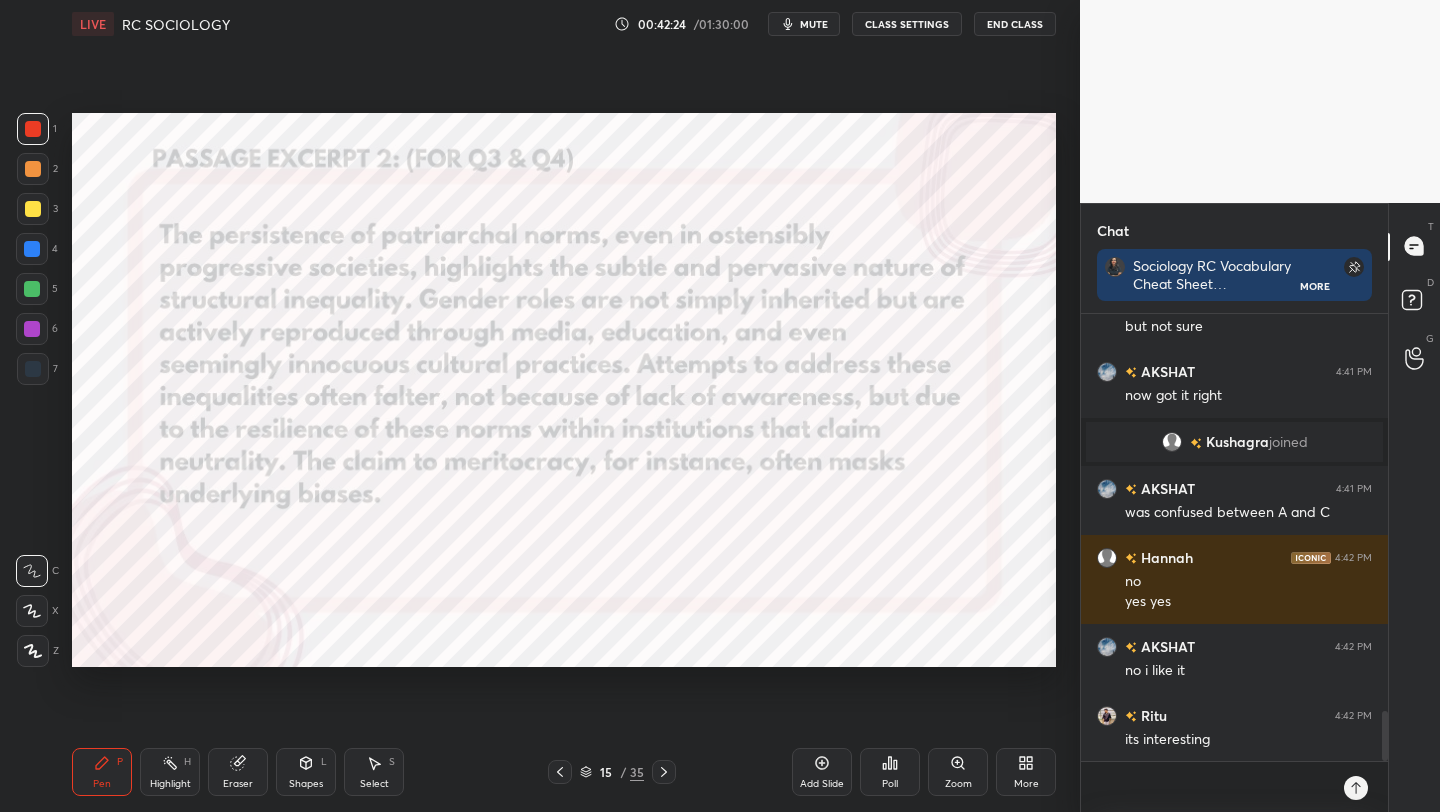 click on "mute" at bounding box center (814, 24) 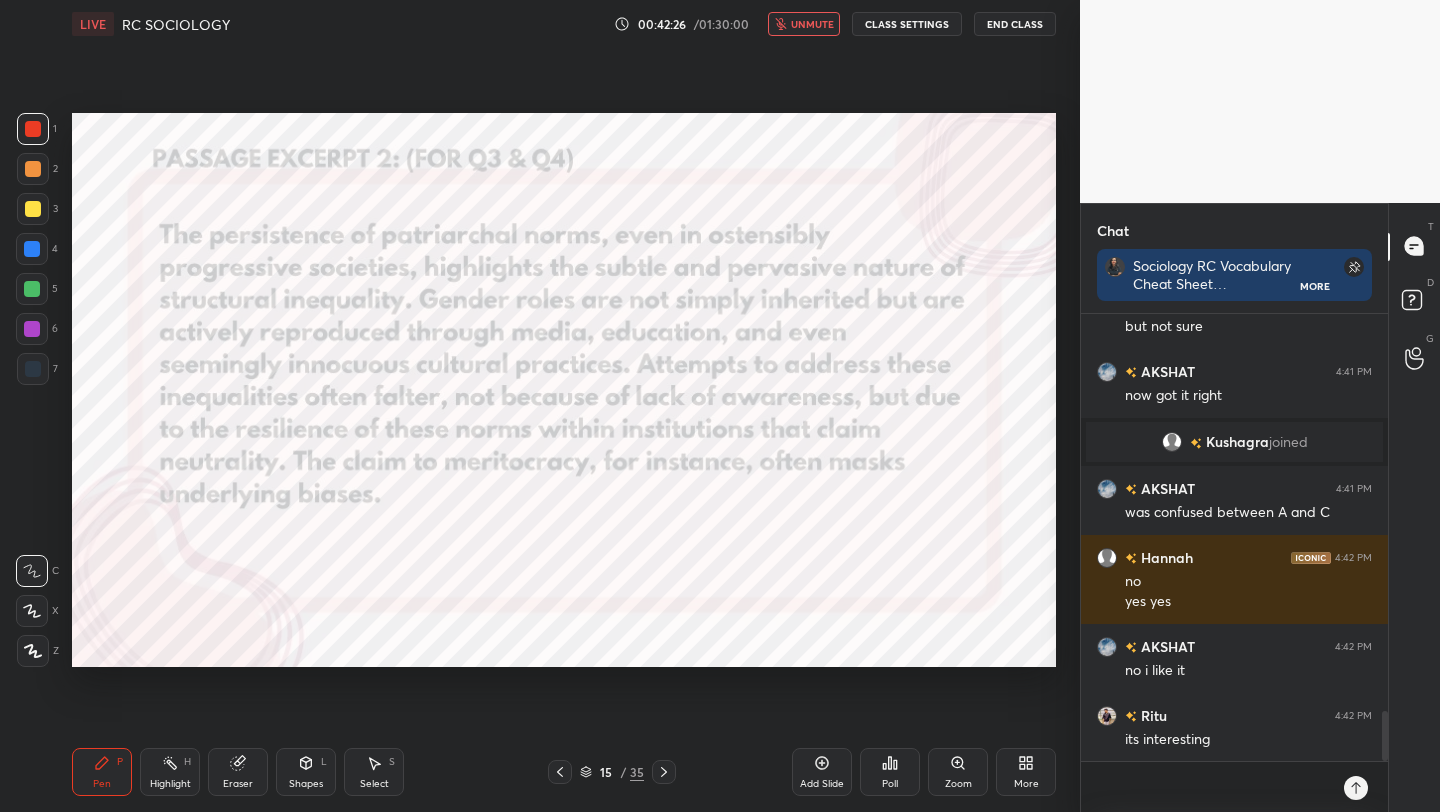 click on "unmute" at bounding box center (812, 24) 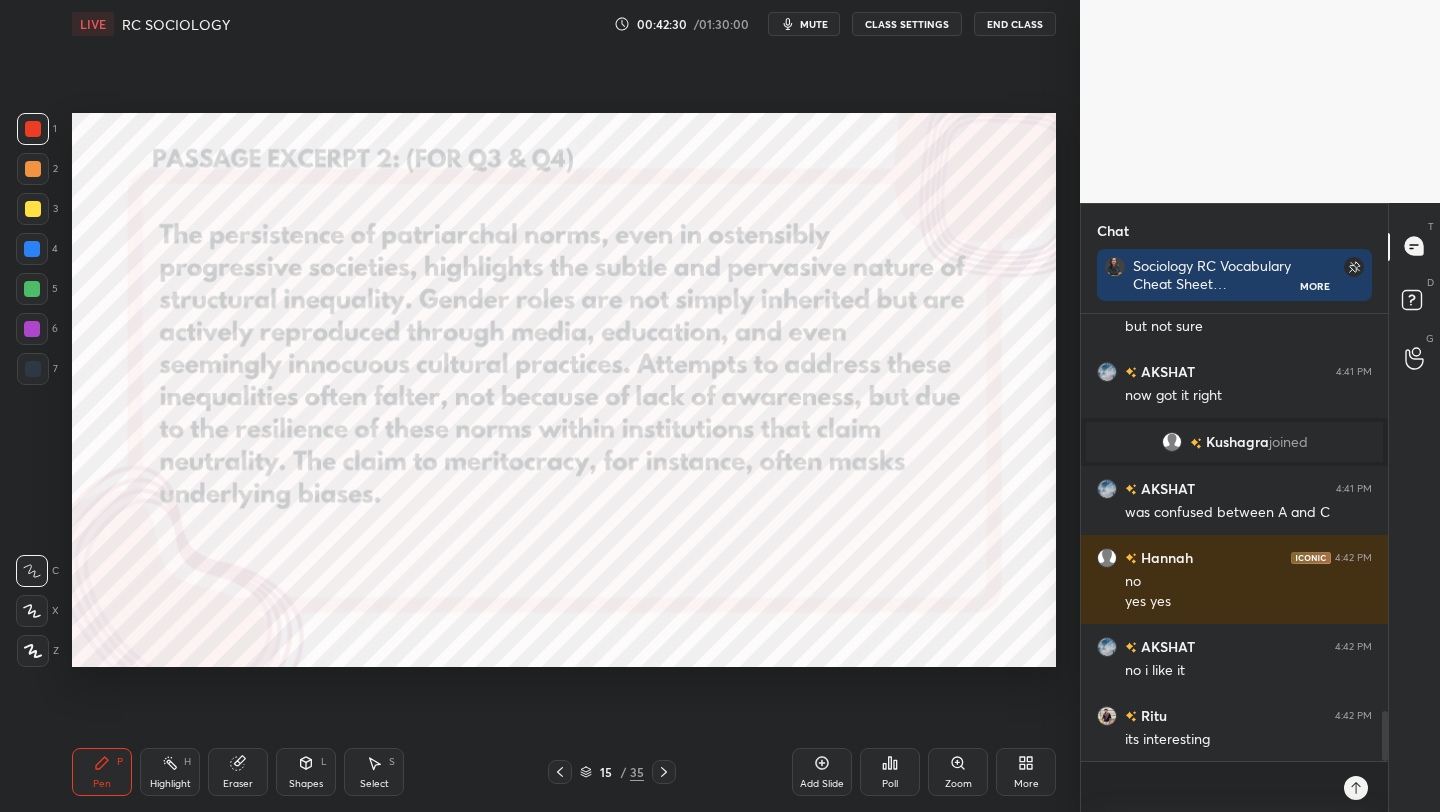 click on "mute" at bounding box center (814, 24) 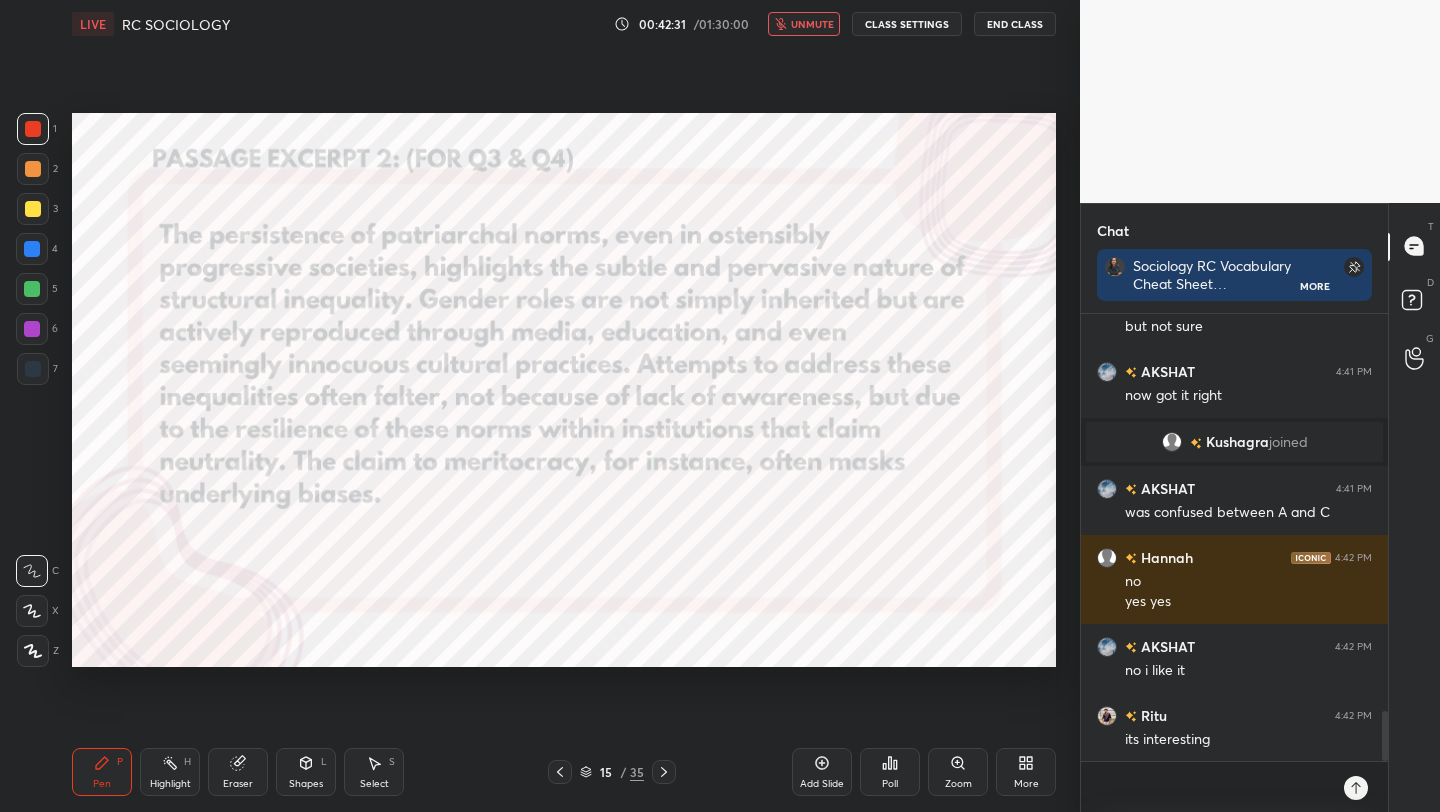 click on "End Class" at bounding box center [1015, 24] 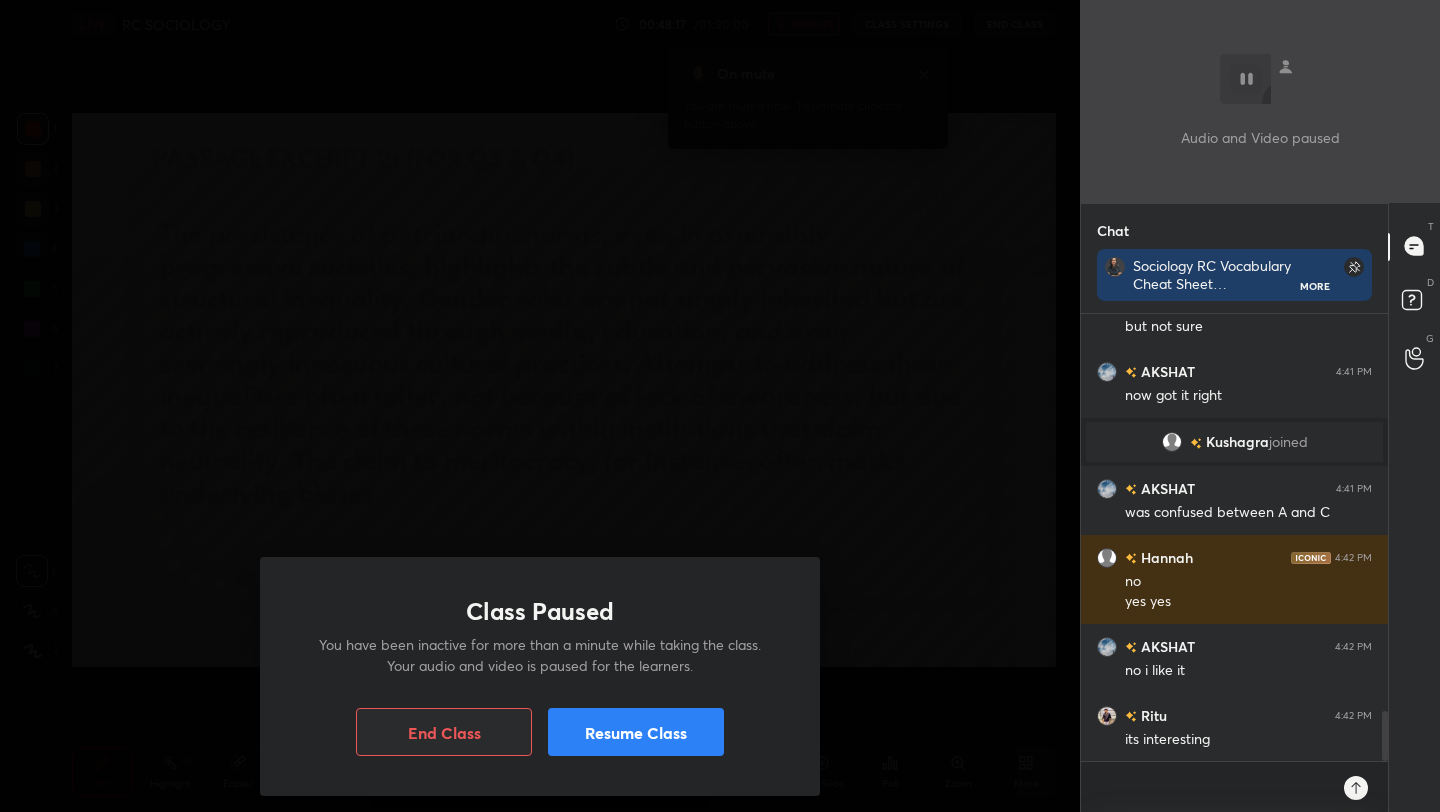 click on "Resume Class" at bounding box center (636, 732) 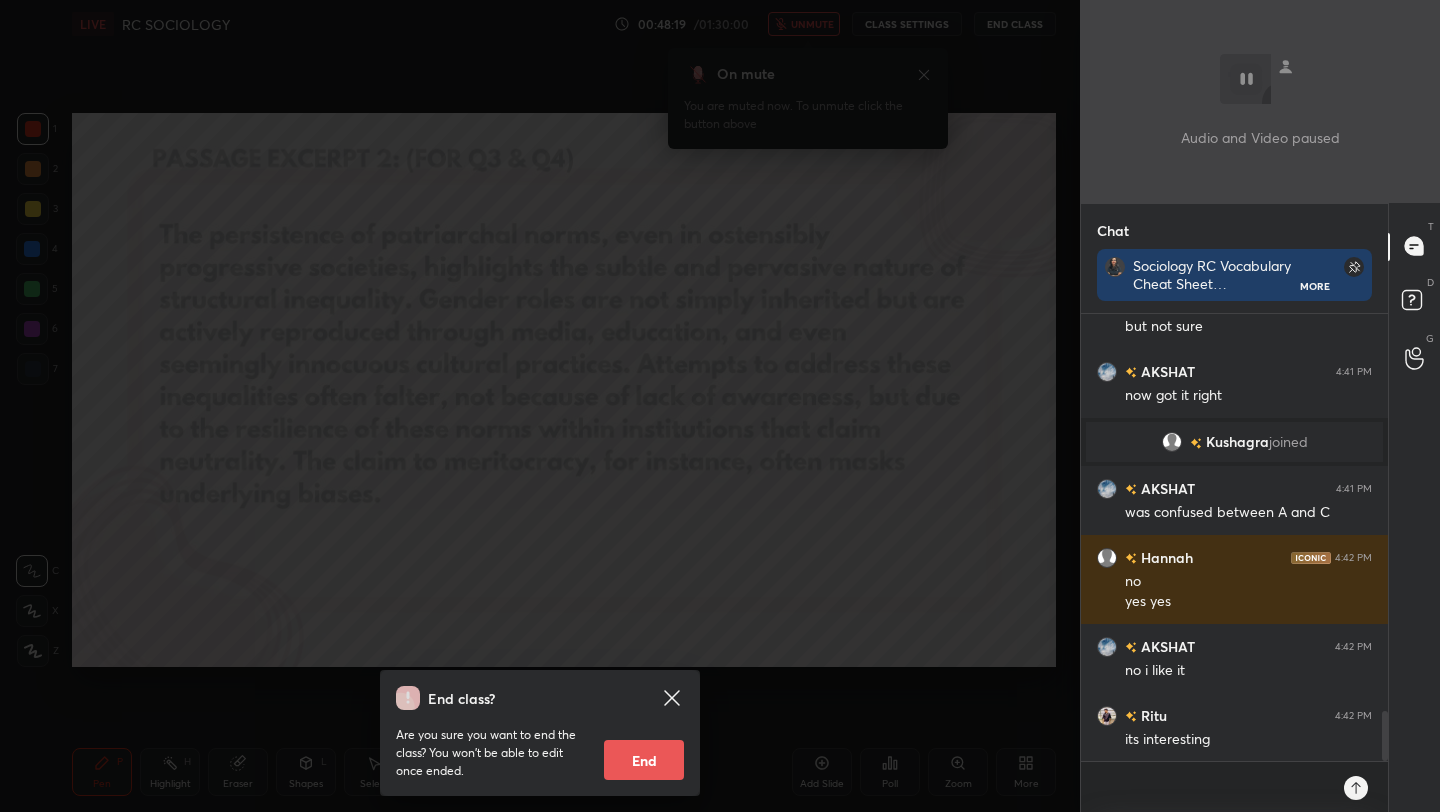 click on "End class? Are you sure you want to end the class? You won’t be able to edit once ended. End" at bounding box center [540, 406] 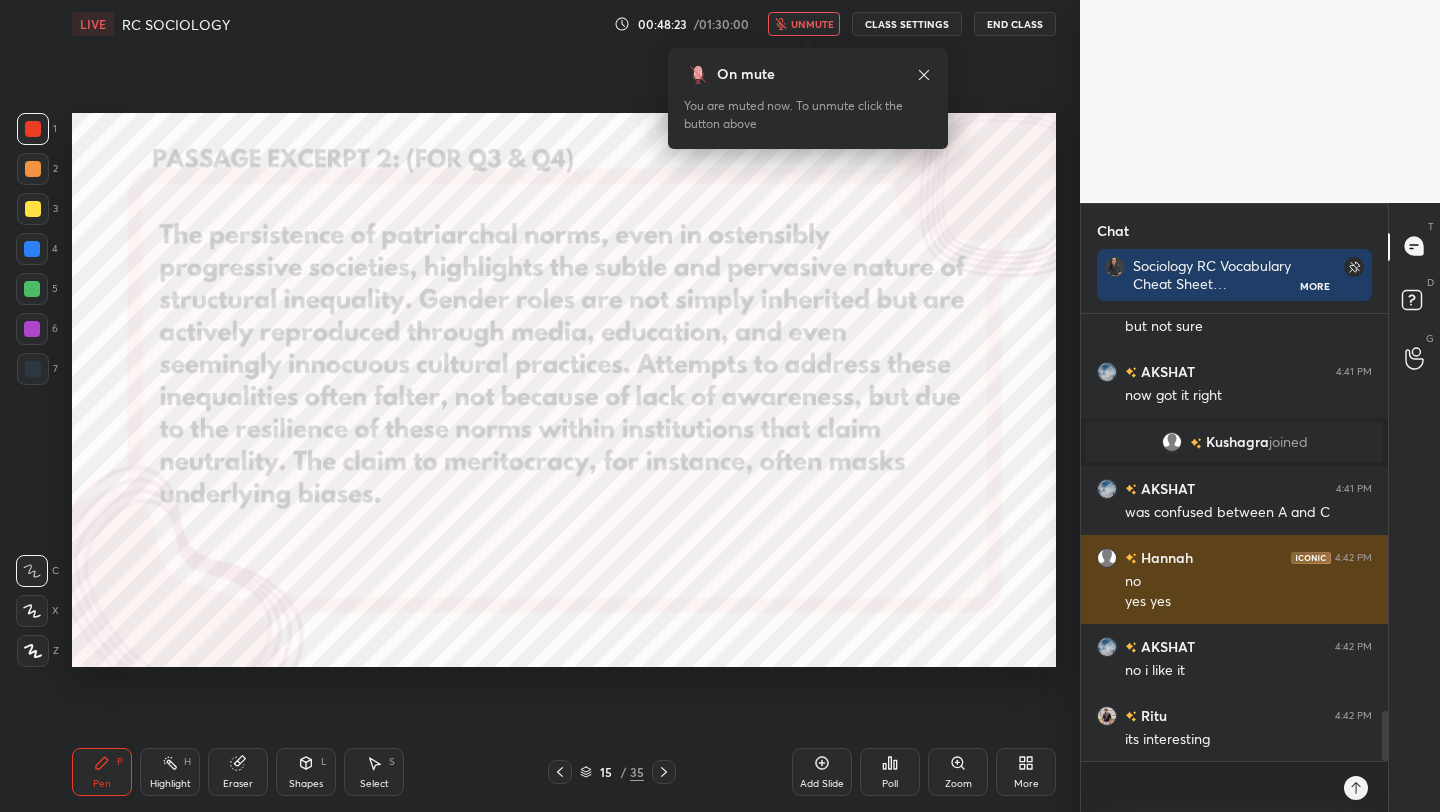 scroll, scrollTop: 3729, scrollLeft: 0, axis: vertical 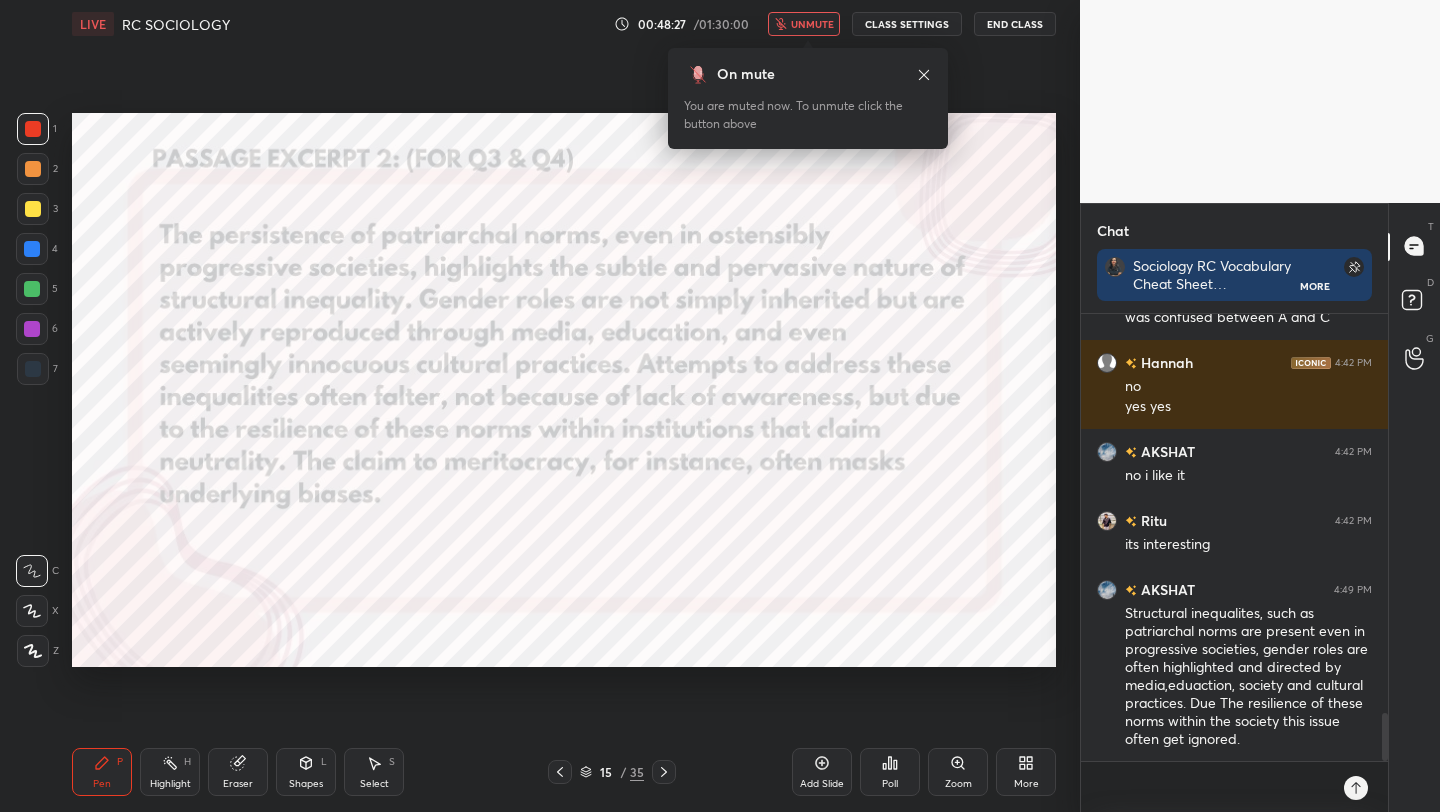 click on "unmute" at bounding box center (812, 24) 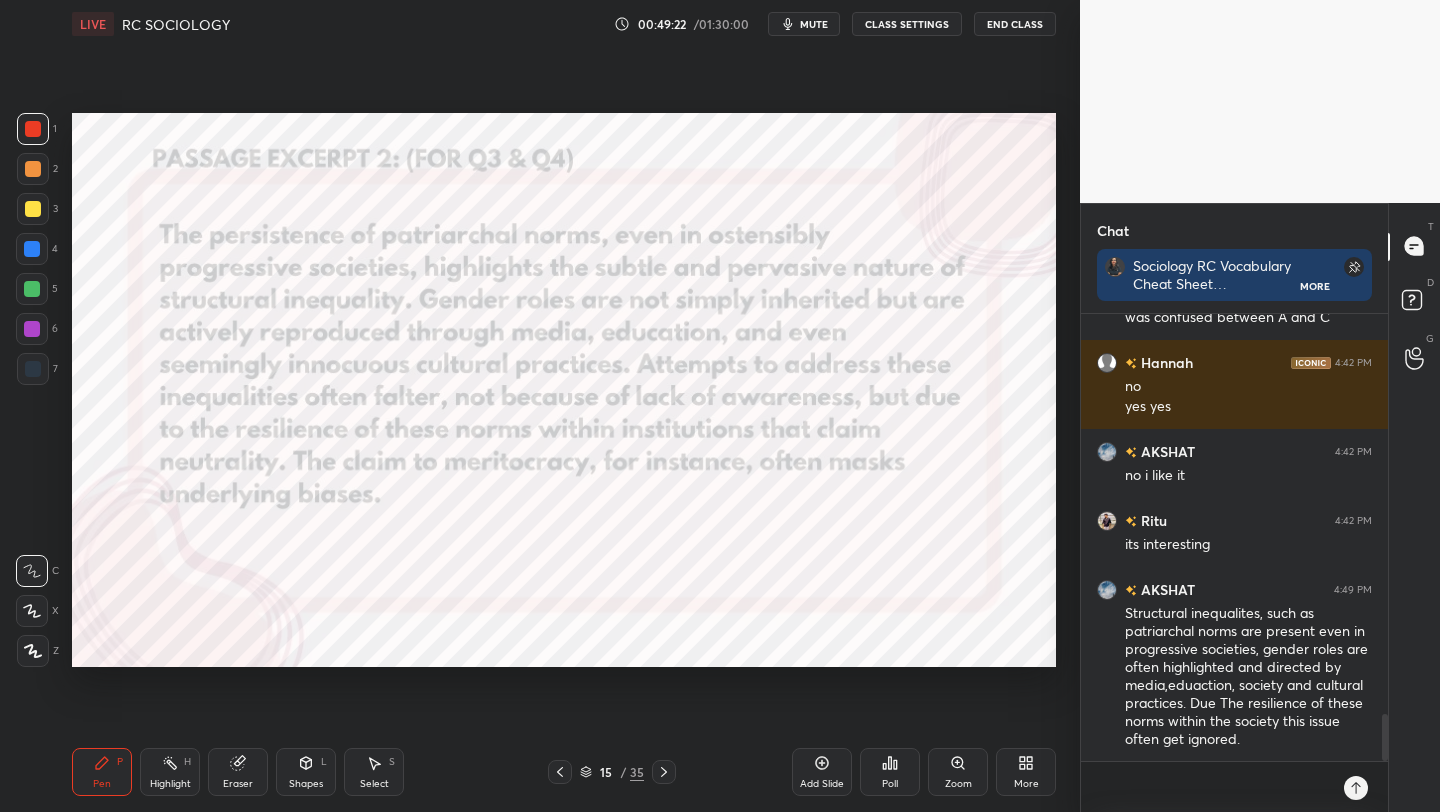scroll, scrollTop: 3798, scrollLeft: 0, axis: vertical 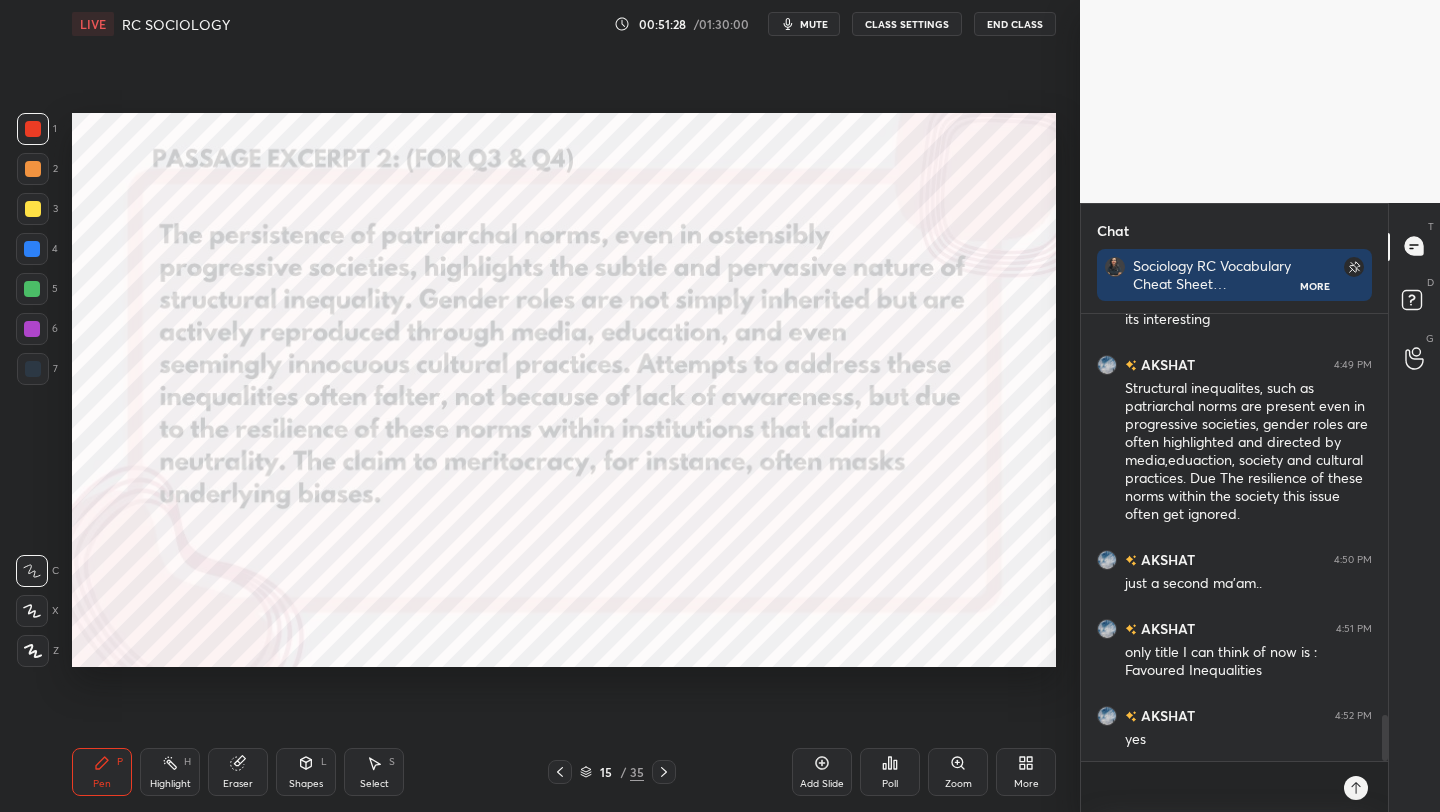 click 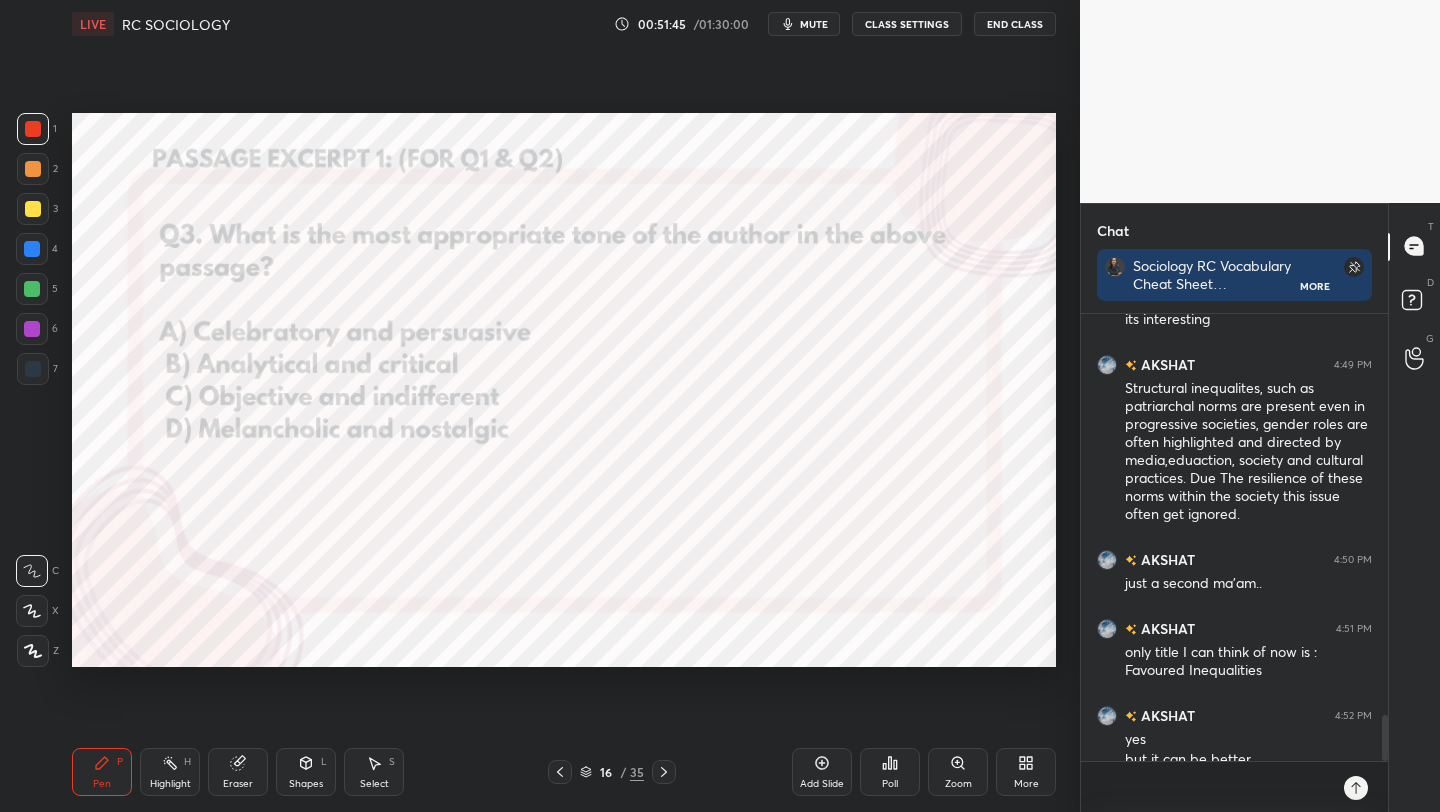 scroll, scrollTop: 3974, scrollLeft: 0, axis: vertical 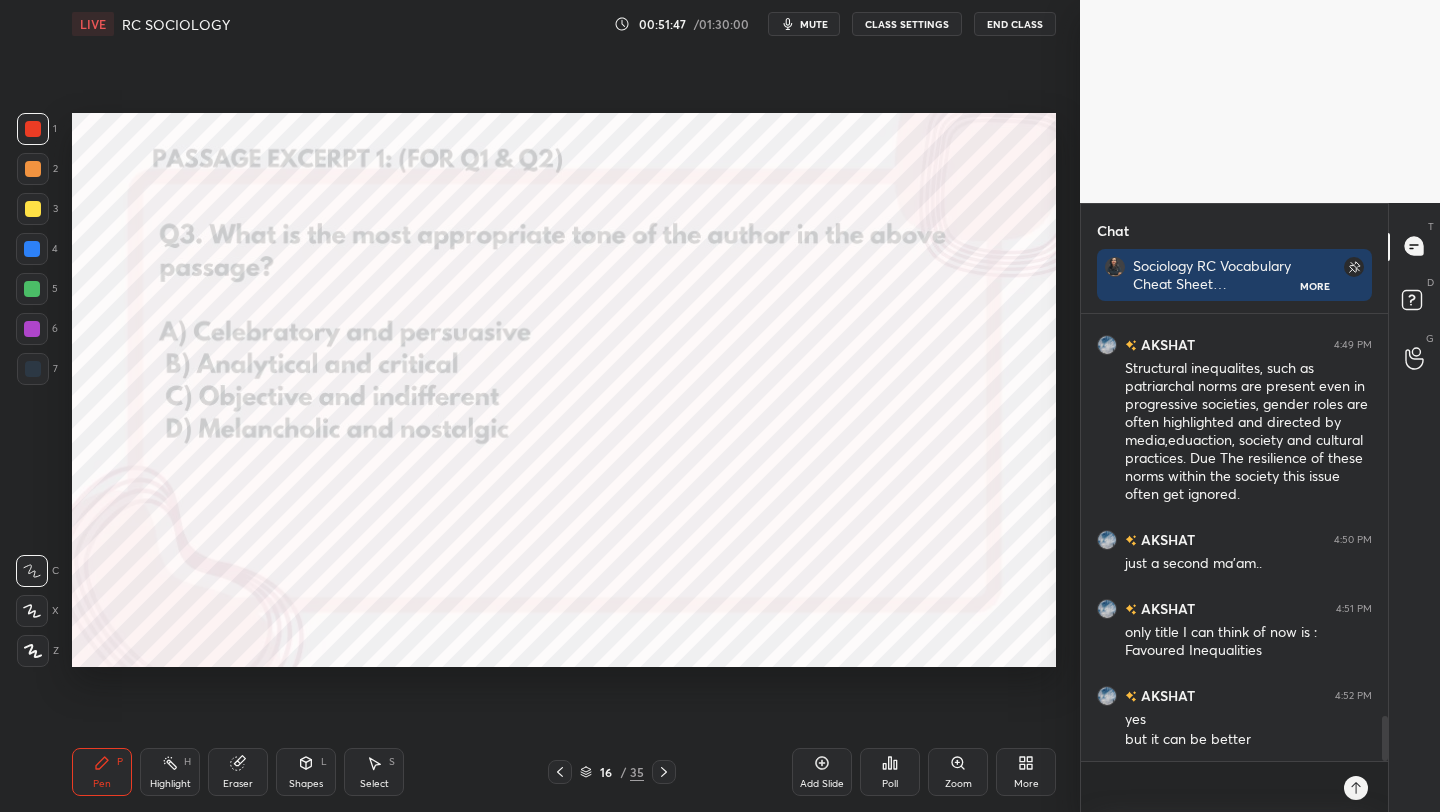 click 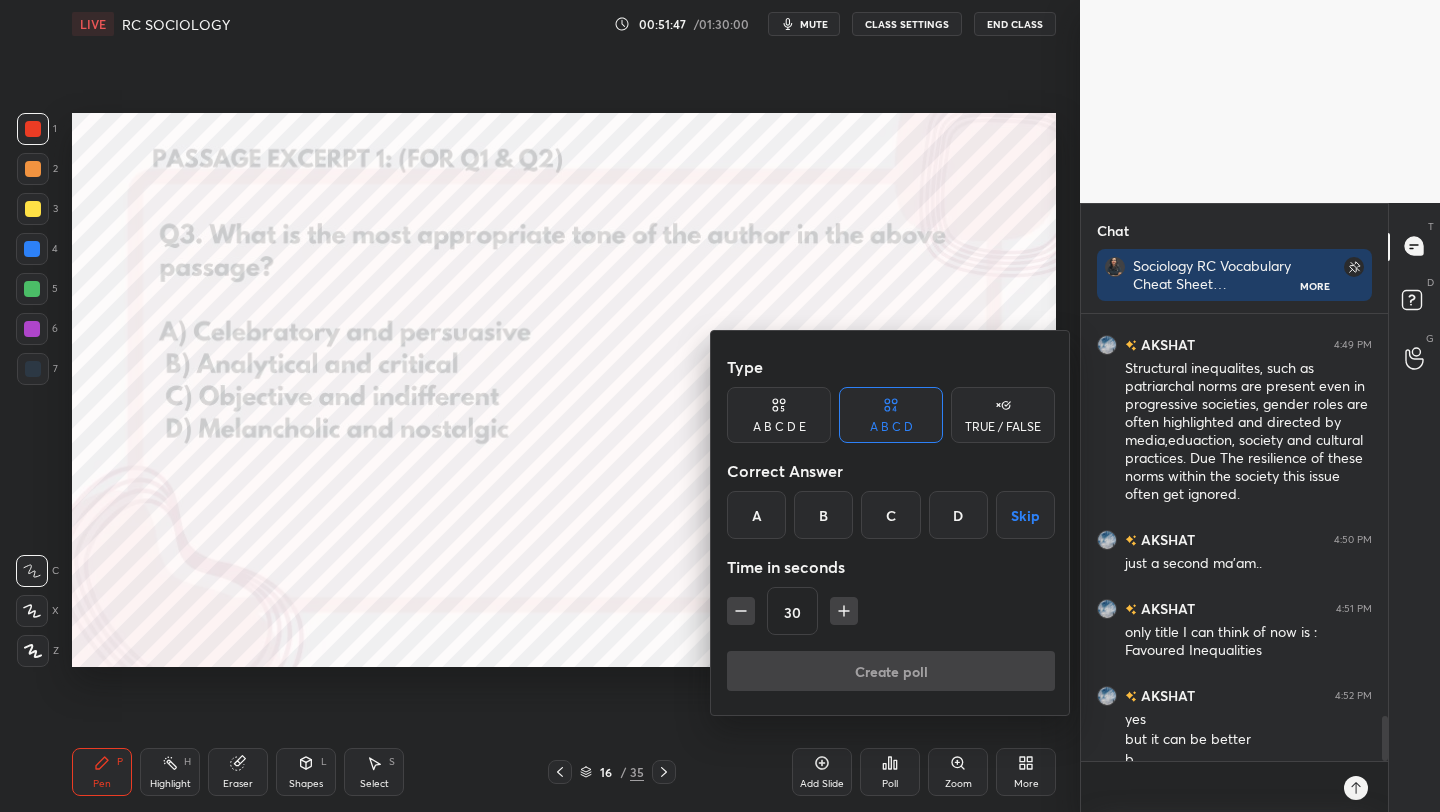 scroll, scrollTop: 3994, scrollLeft: 0, axis: vertical 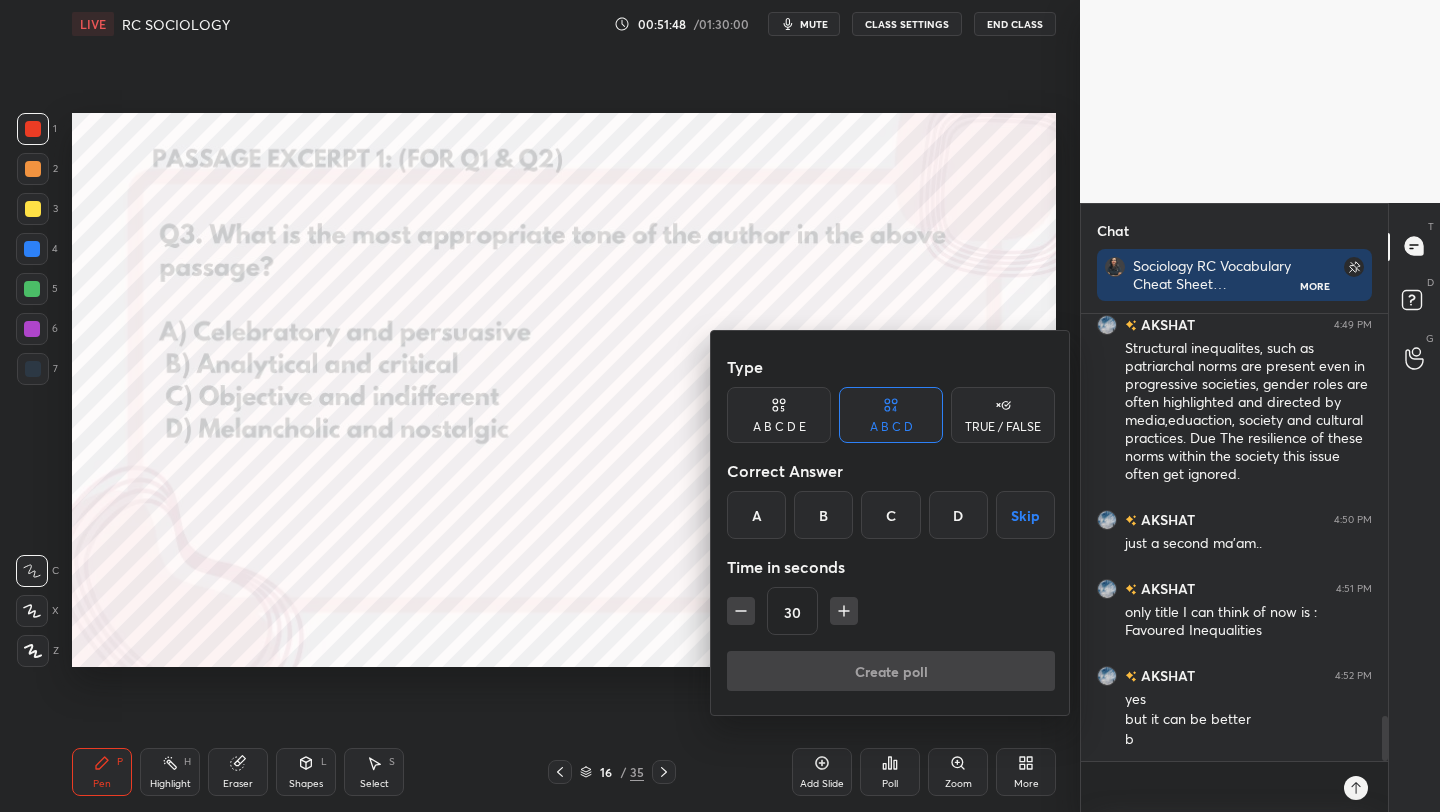 click on "B" at bounding box center (823, 515) 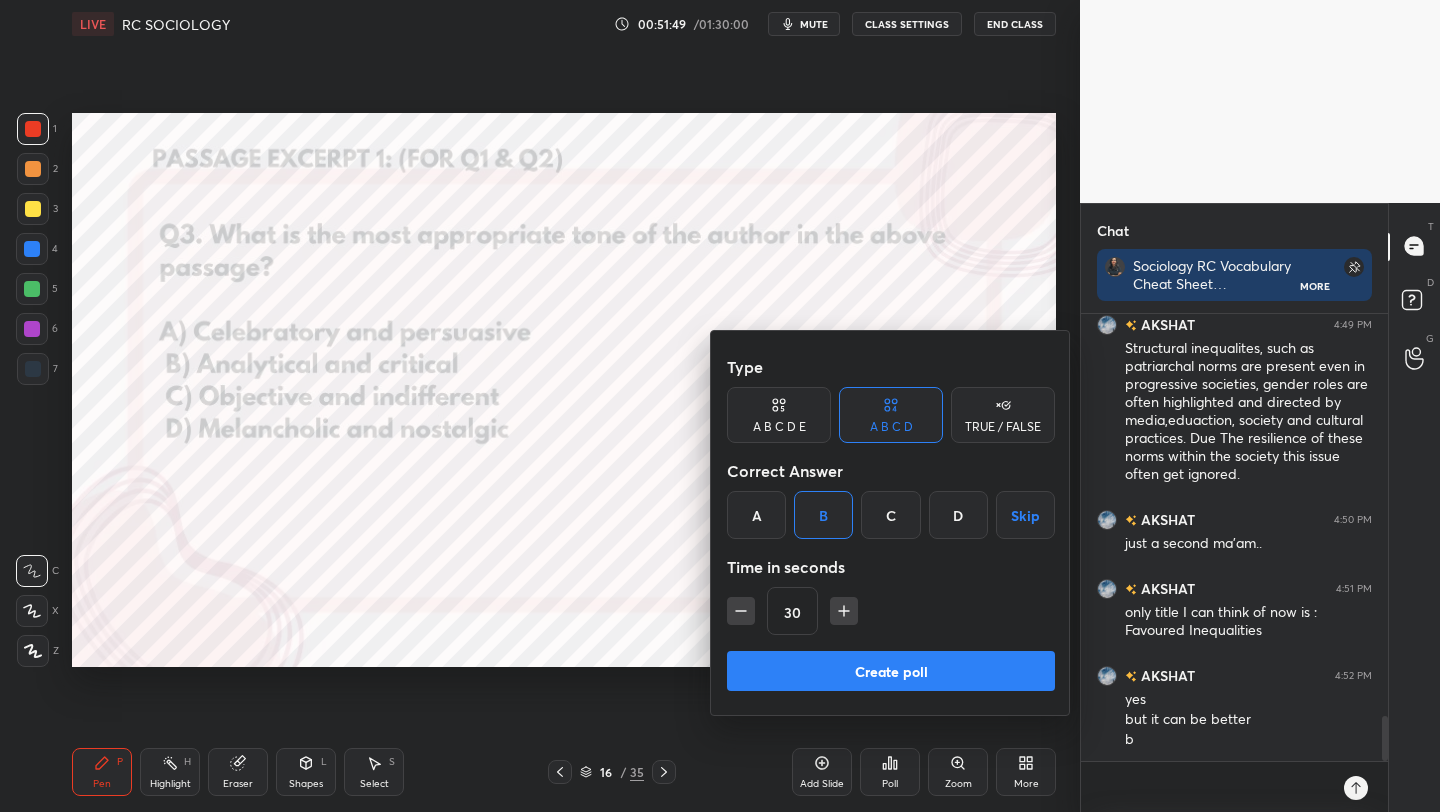 click on "Create poll" at bounding box center [891, 671] 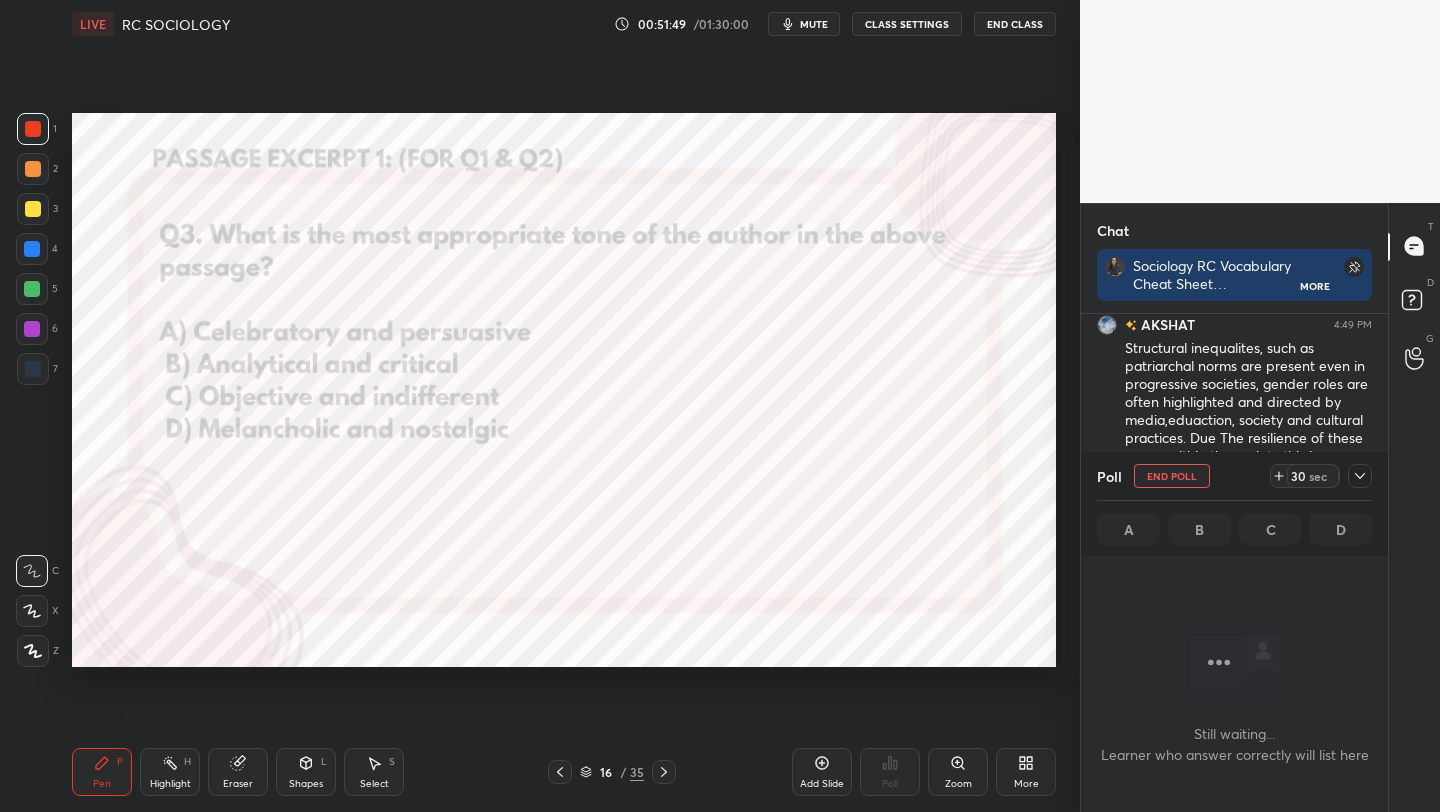 scroll, scrollTop: 348, scrollLeft: 301, axis: both 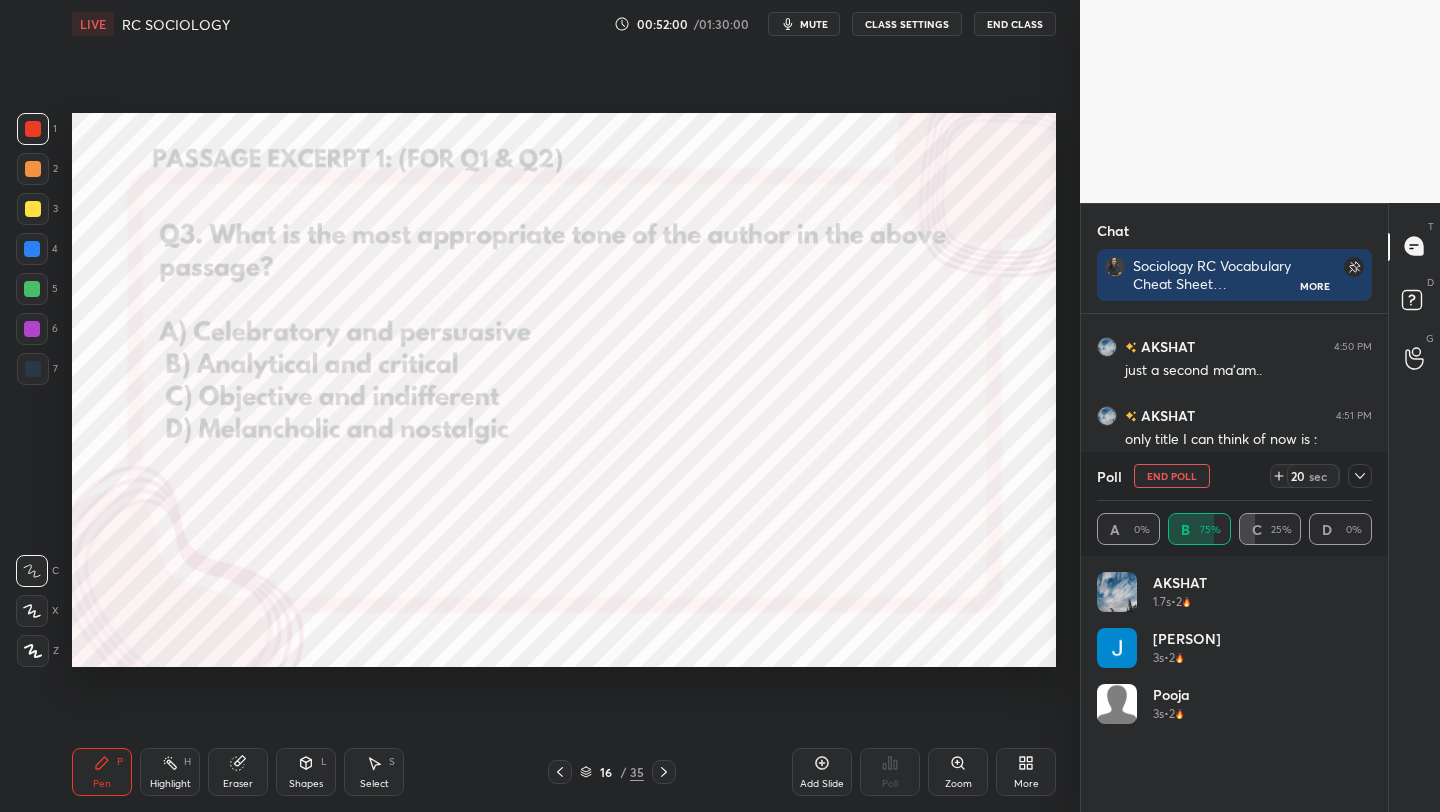 click on "mute" at bounding box center [814, 24] 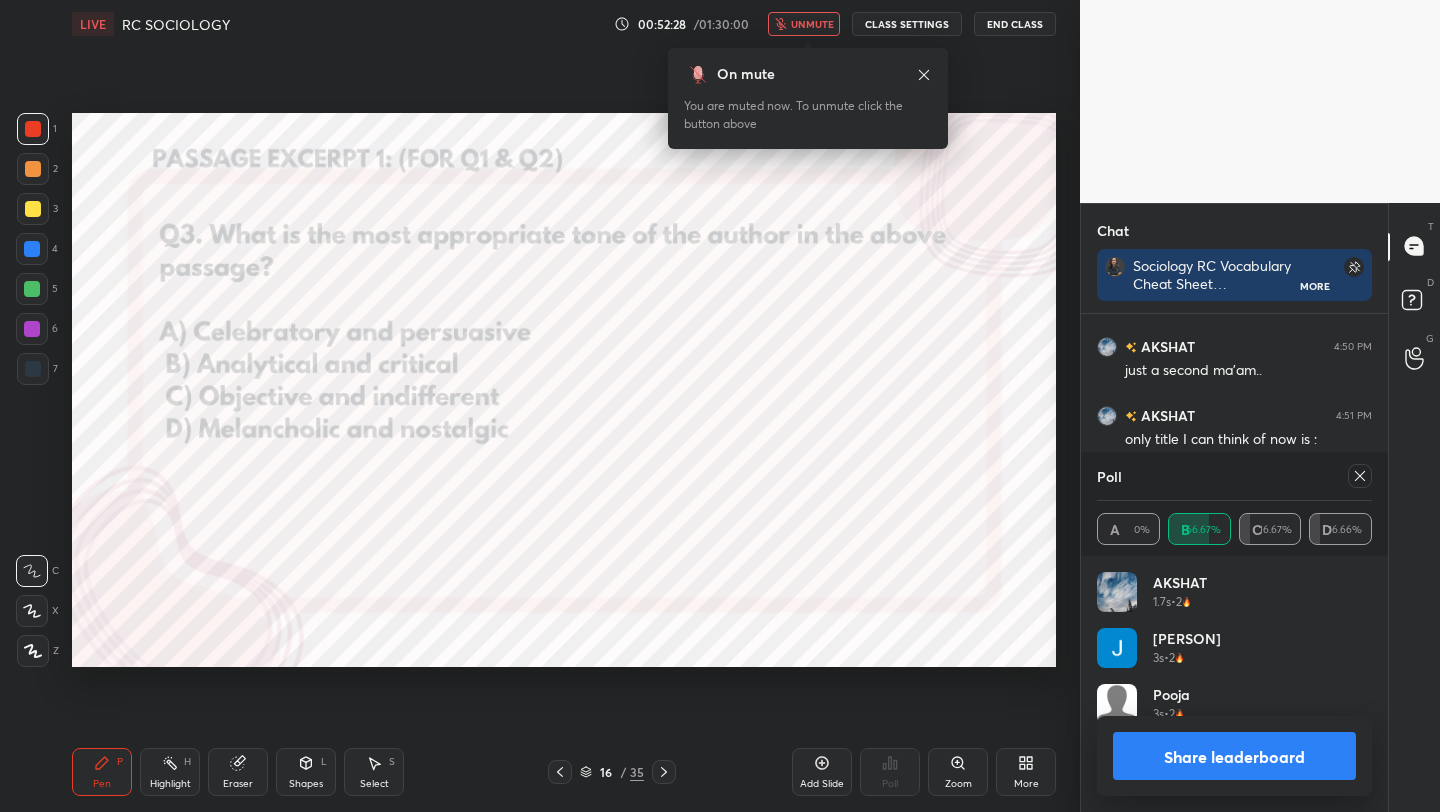click on "unmute" at bounding box center [812, 24] 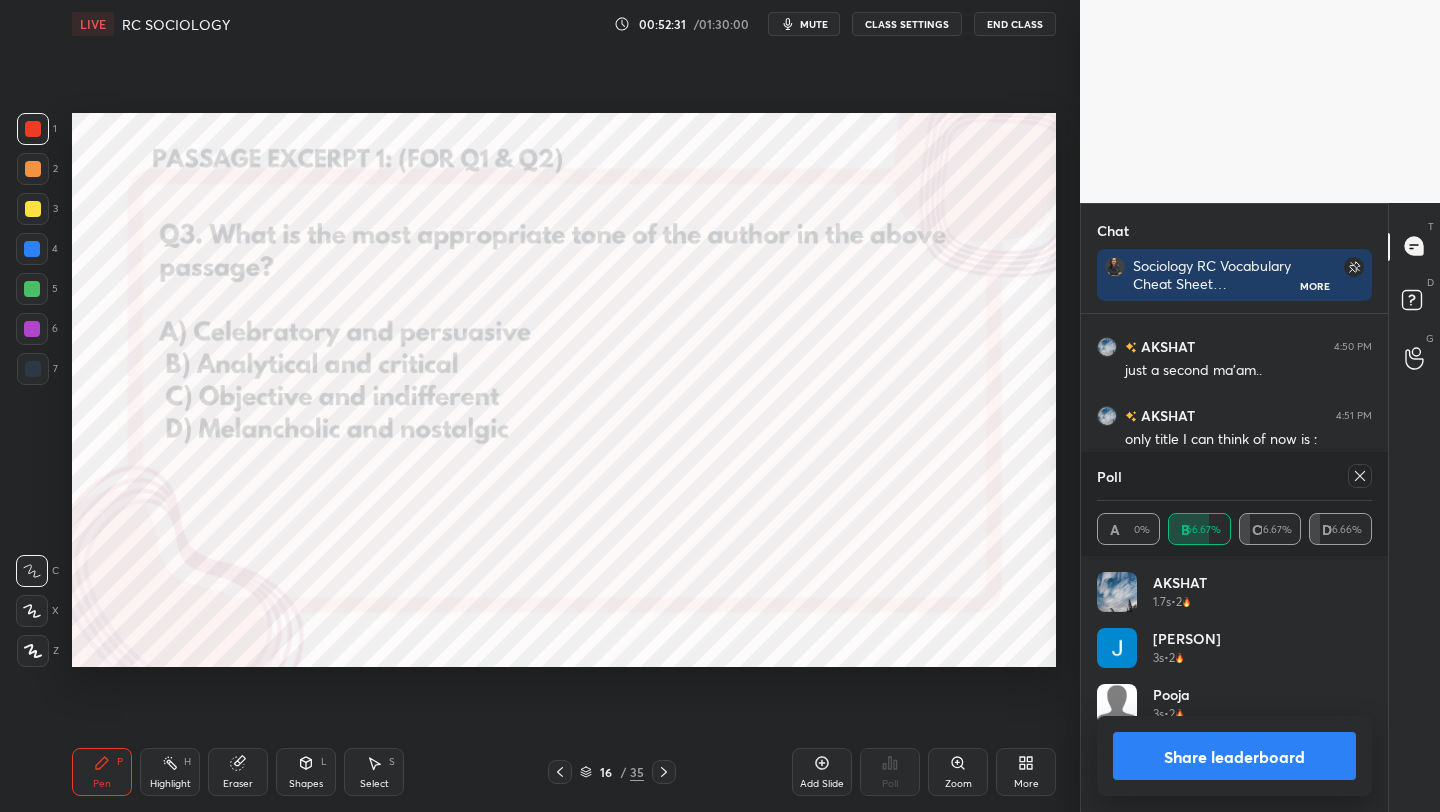 click 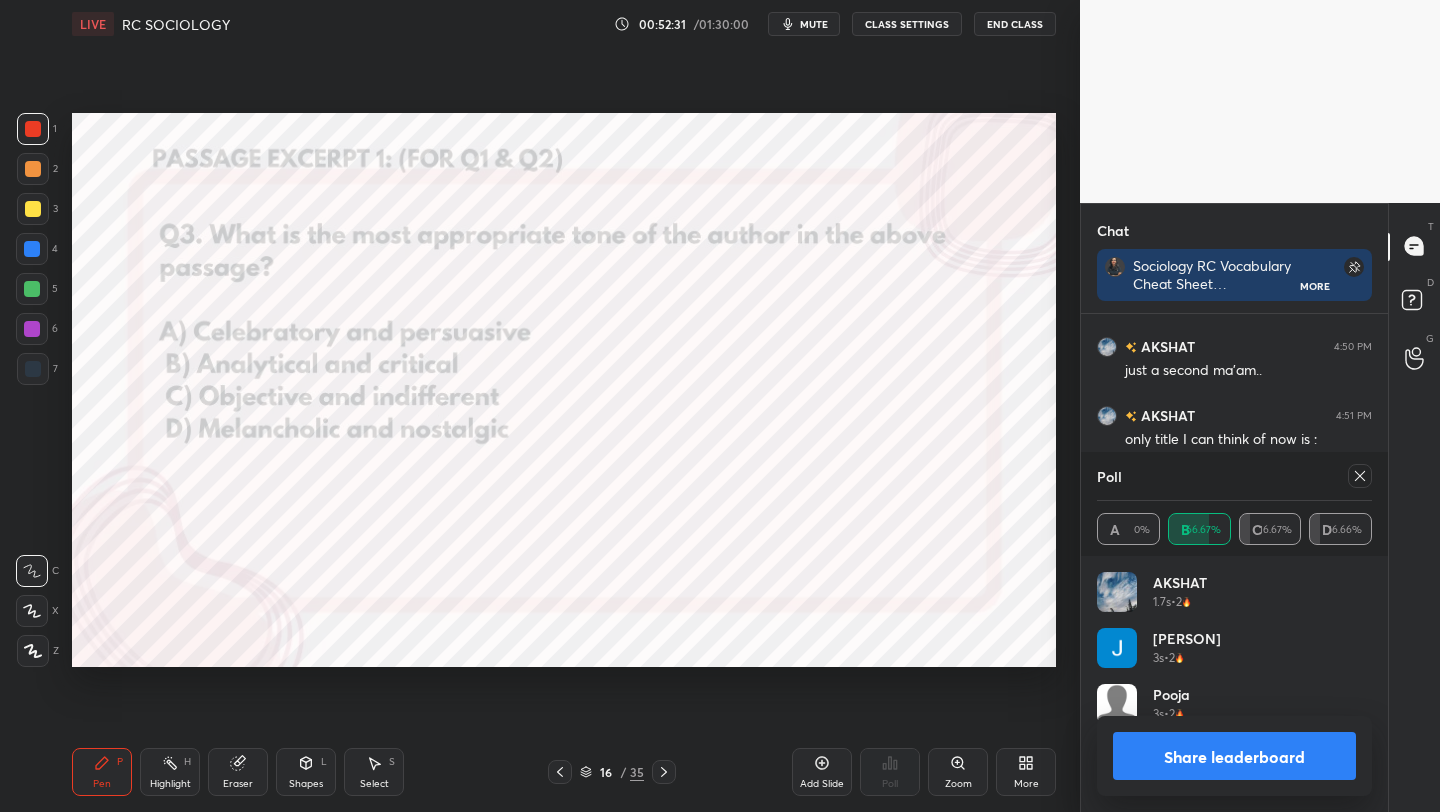scroll, scrollTop: 89, scrollLeft: 269, axis: both 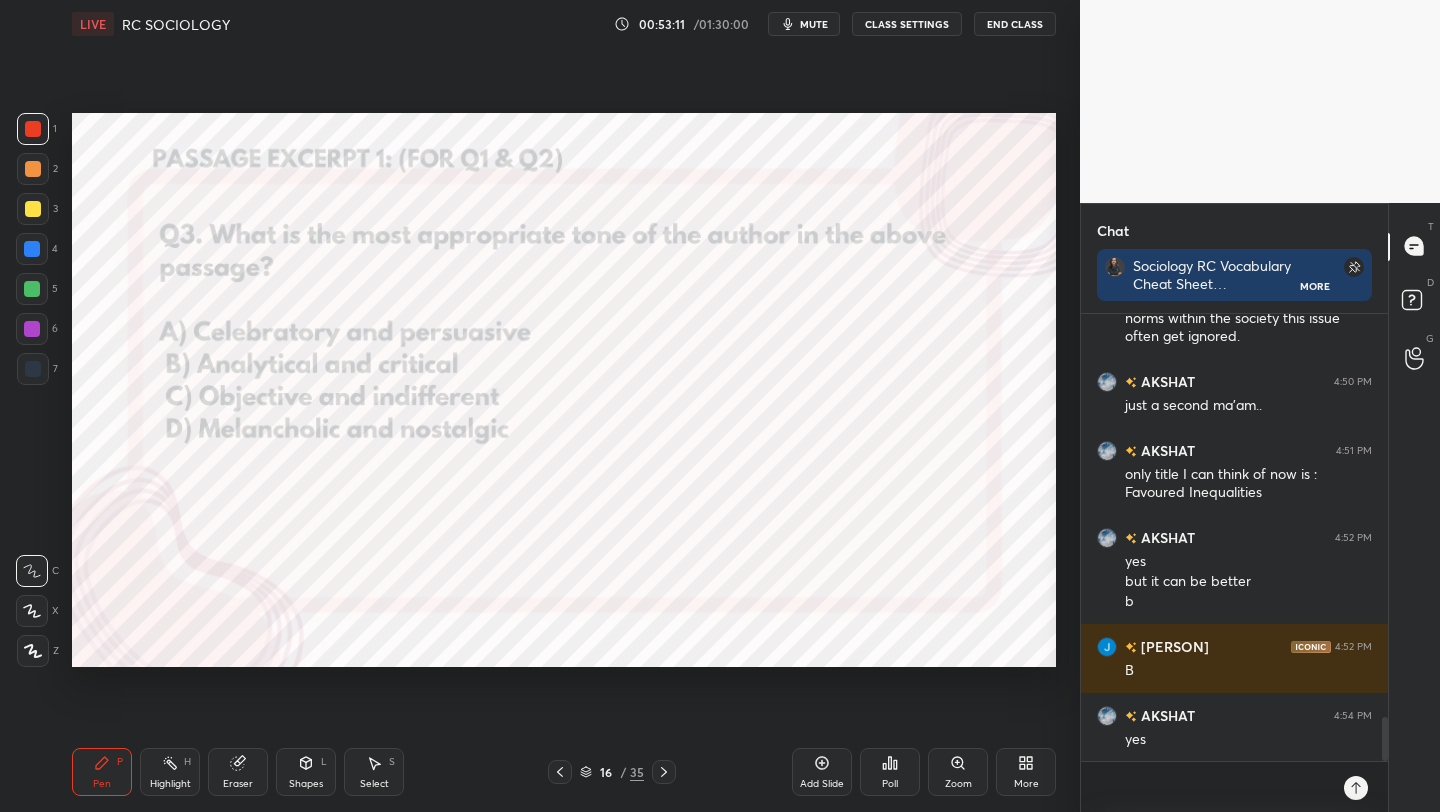 click at bounding box center (664, 772) 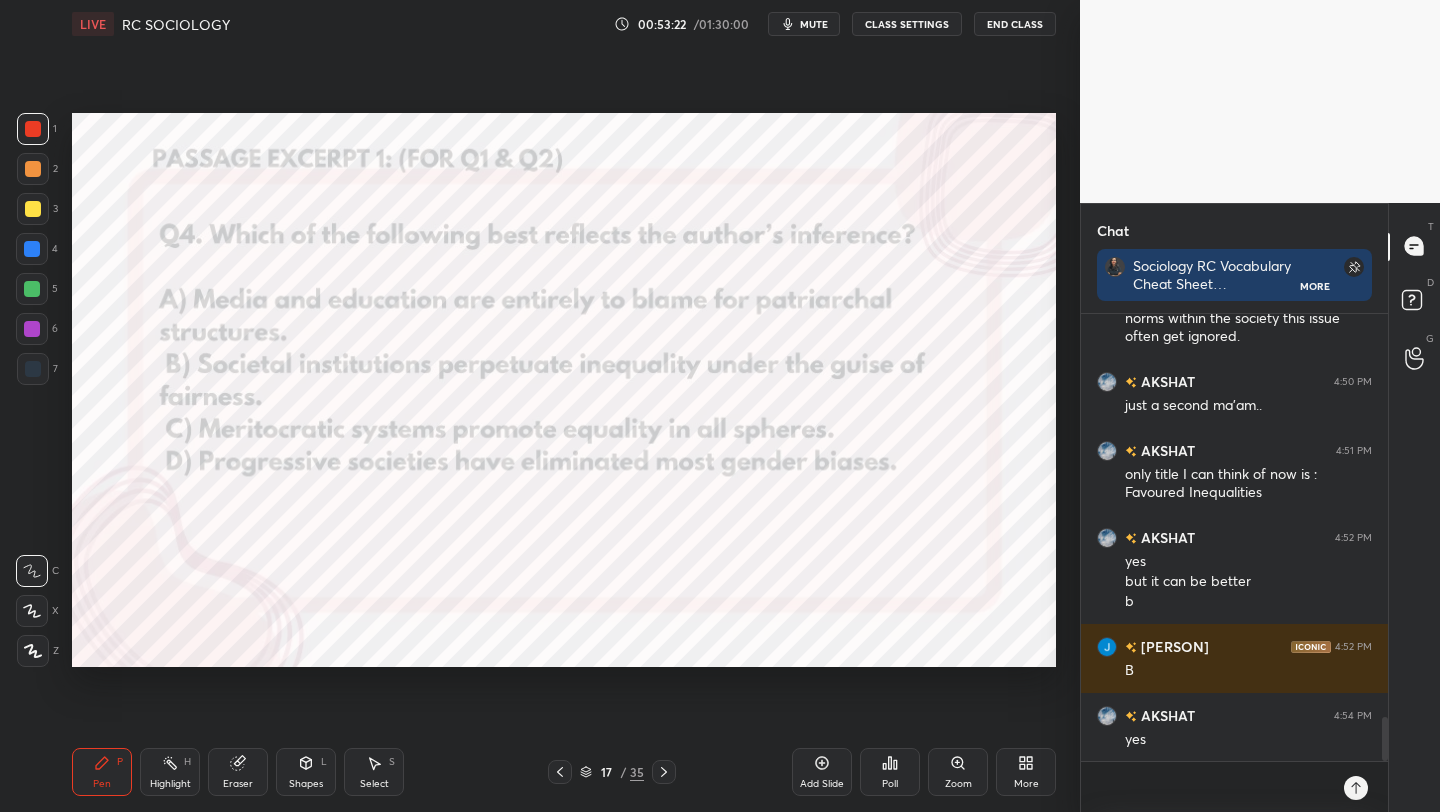 click on "Poll" at bounding box center [890, 772] 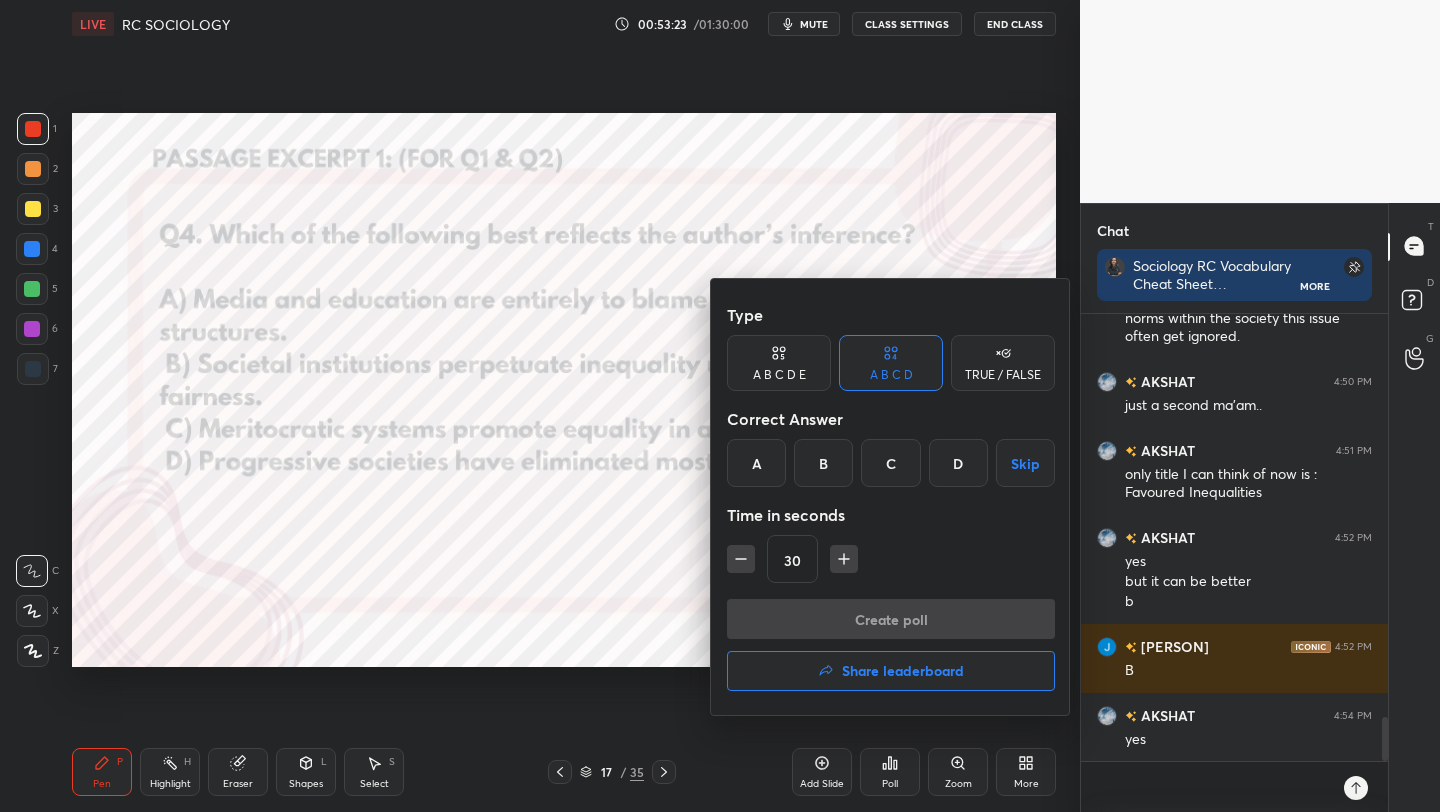 click on "B" at bounding box center [823, 463] 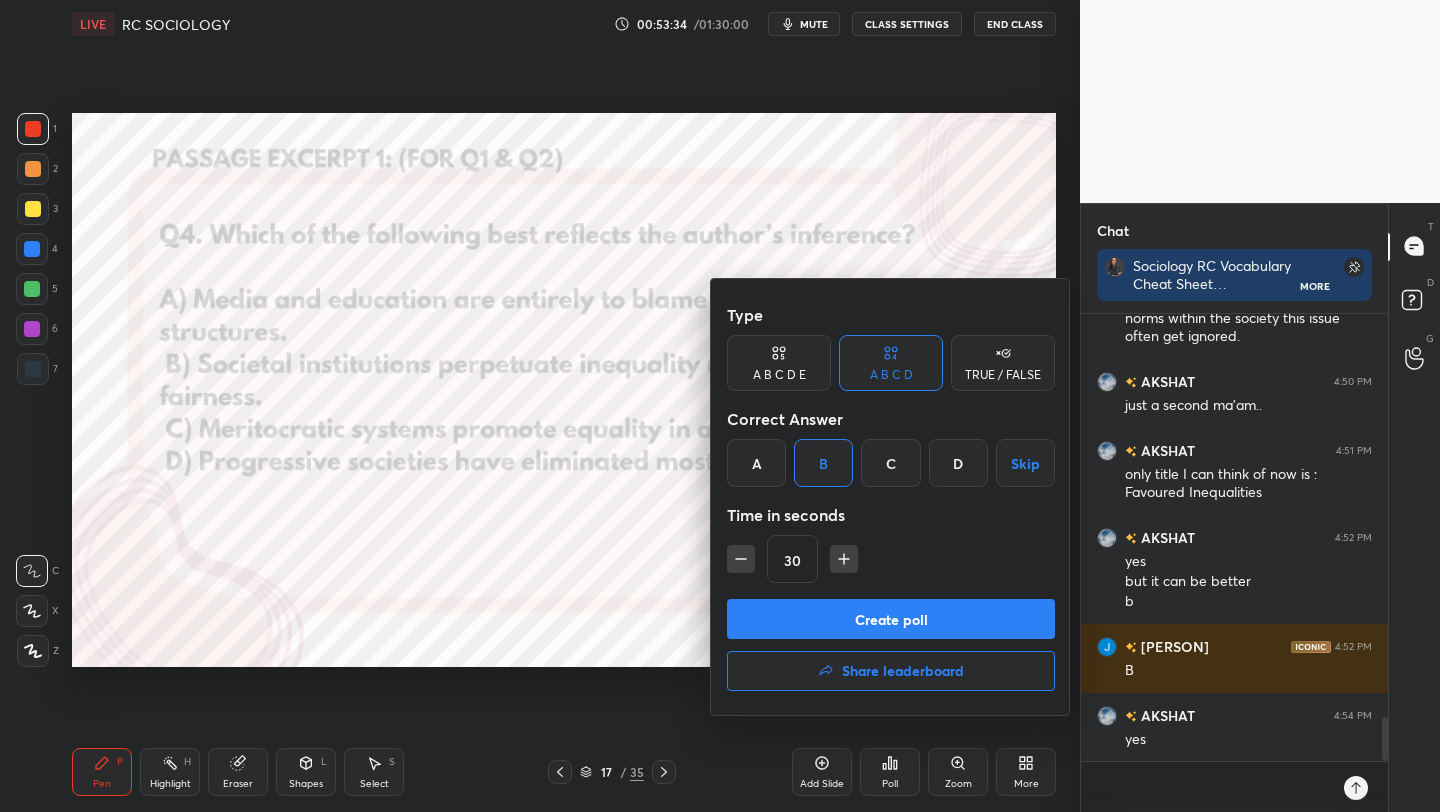 click on "Create poll" at bounding box center (891, 619) 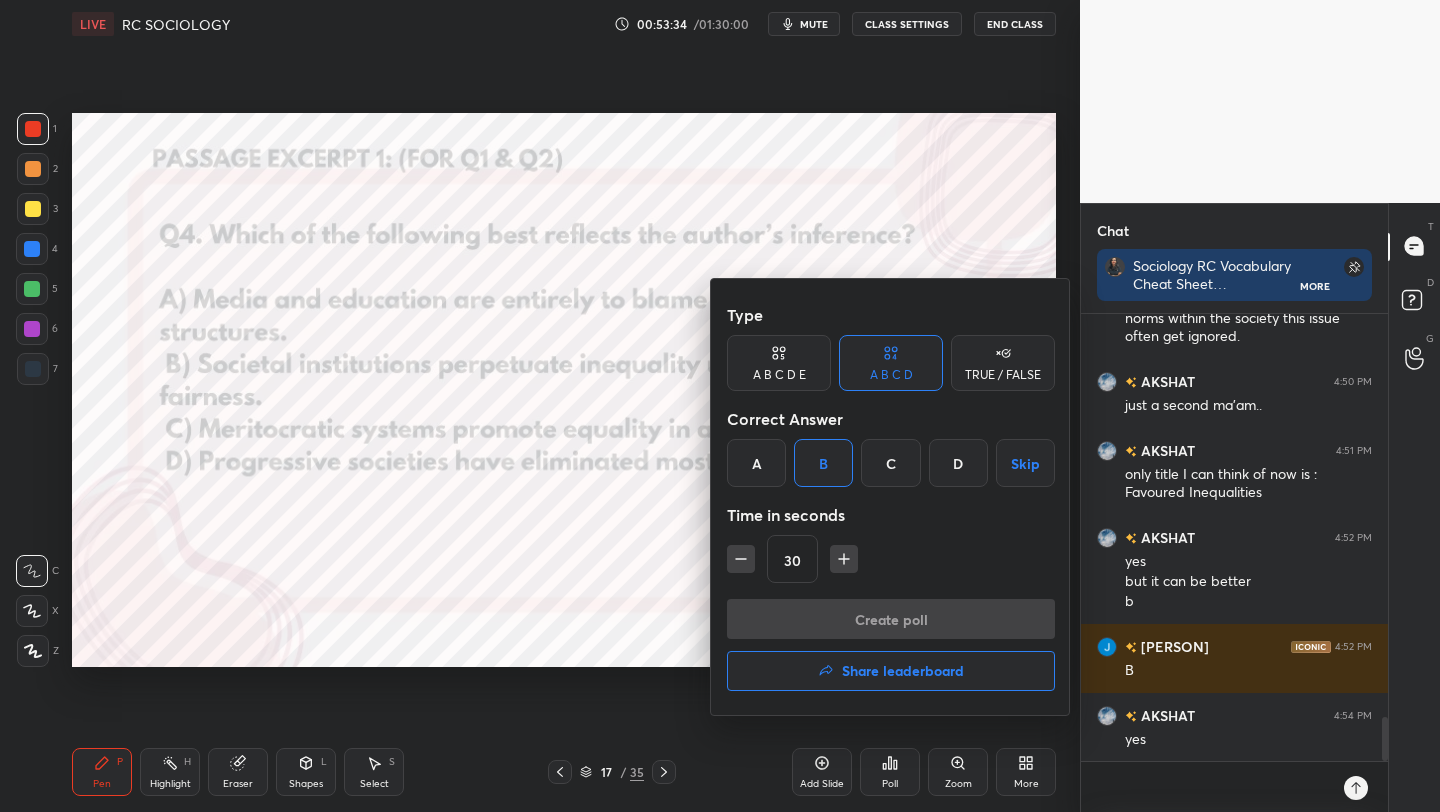scroll, scrollTop: 399, scrollLeft: 301, axis: both 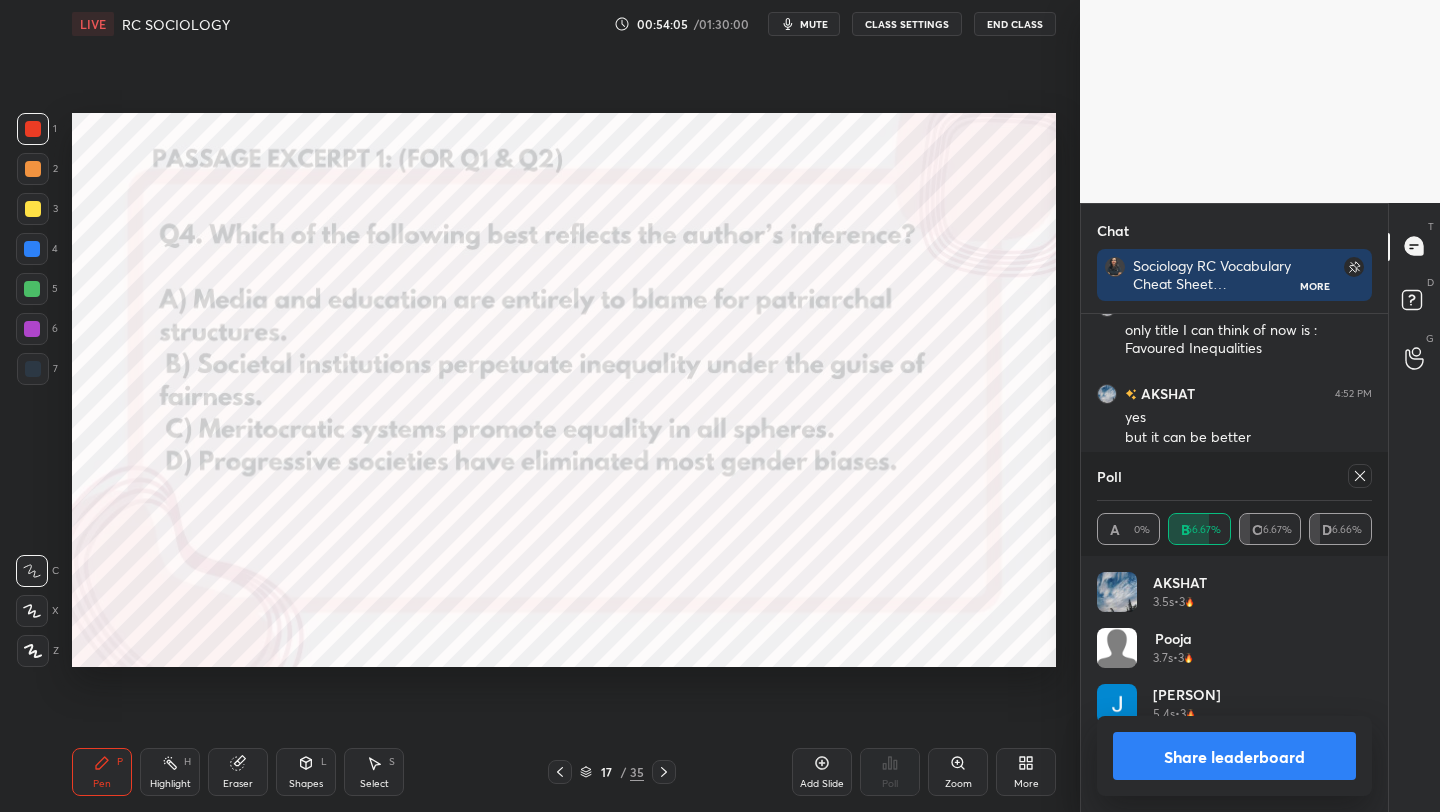 click on "Share leaderboard" at bounding box center [1234, 756] 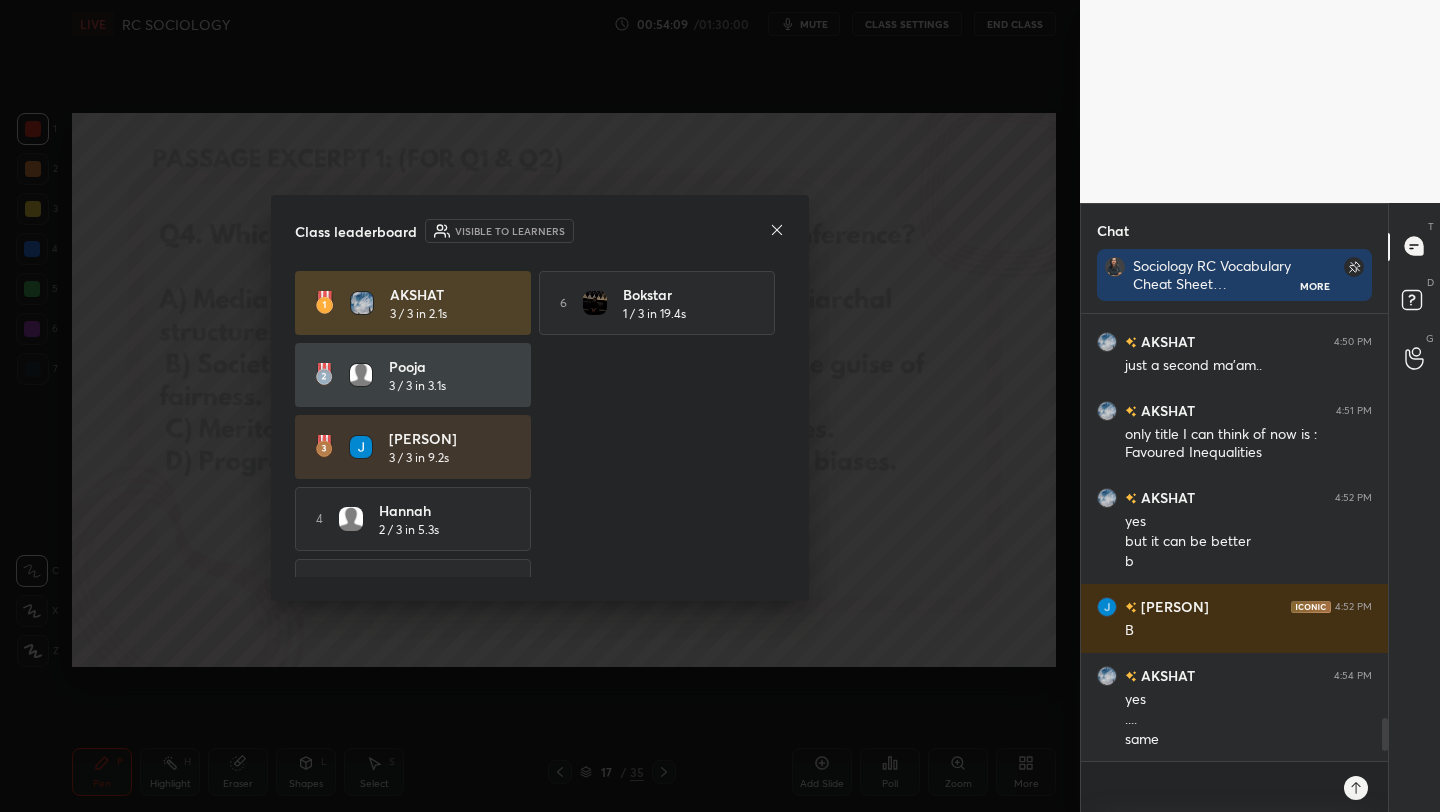 click 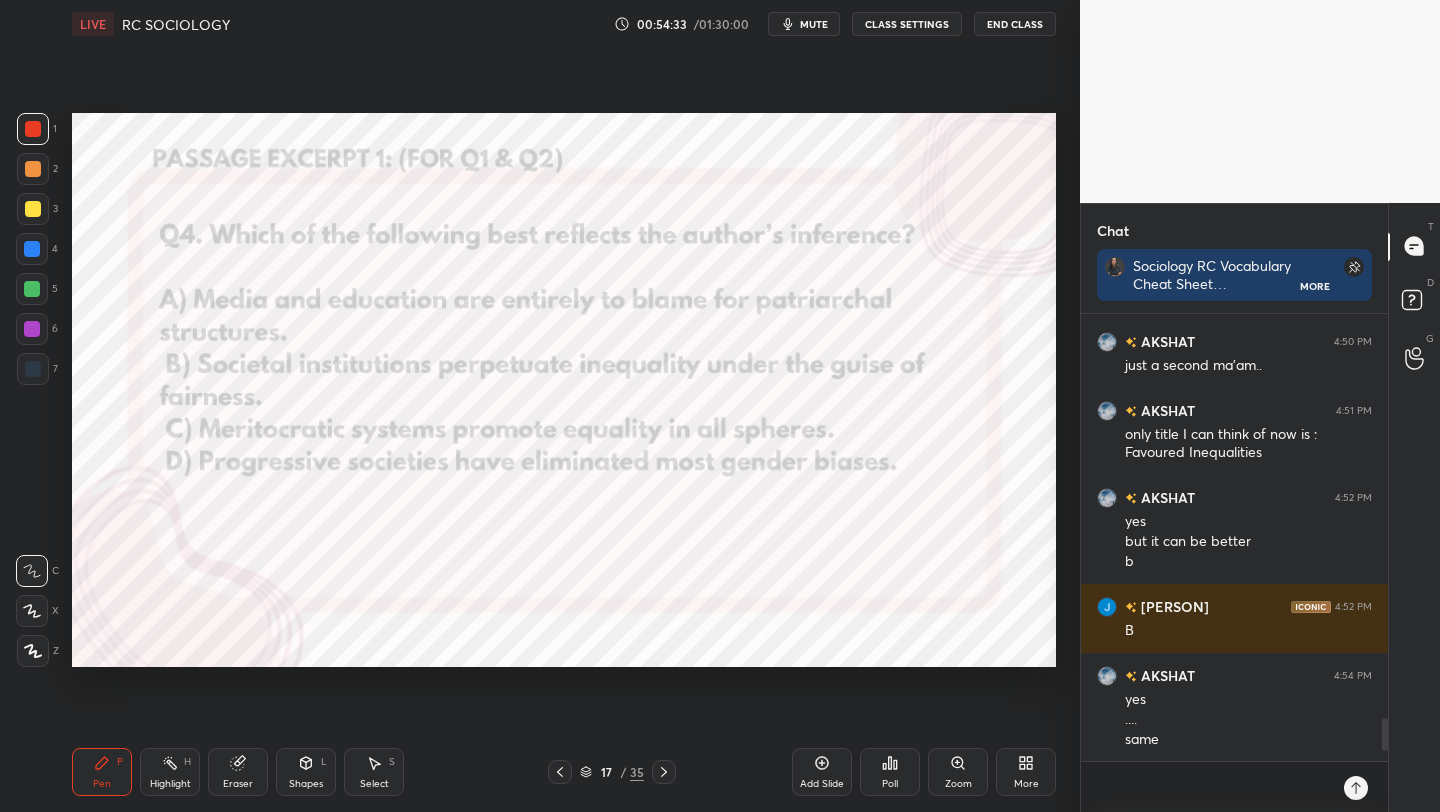 click 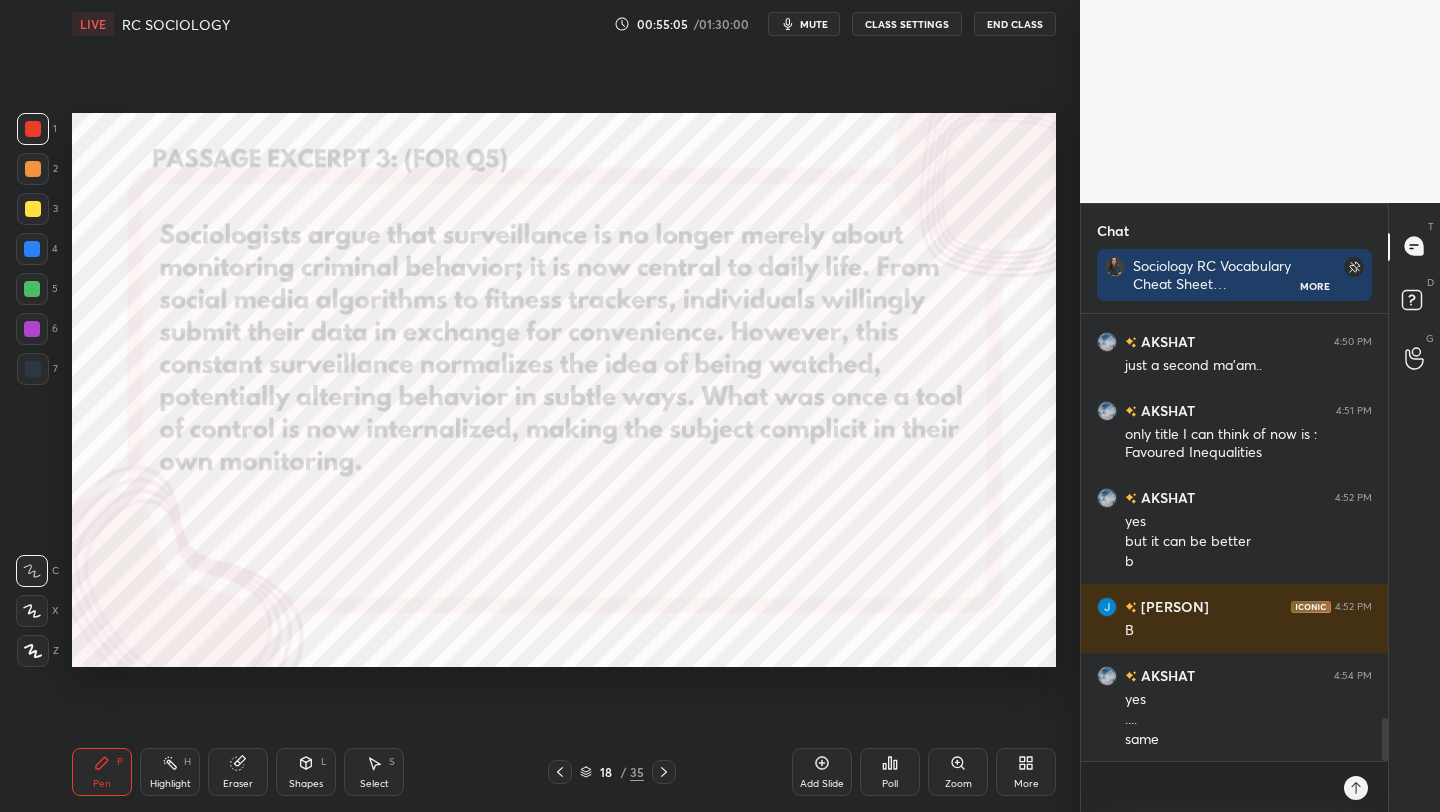 scroll, scrollTop: 4241, scrollLeft: 0, axis: vertical 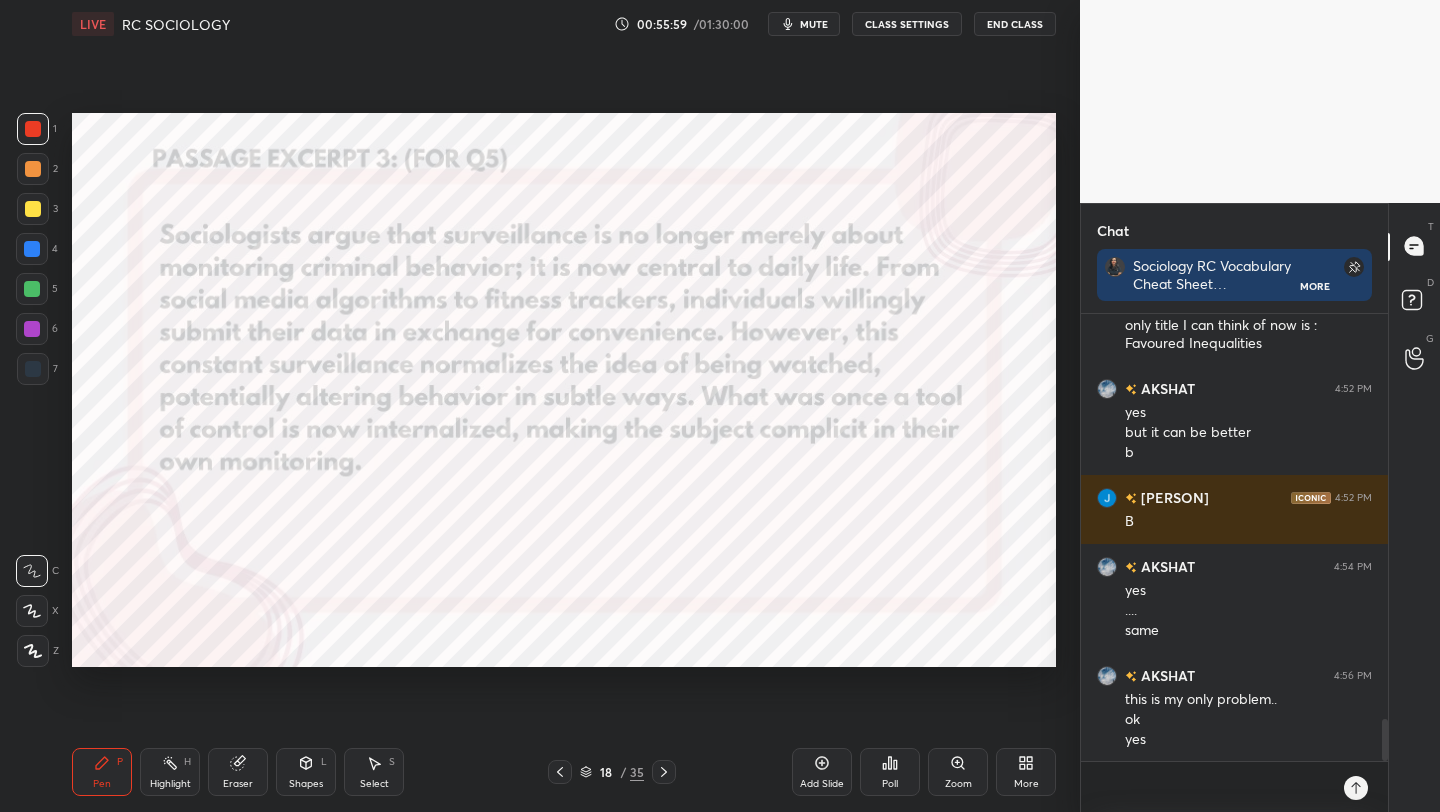 click on "mute" at bounding box center [814, 24] 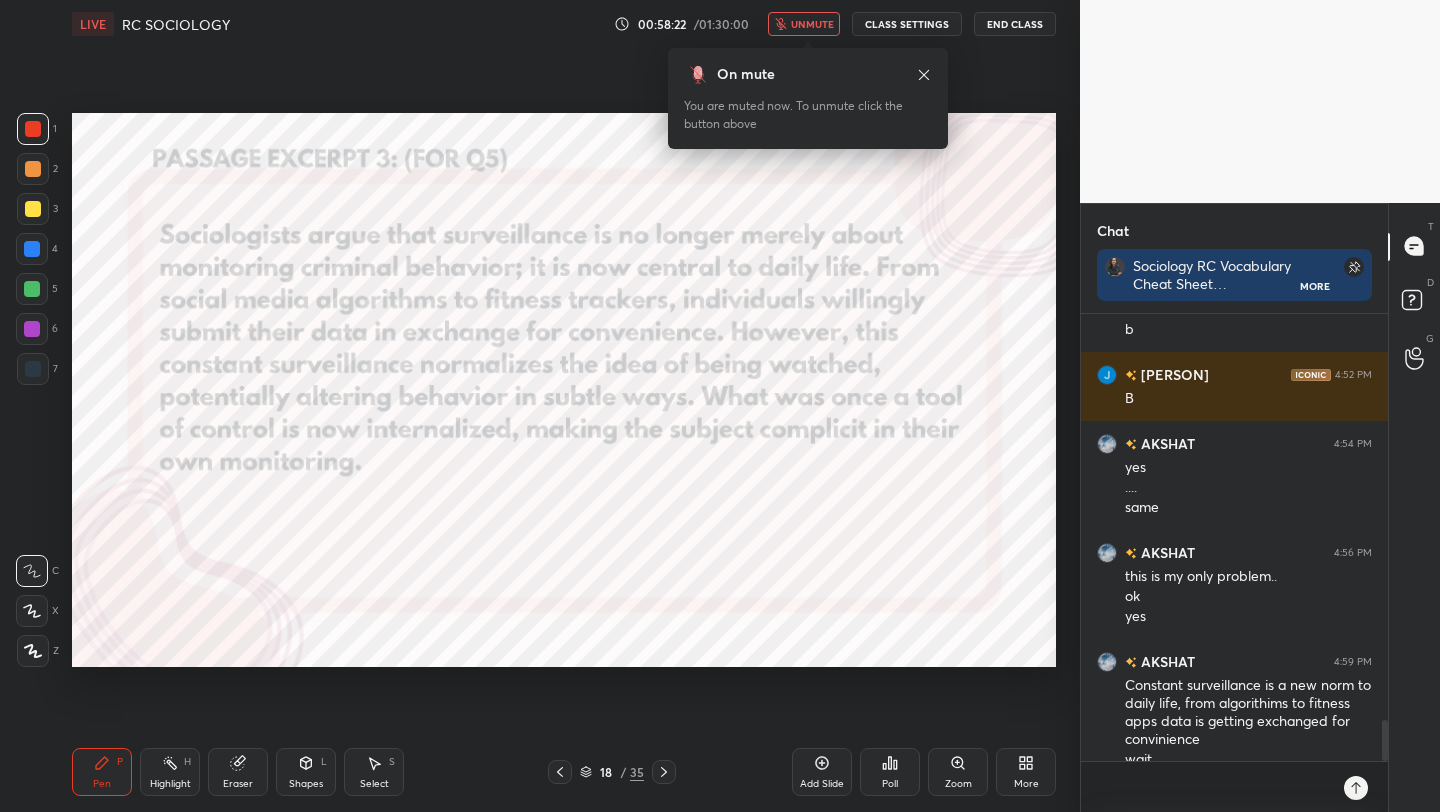 scroll, scrollTop: 4424, scrollLeft: 0, axis: vertical 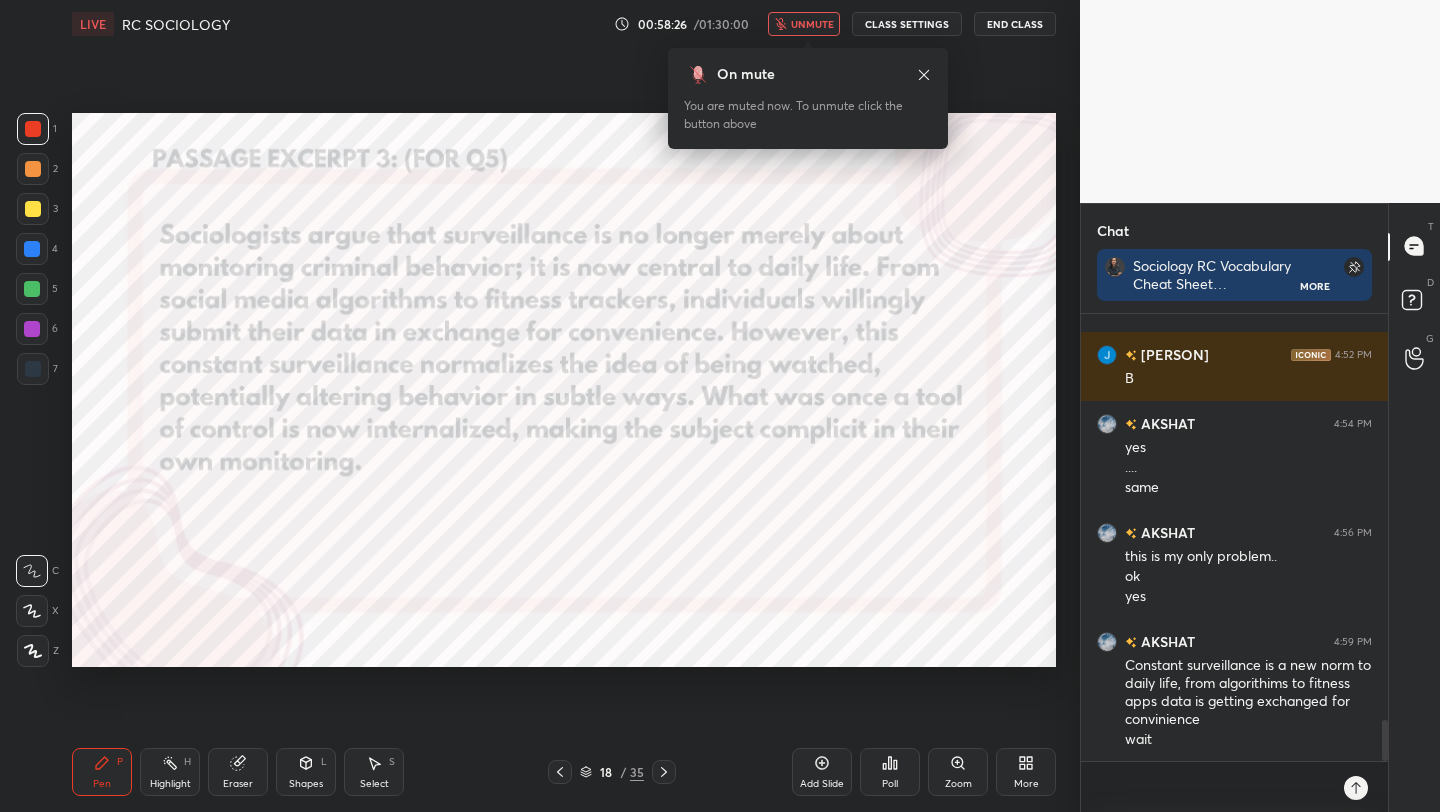 click on "unmute" at bounding box center (812, 24) 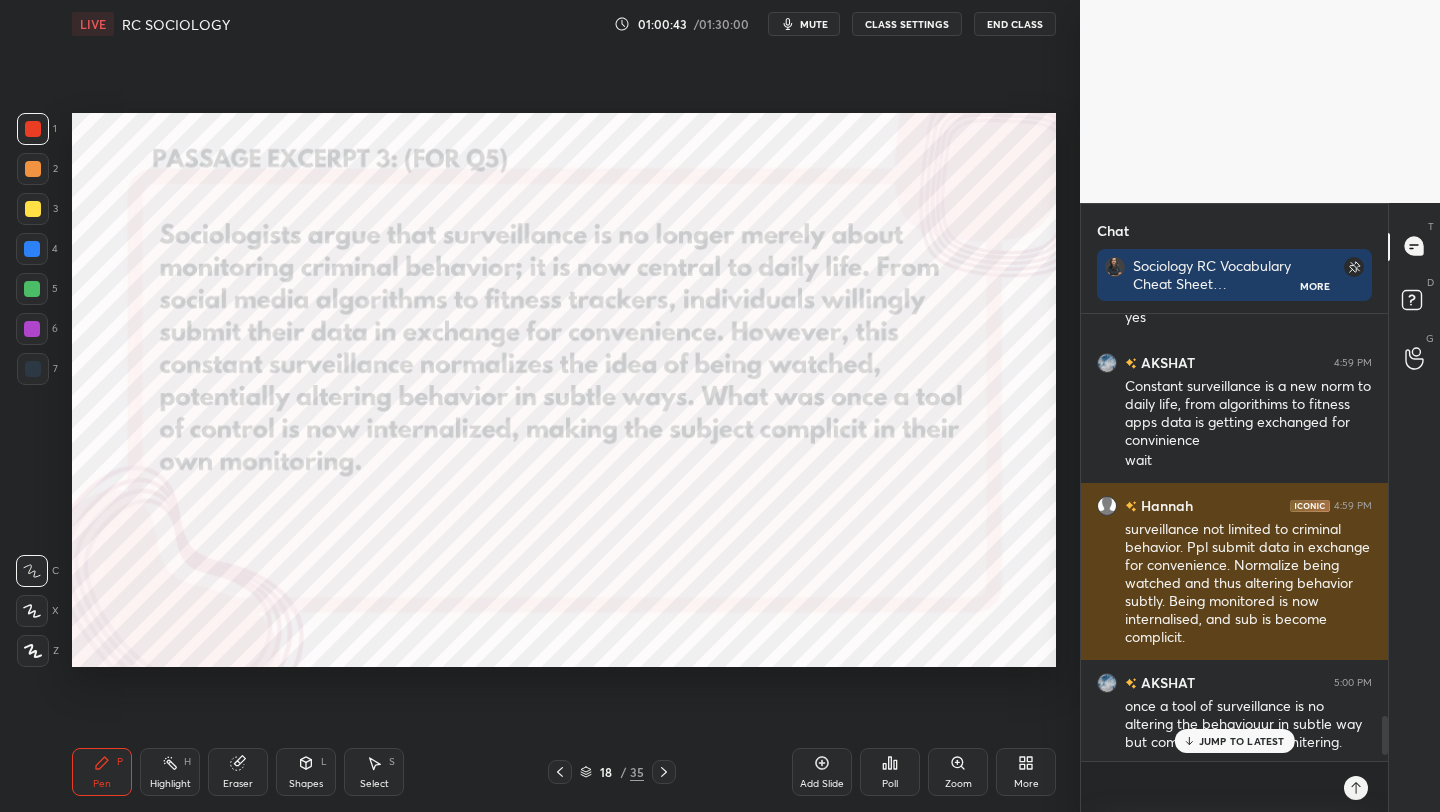 scroll, scrollTop: 4775, scrollLeft: 0, axis: vertical 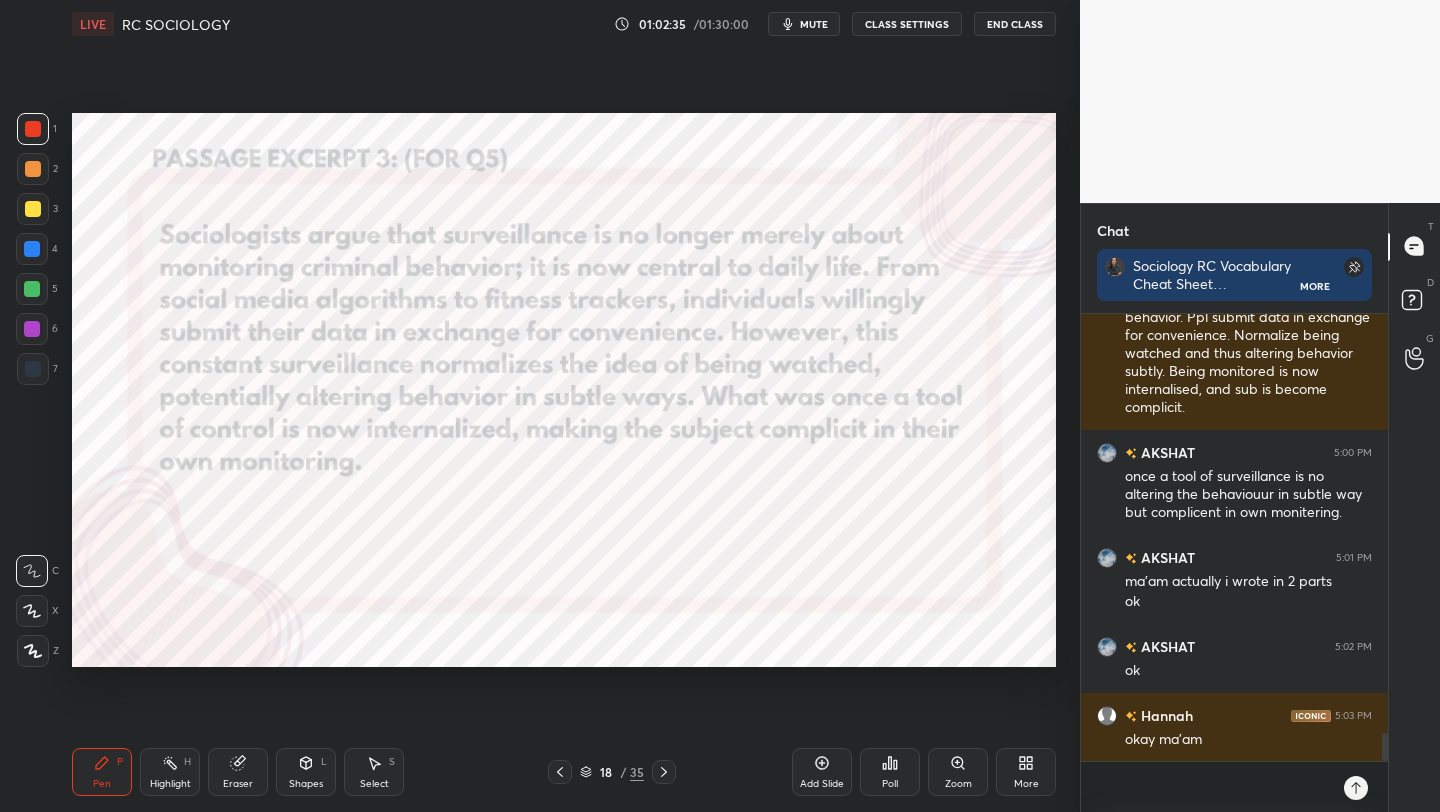 click 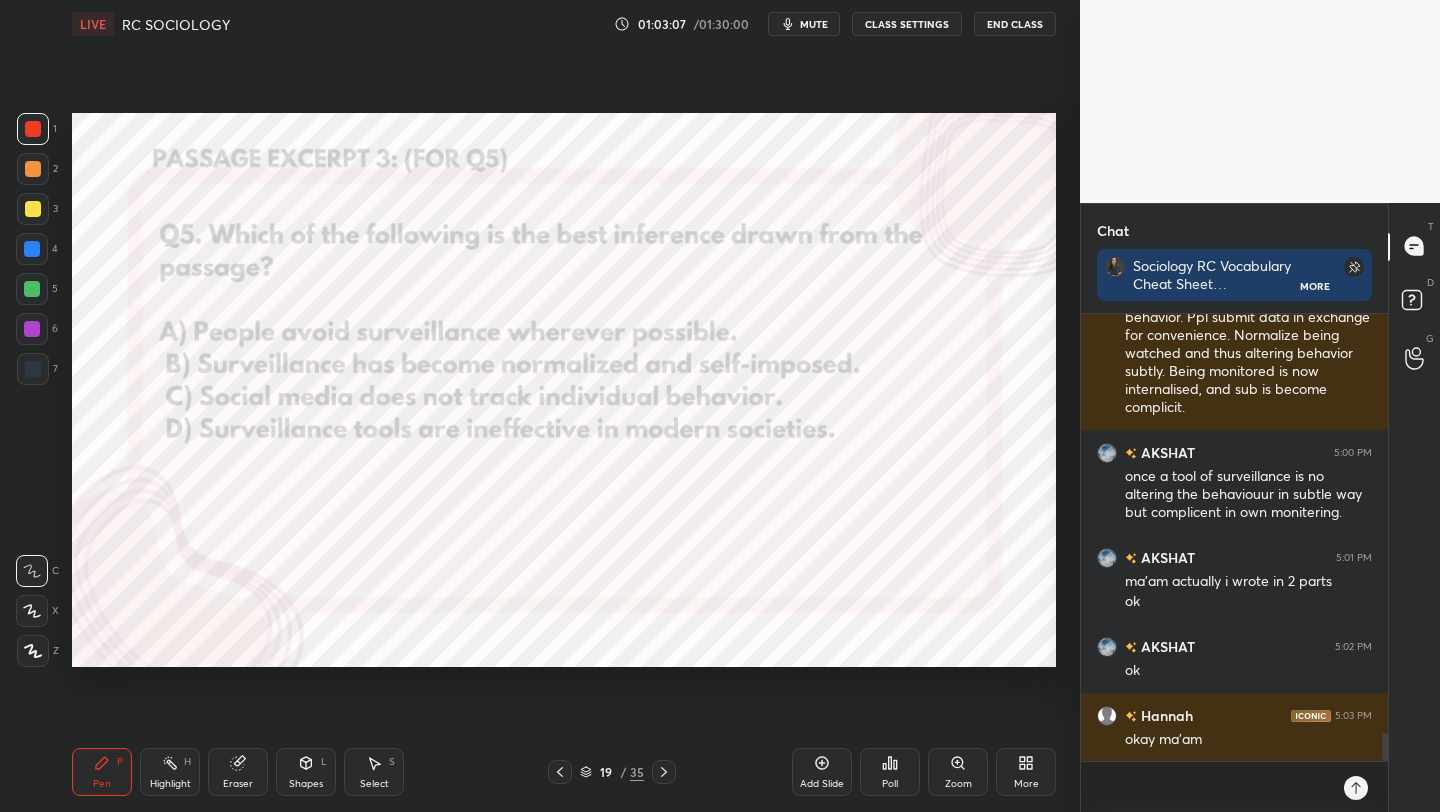 click 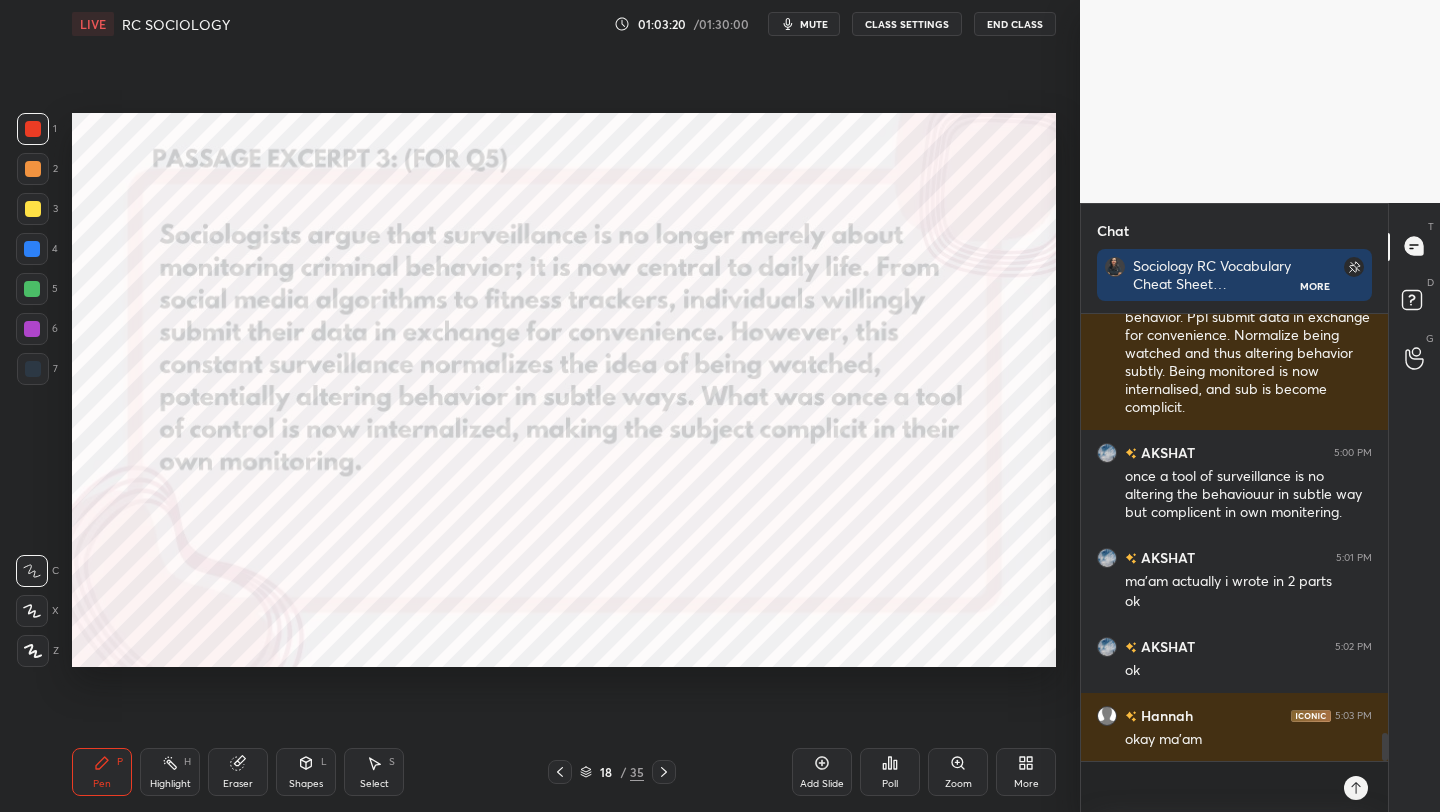scroll, scrollTop: 6783, scrollLeft: 0, axis: vertical 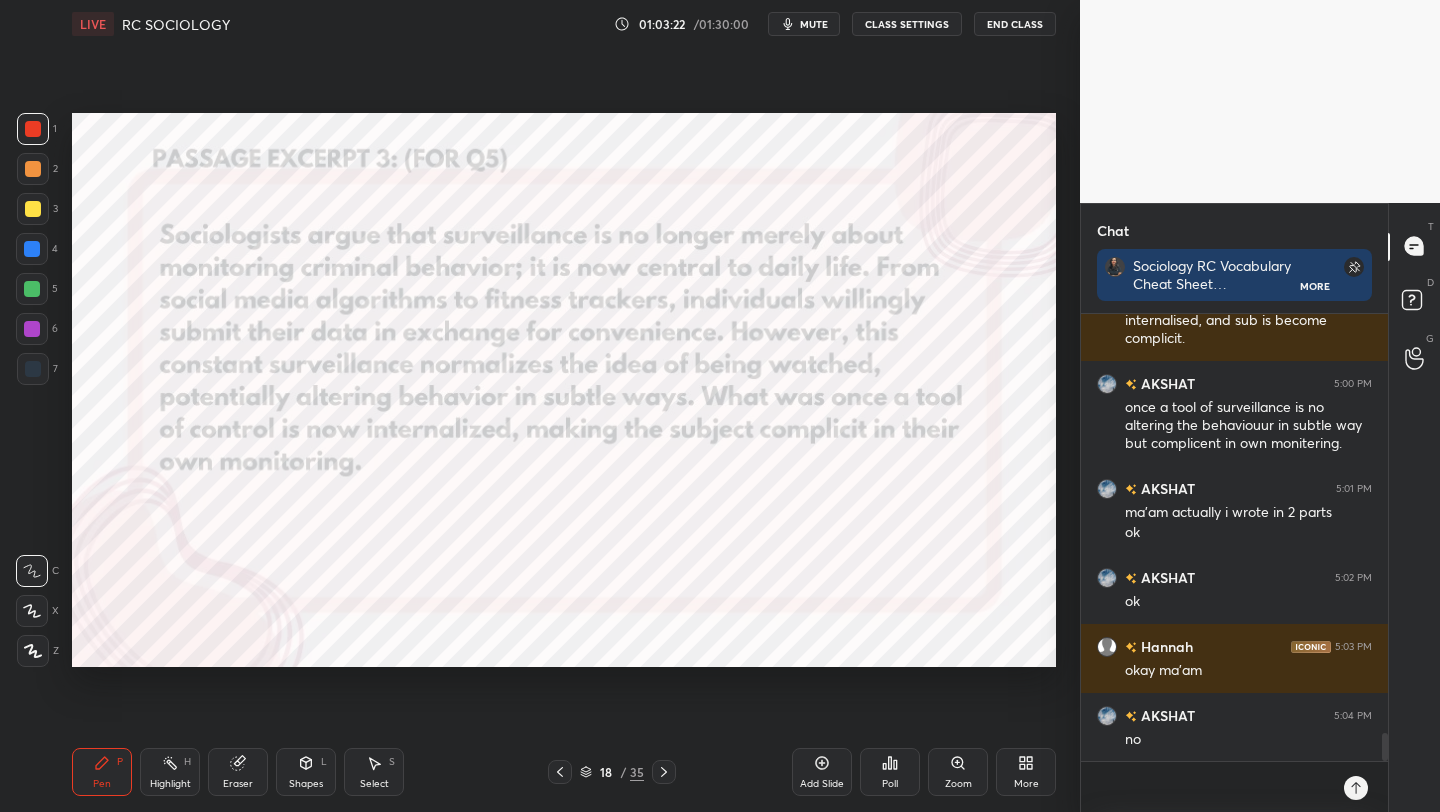 click at bounding box center [664, 772] 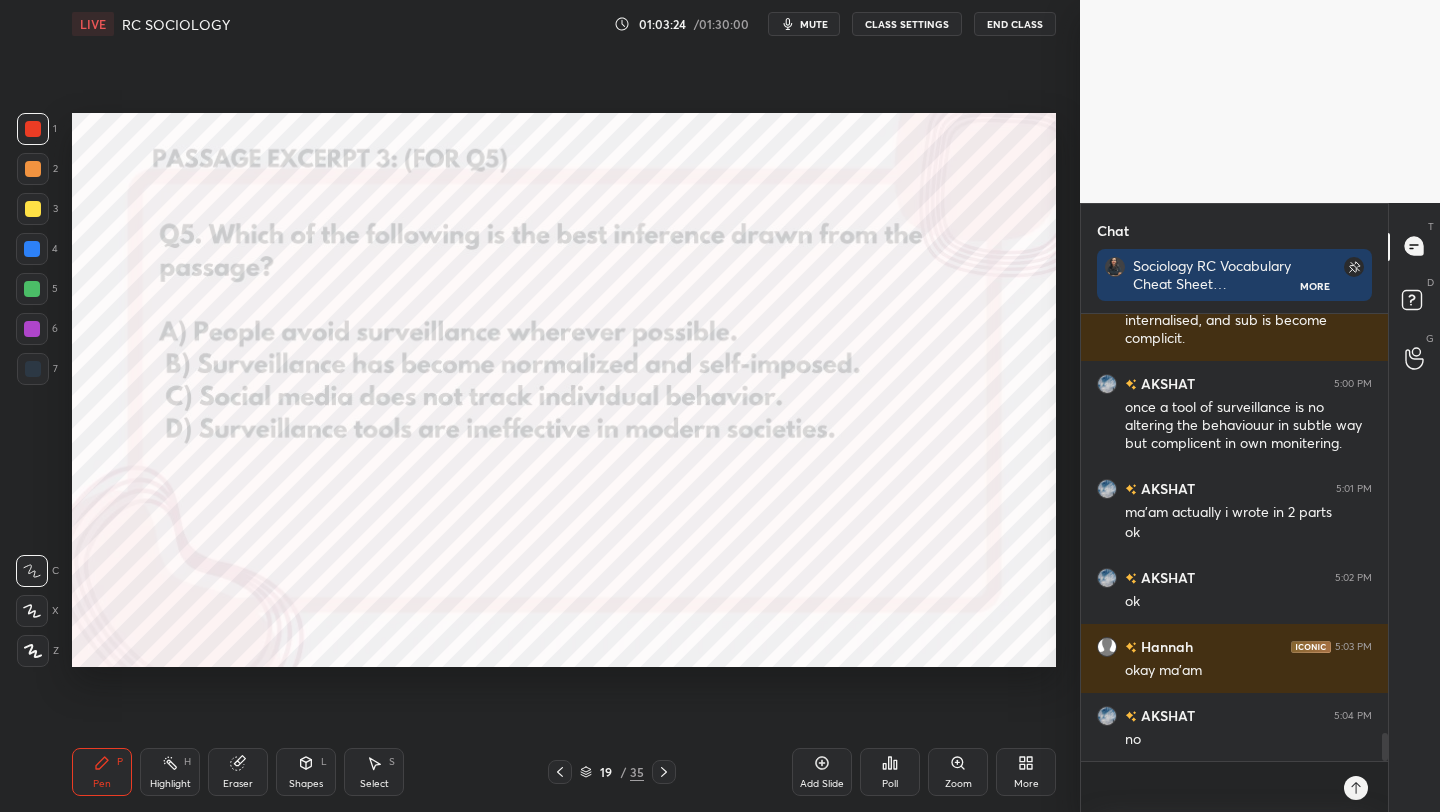 click on "Poll" at bounding box center [890, 772] 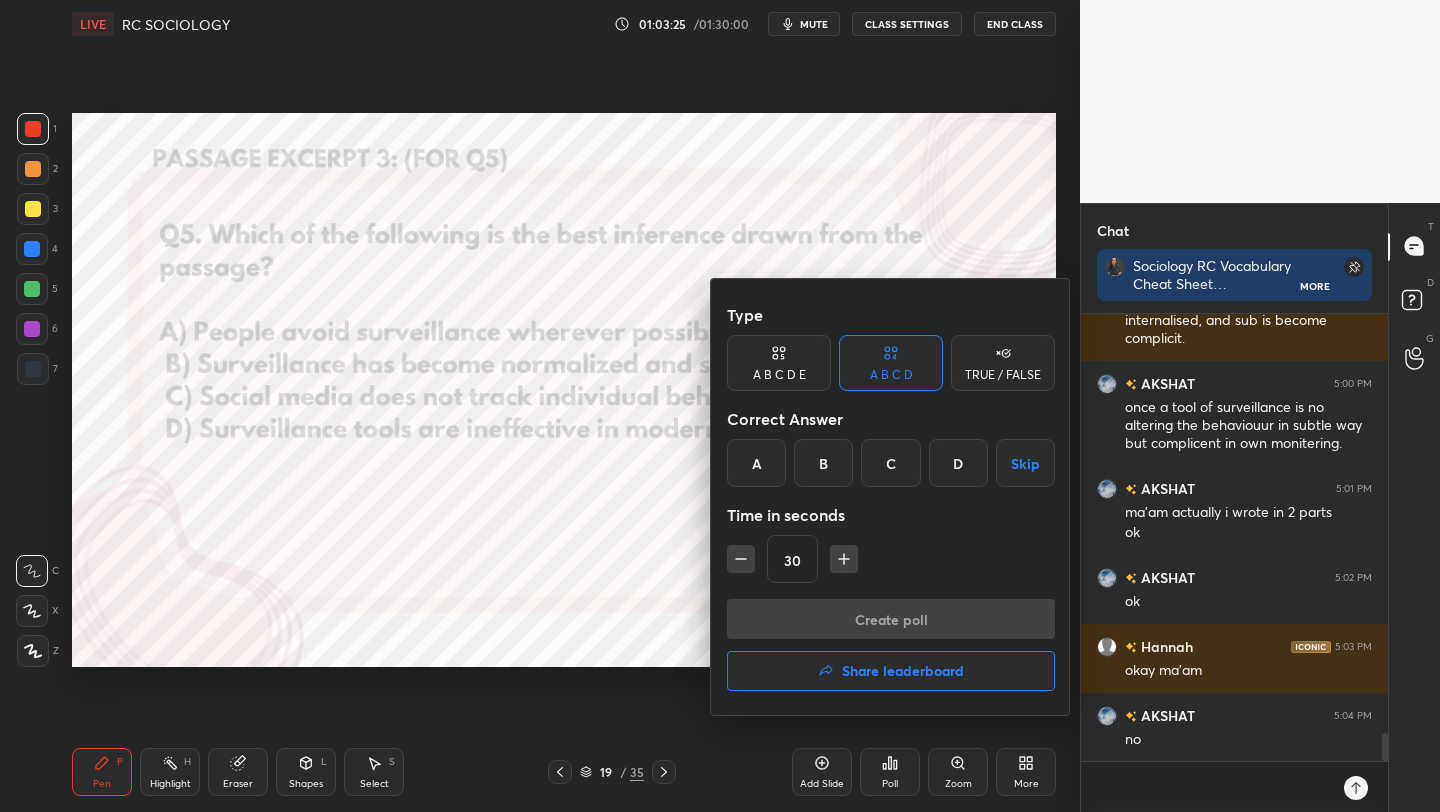 click on "B" at bounding box center (823, 463) 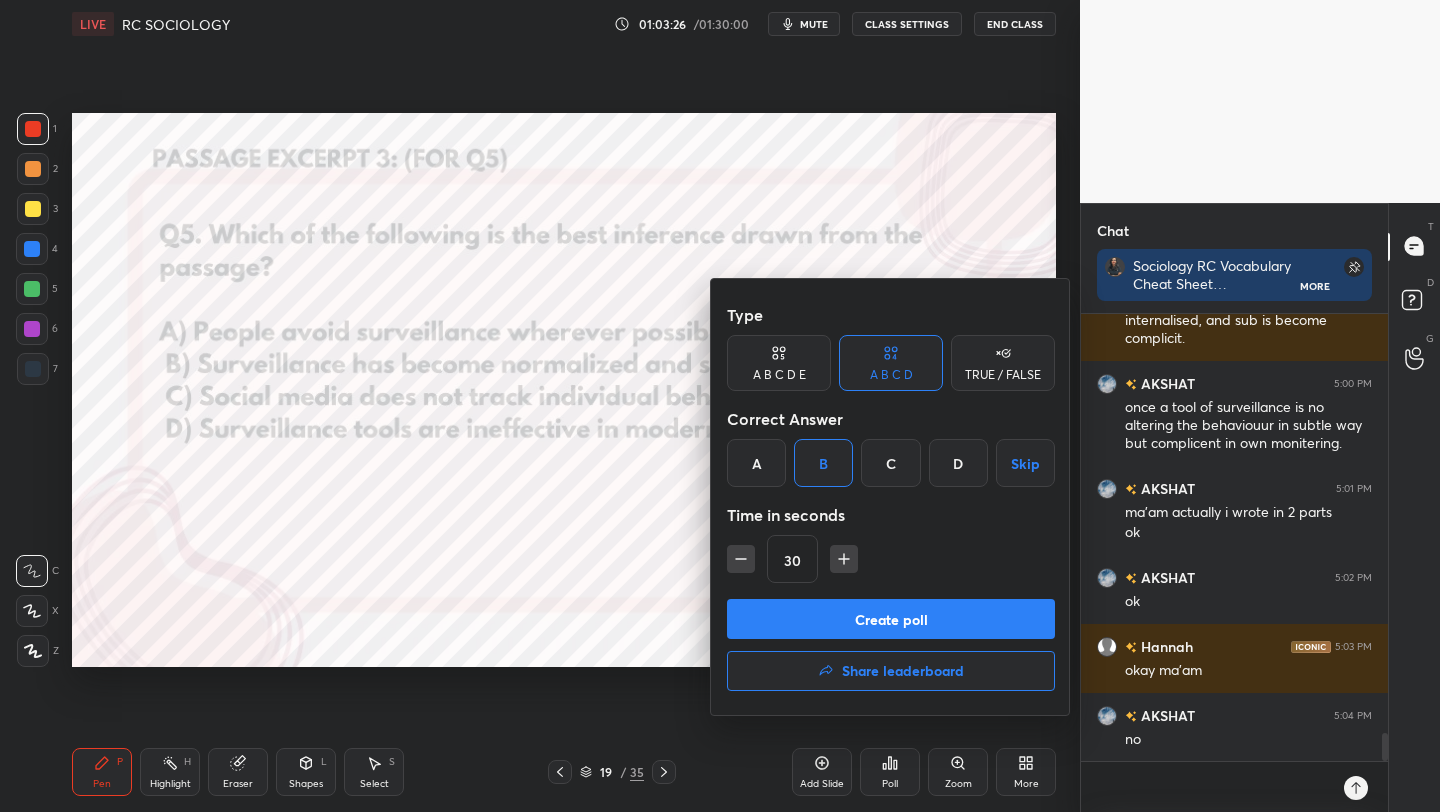 click on "Create poll" at bounding box center [891, 619] 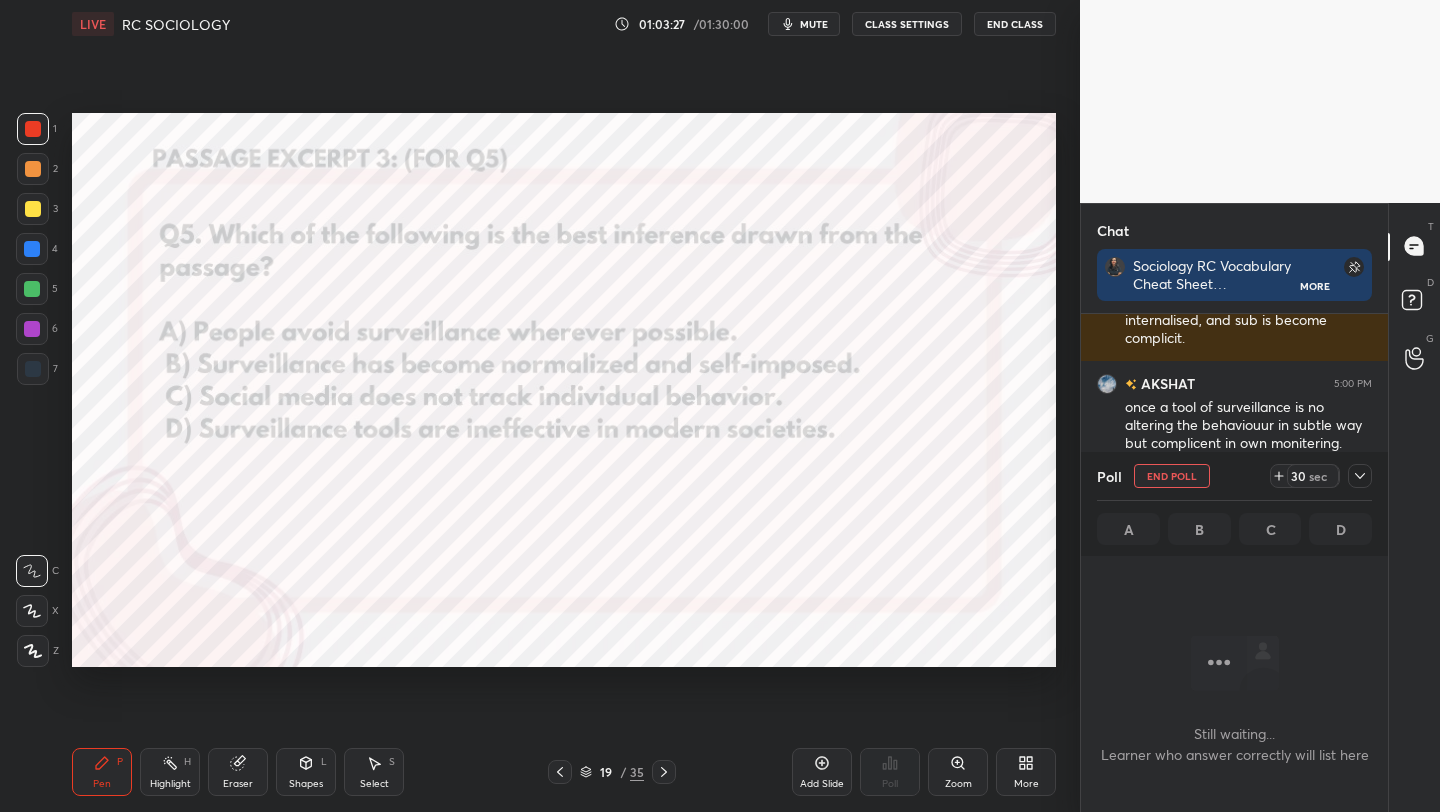 scroll, scrollTop: 354, scrollLeft: 301, axis: both 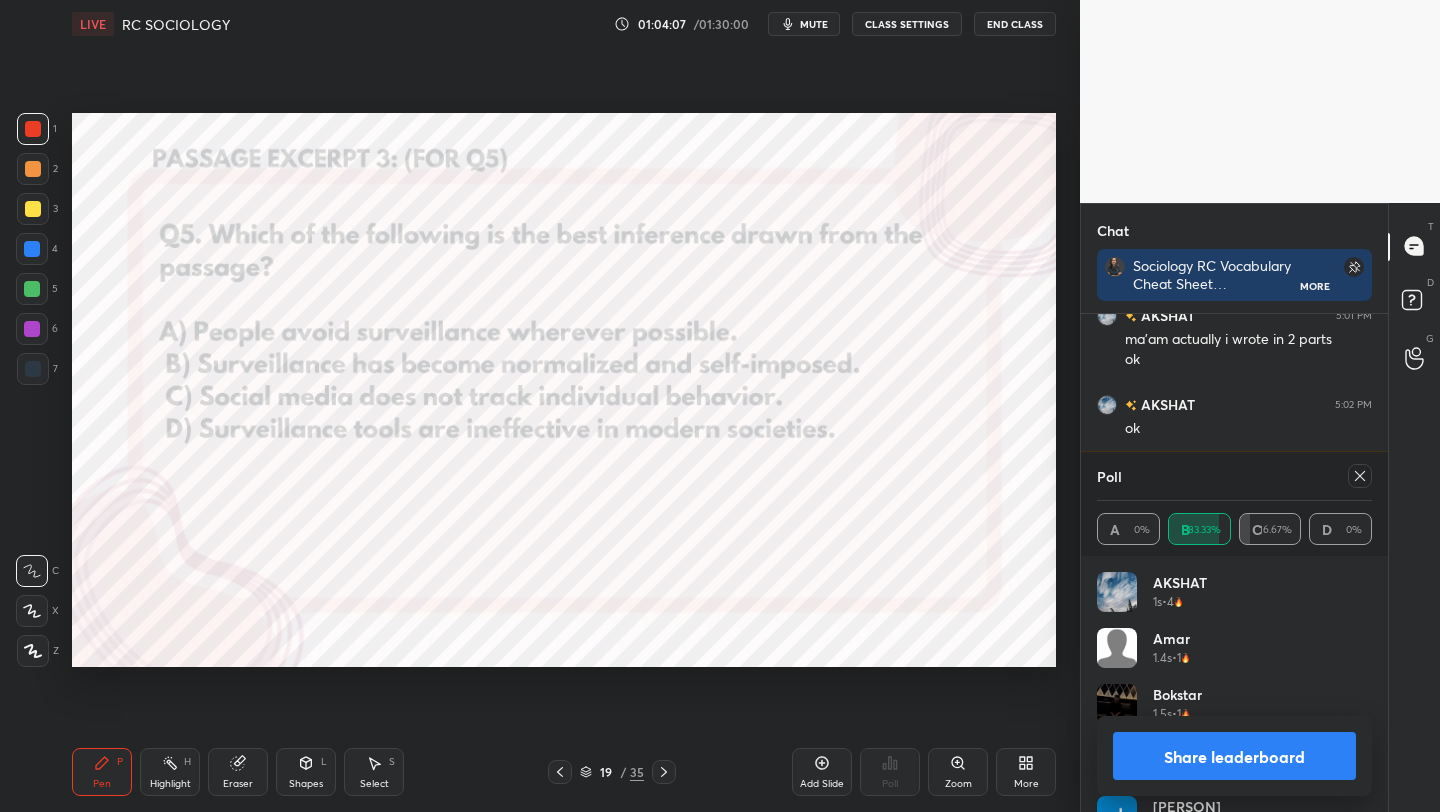 click on "Share leaderboard" at bounding box center [1234, 756] 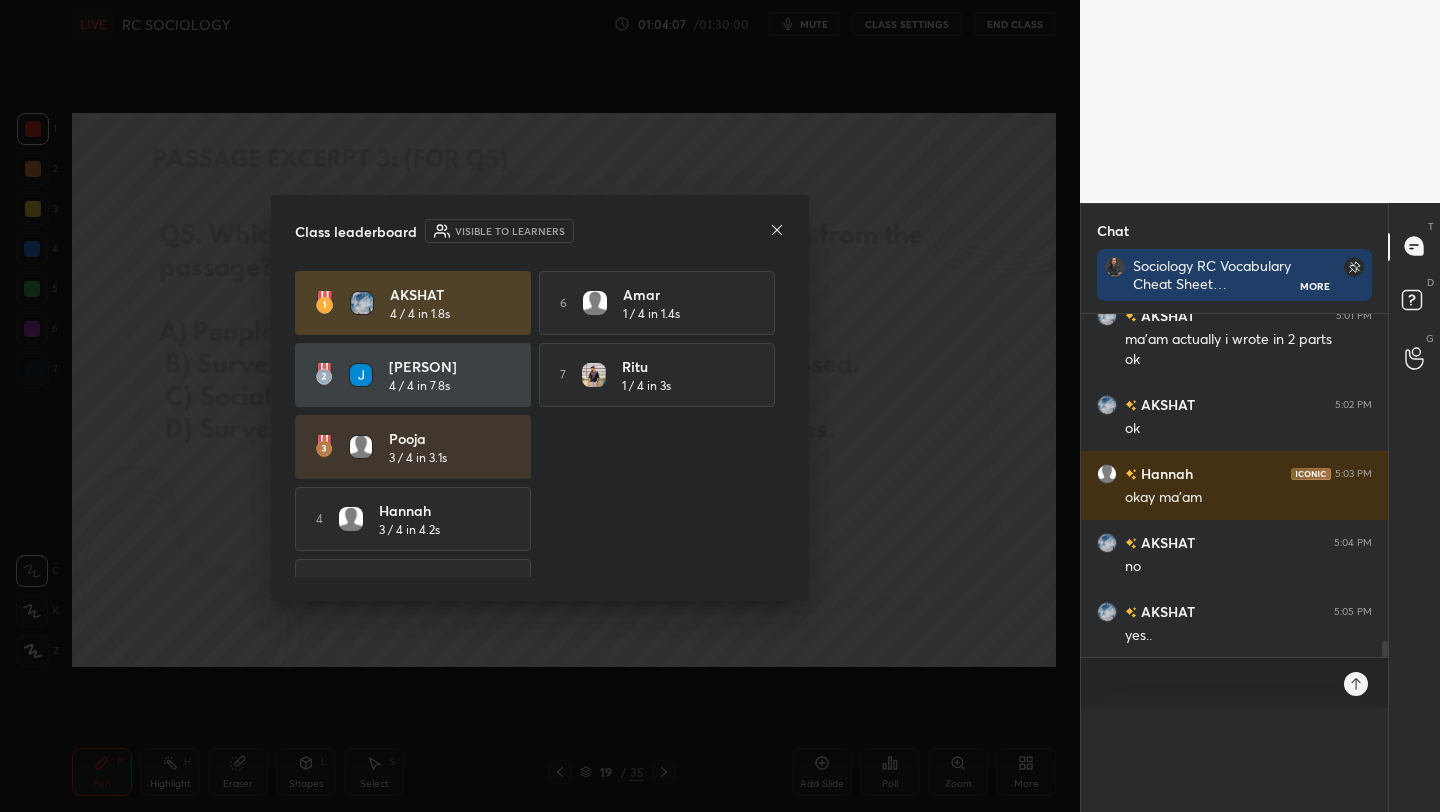 scroll, scrollTop: 0, scrollLeft: 0, axis: both 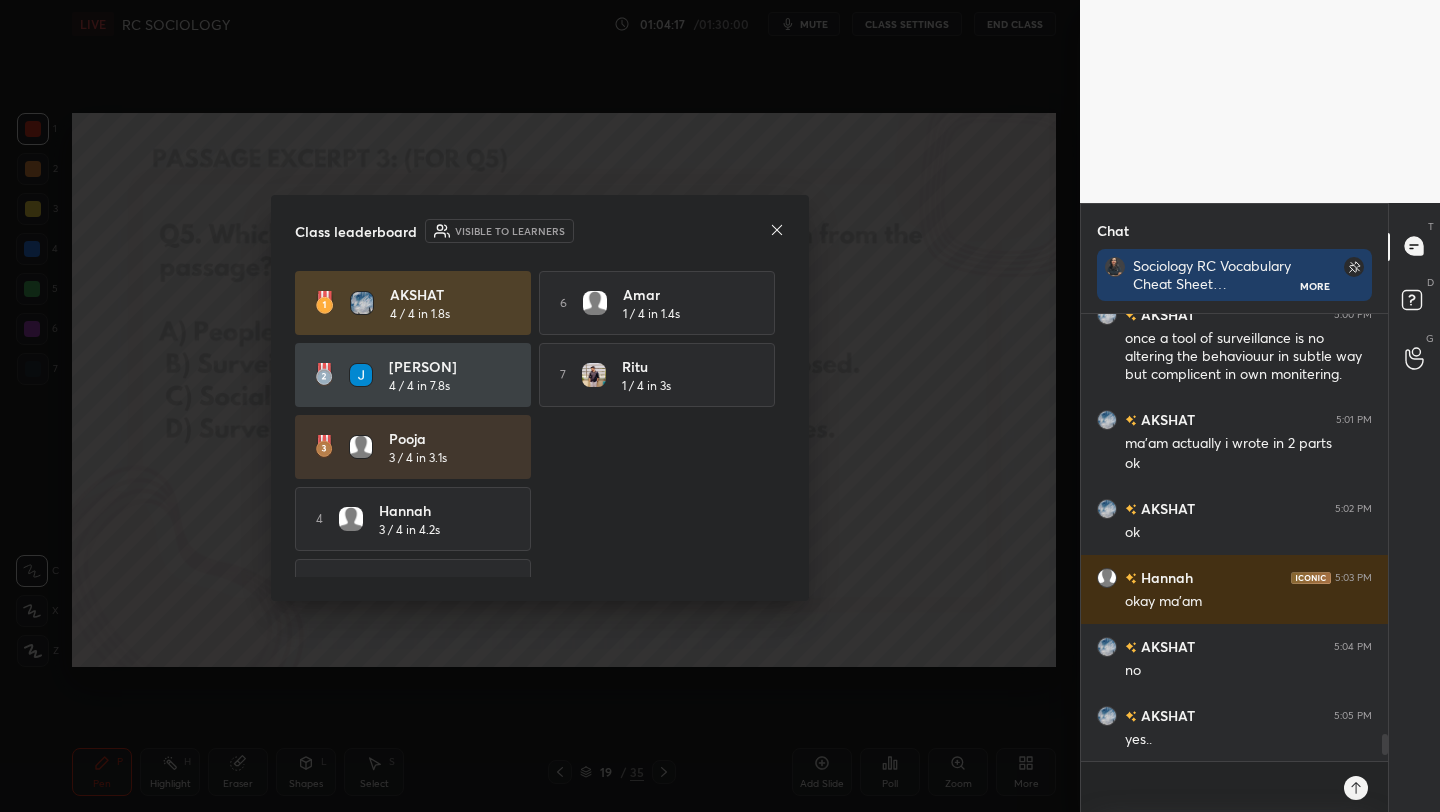click 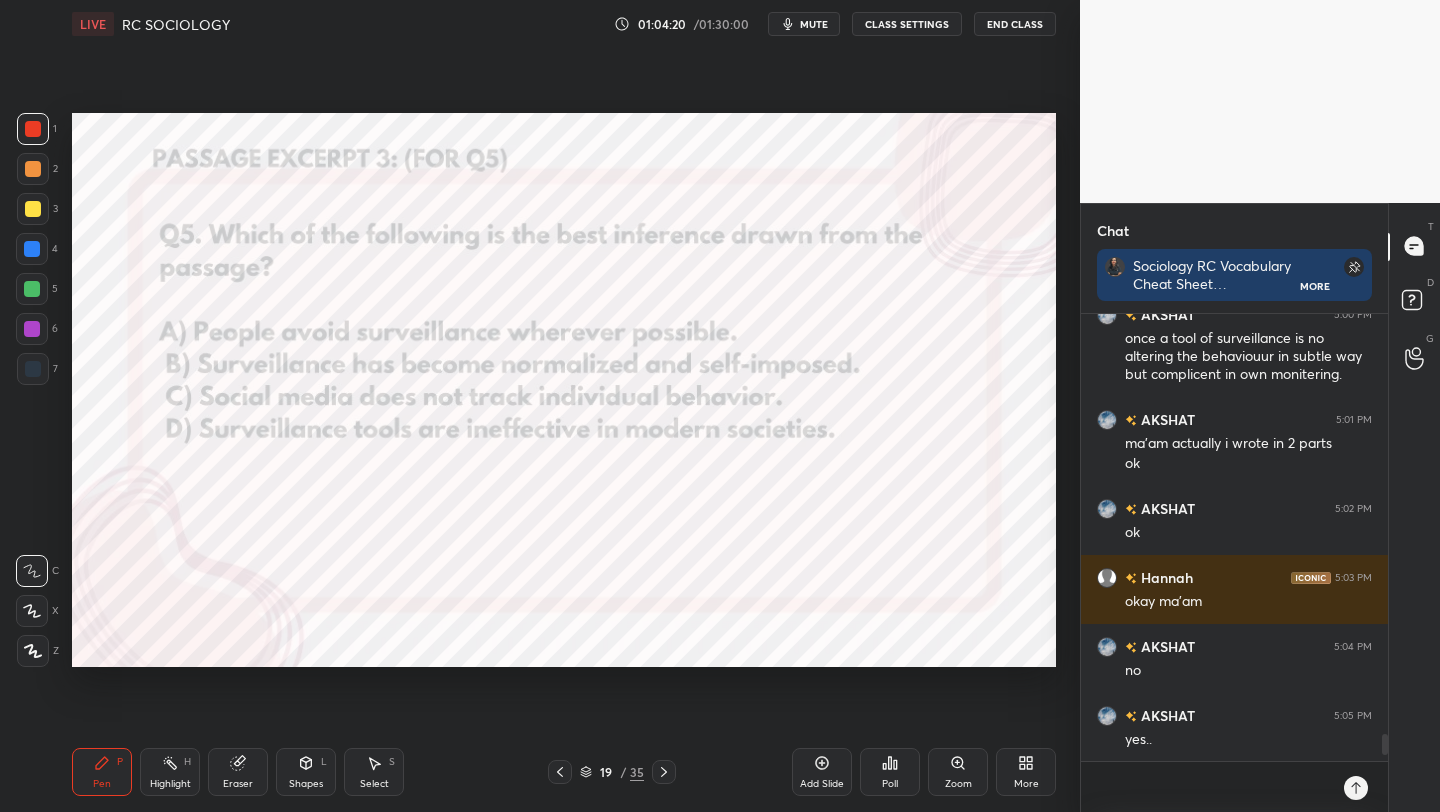 click 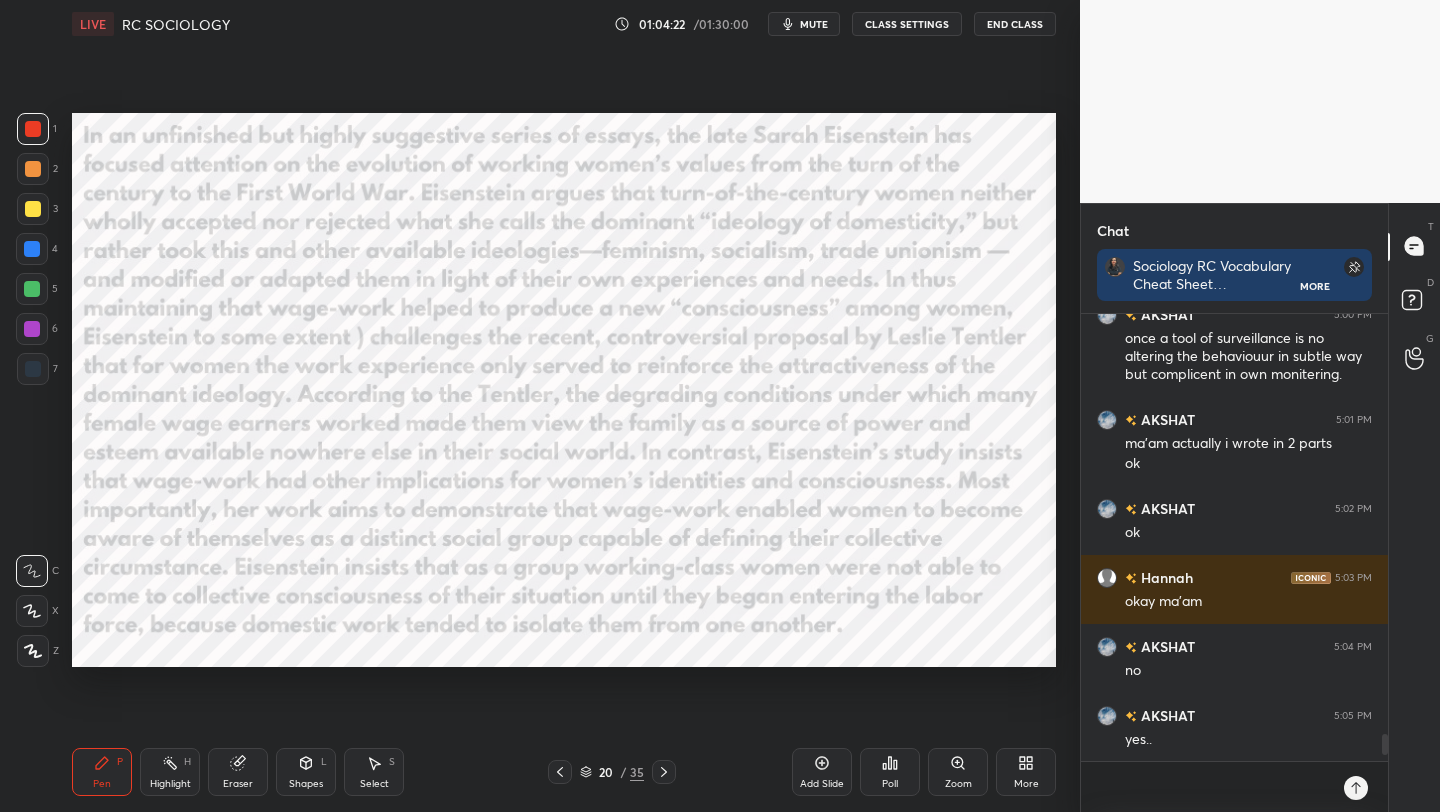 click 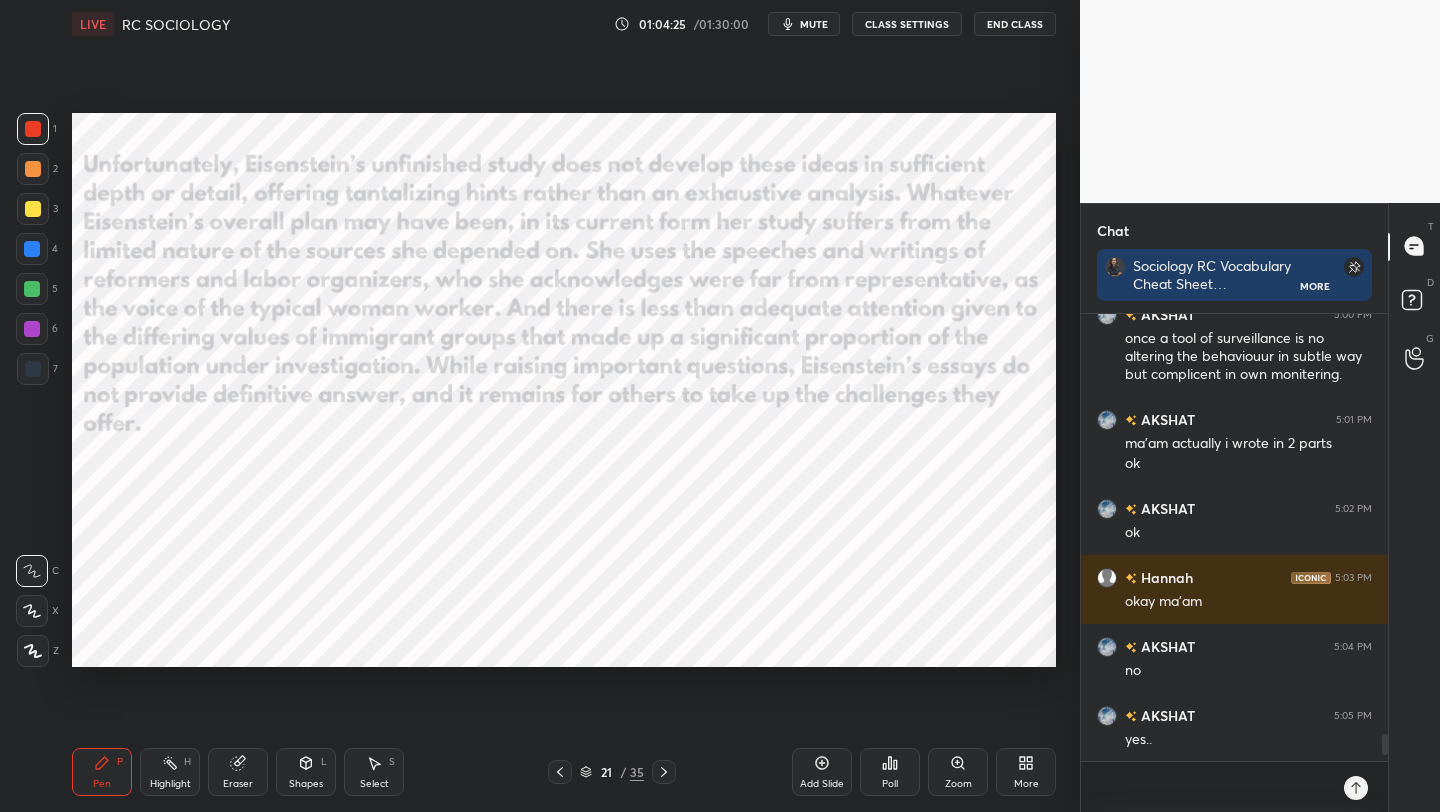 click 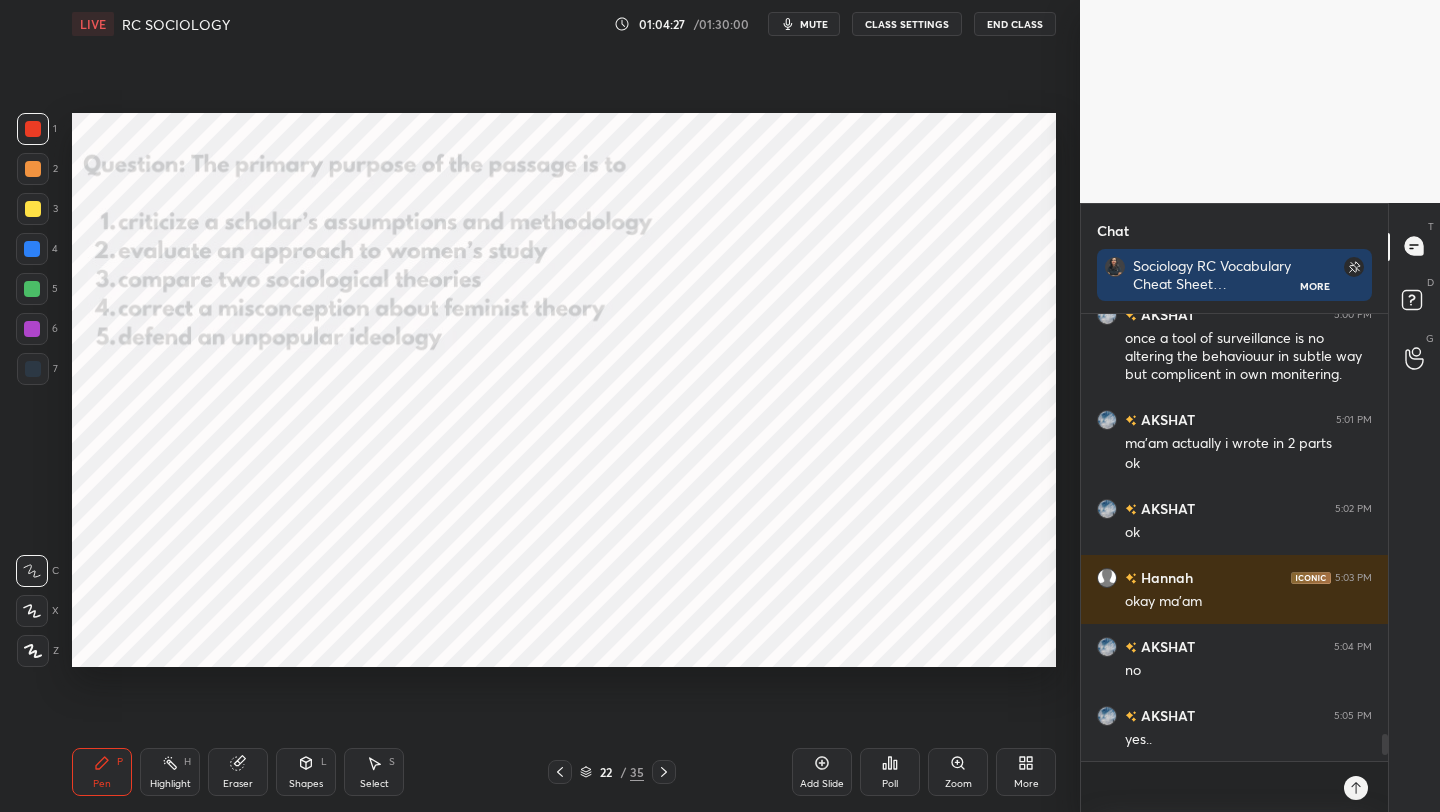 click 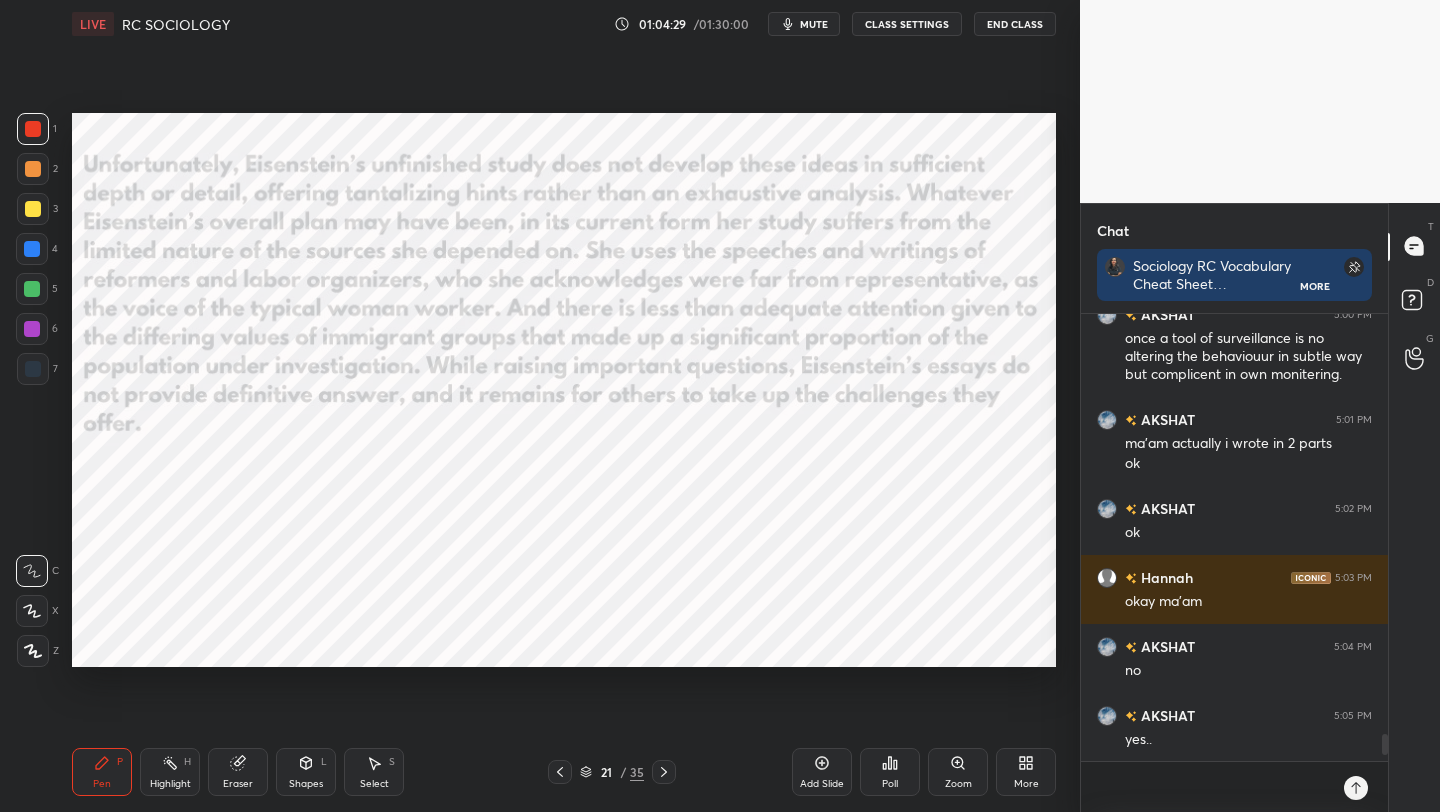 click 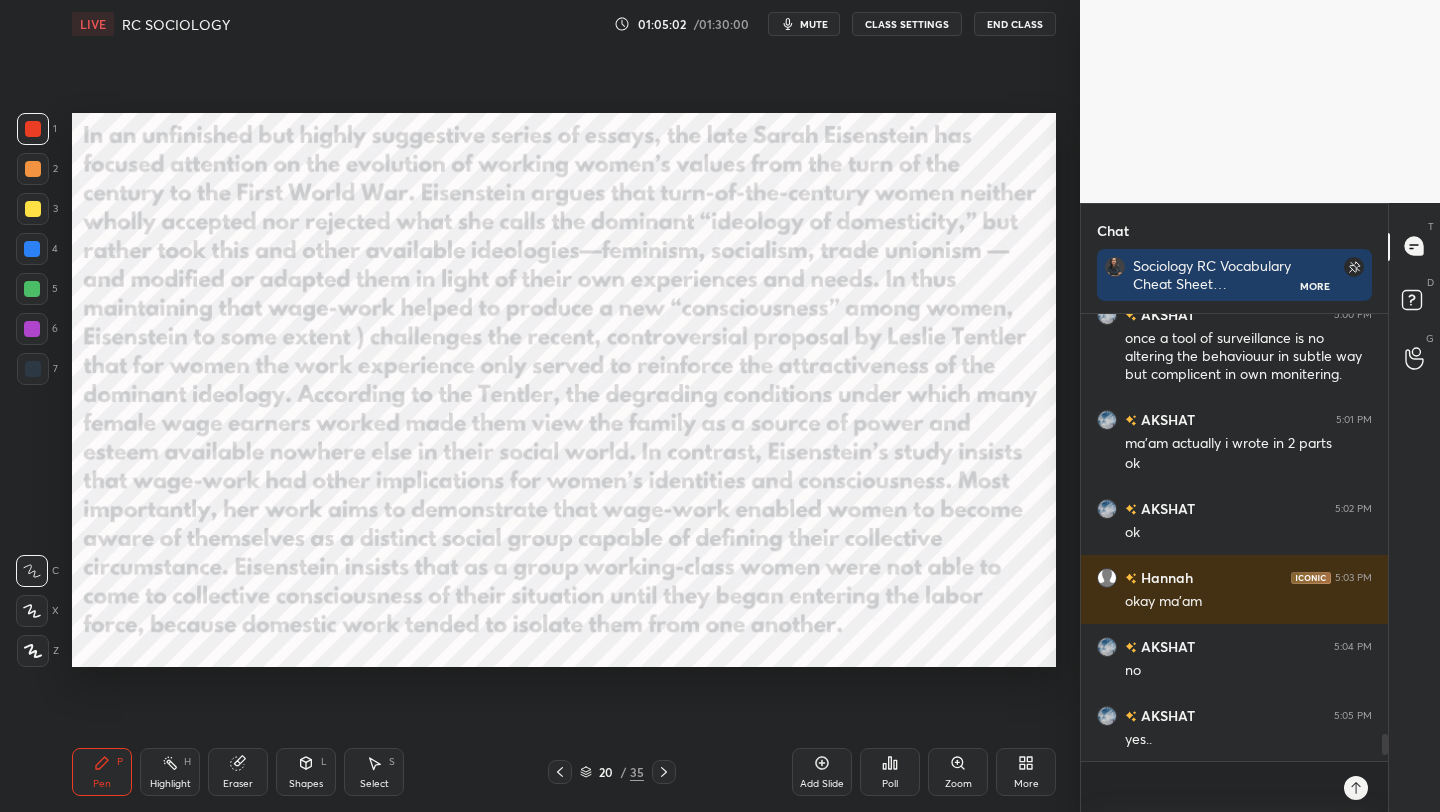 click at bounding box center (664, 772) 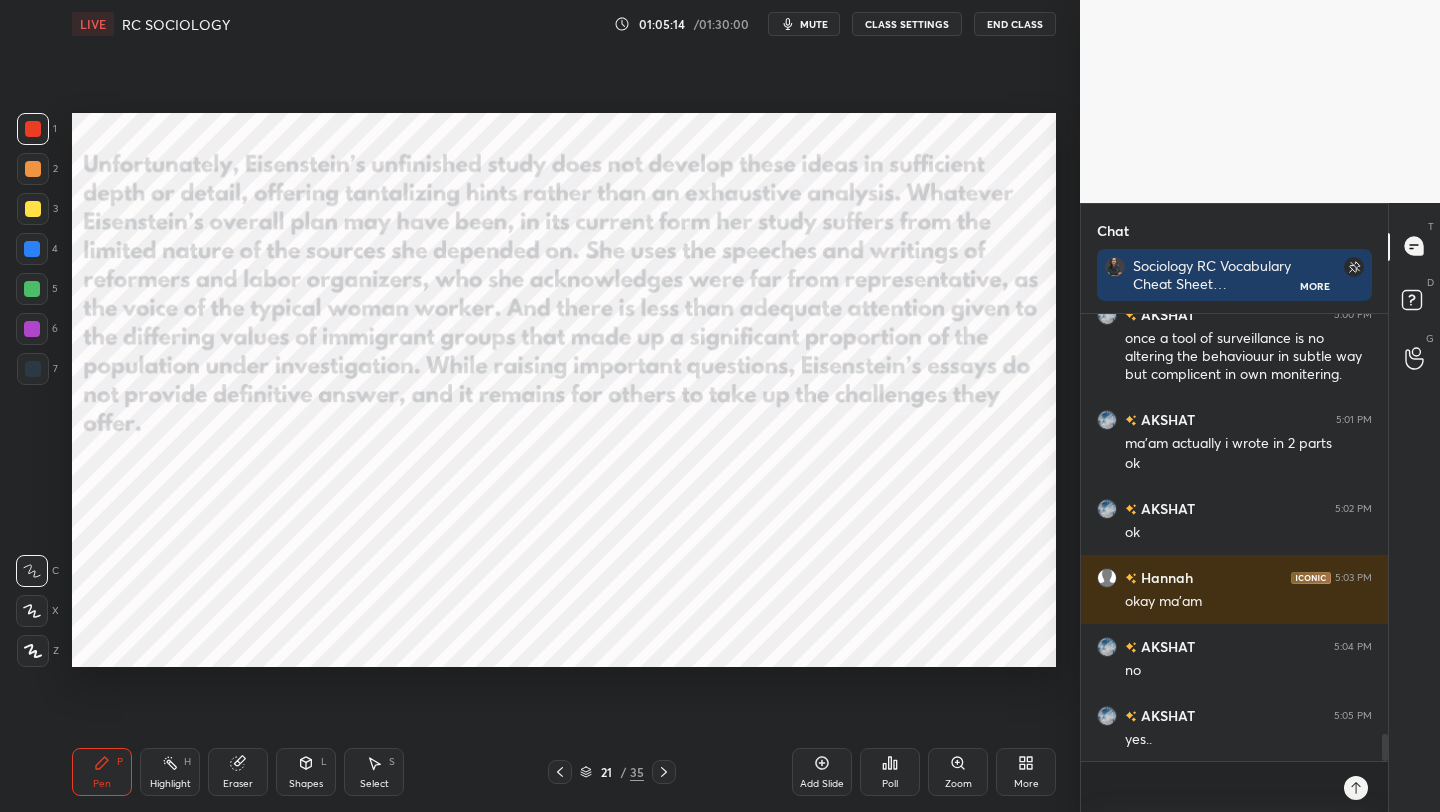 scroll, scrollTop: 6921, scrollLeft: 0, axis: vertical 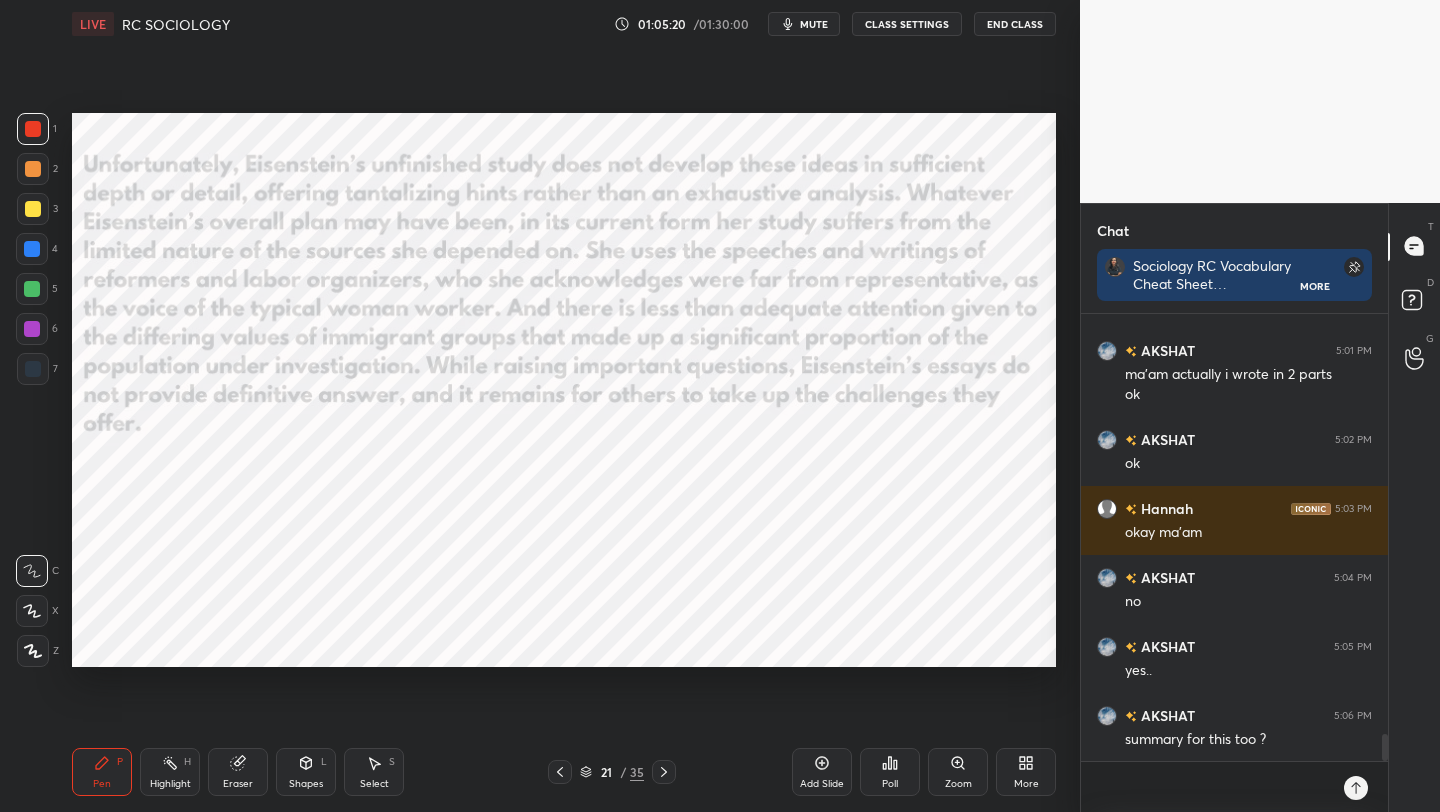 click 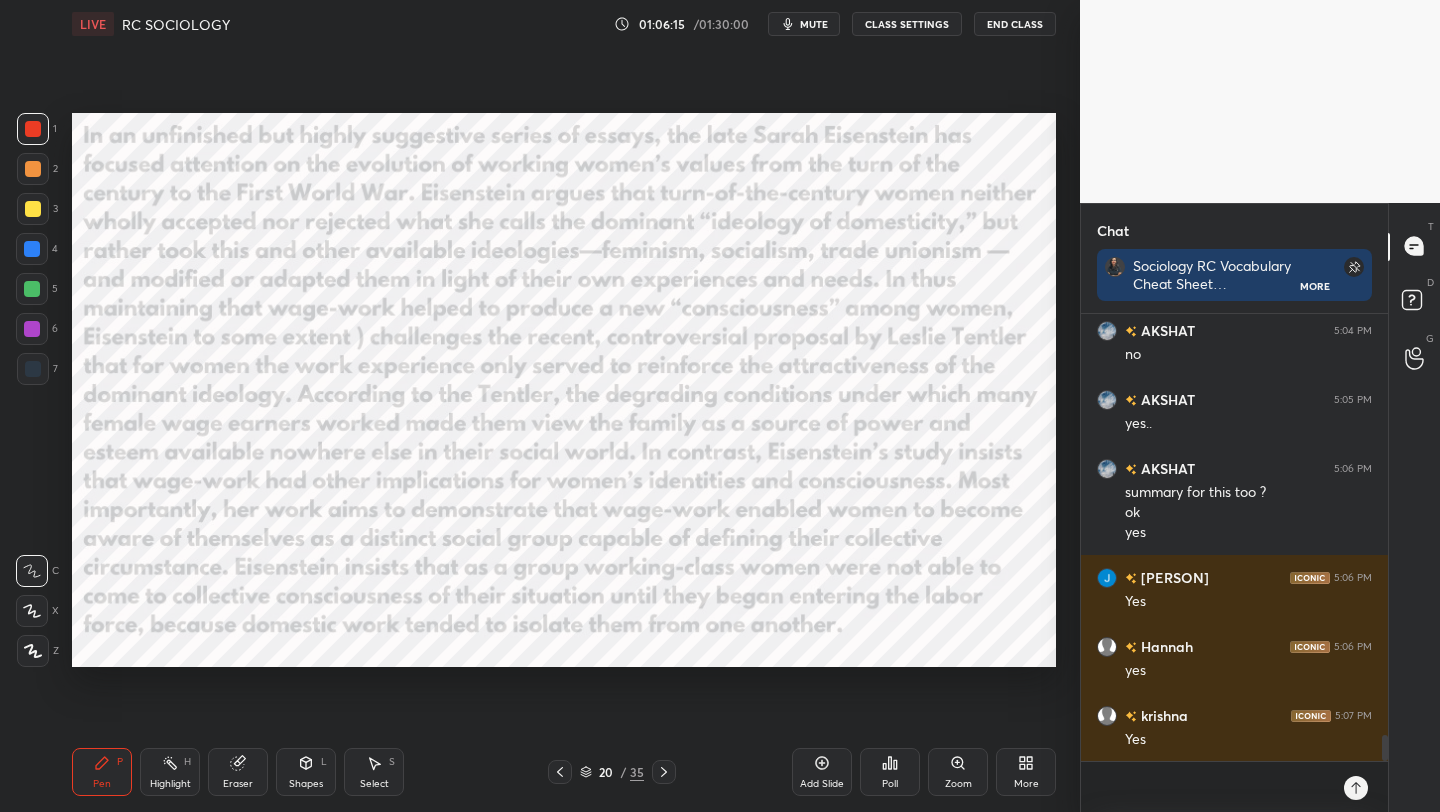 scroll, scrollTop: 7237, scrollLeft: 0, axis: vertical 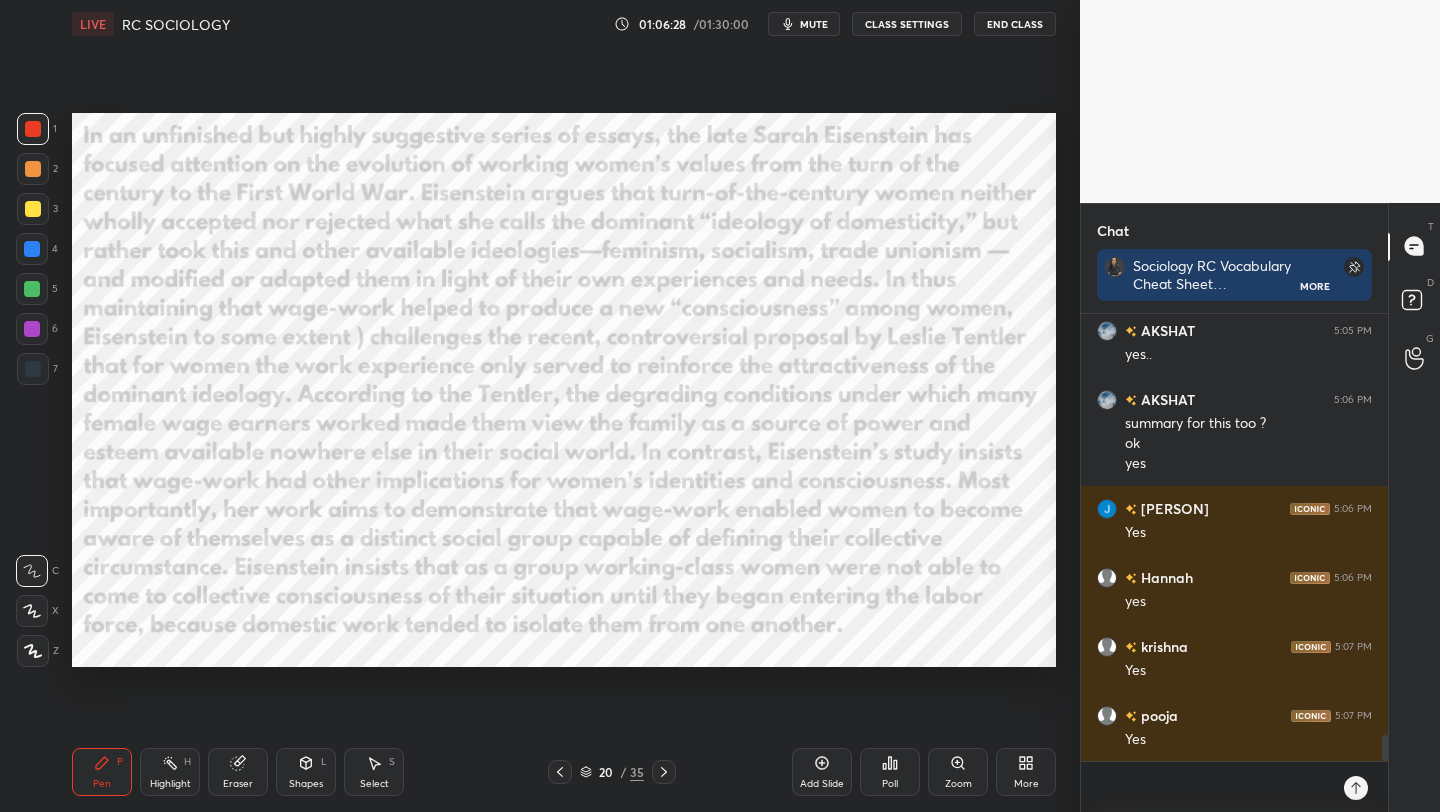 click on "mute" at bounding box center (804, 24) 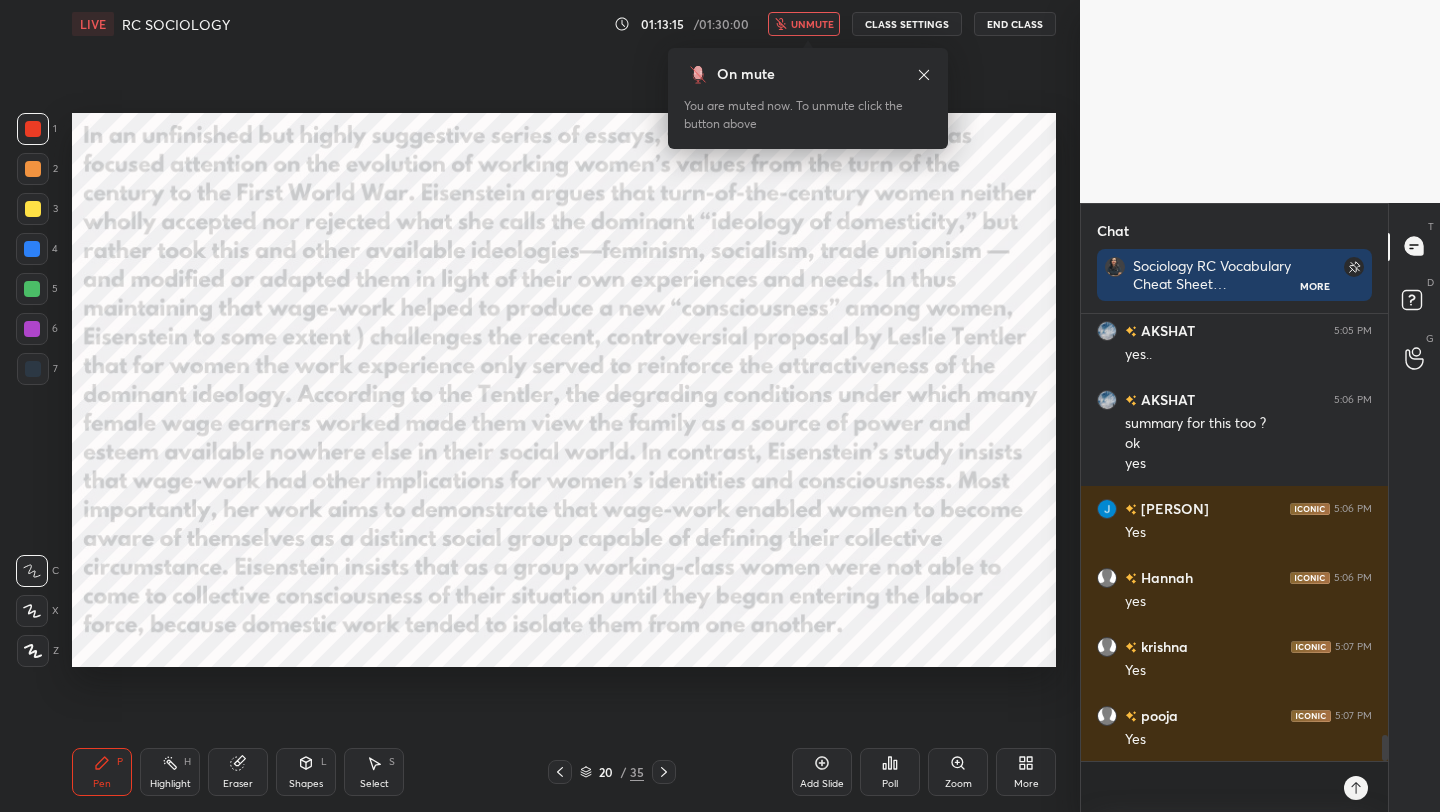 click on "You are muted now. To unmute click the
button above" at bounding box center (808, 115) 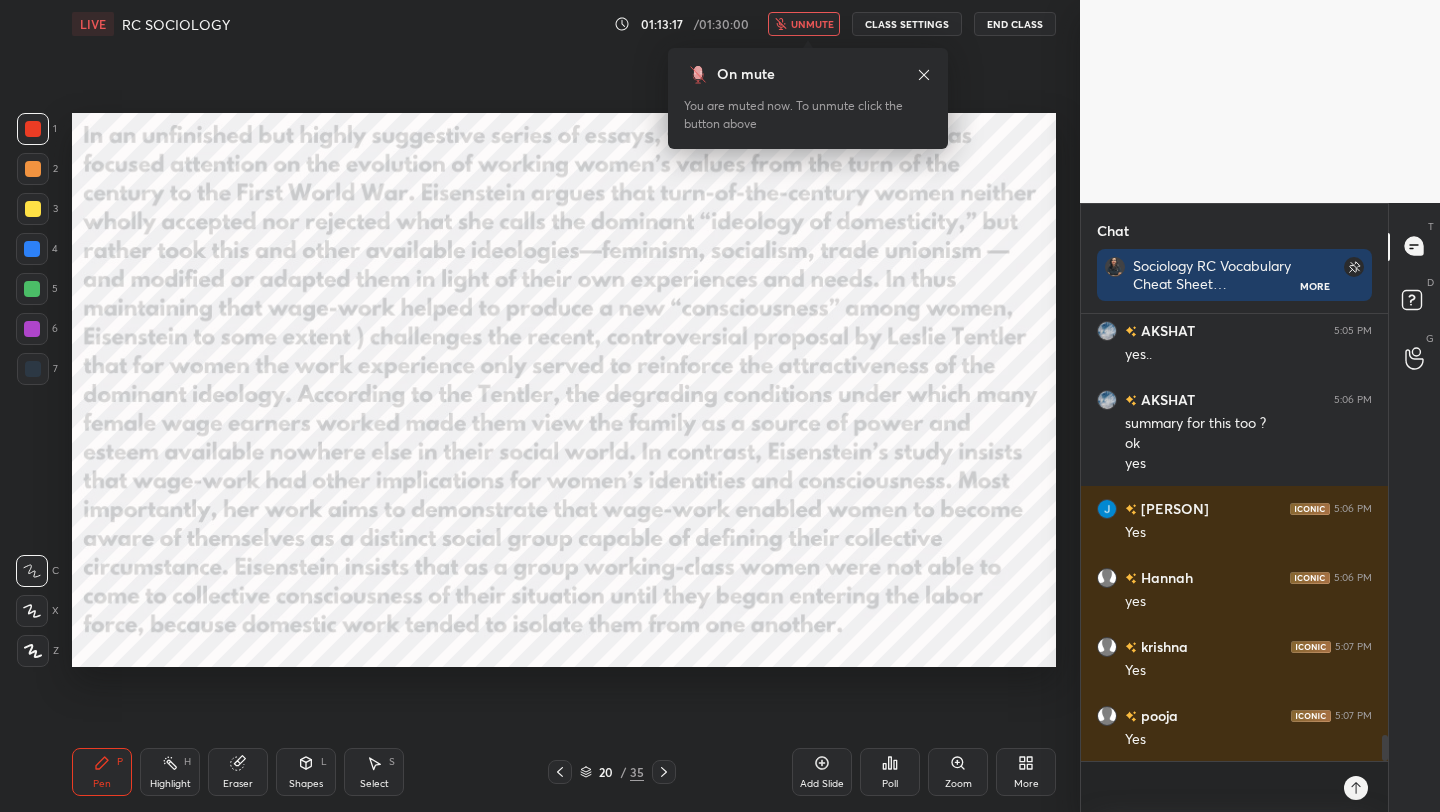 drag, startPoint x: 719, startPoint y: 70, endPoint x: 718, endPoint y: 98, distance: 28.01785 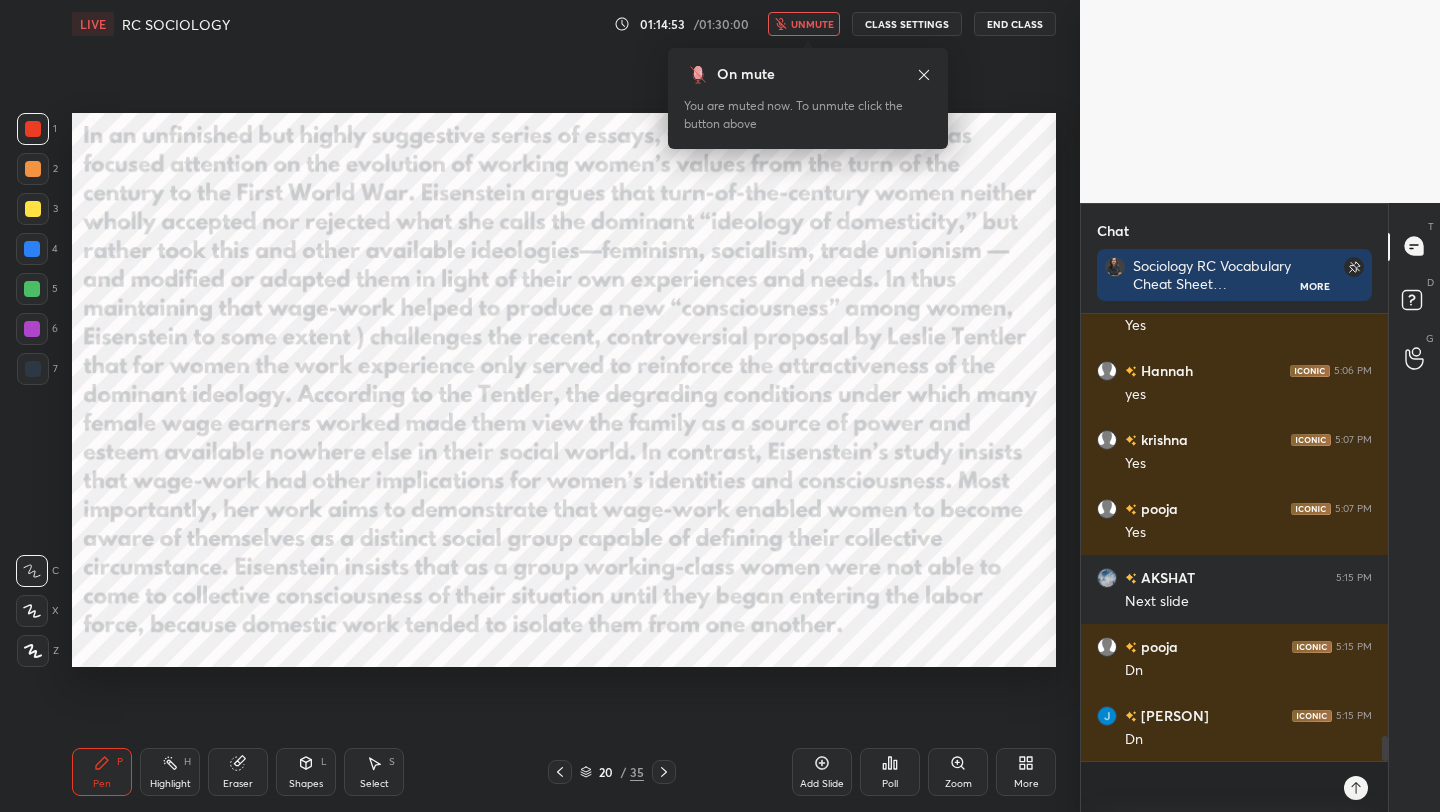 scroll, scrollTop: 7513, scrollLeft: 0, axis: vertical 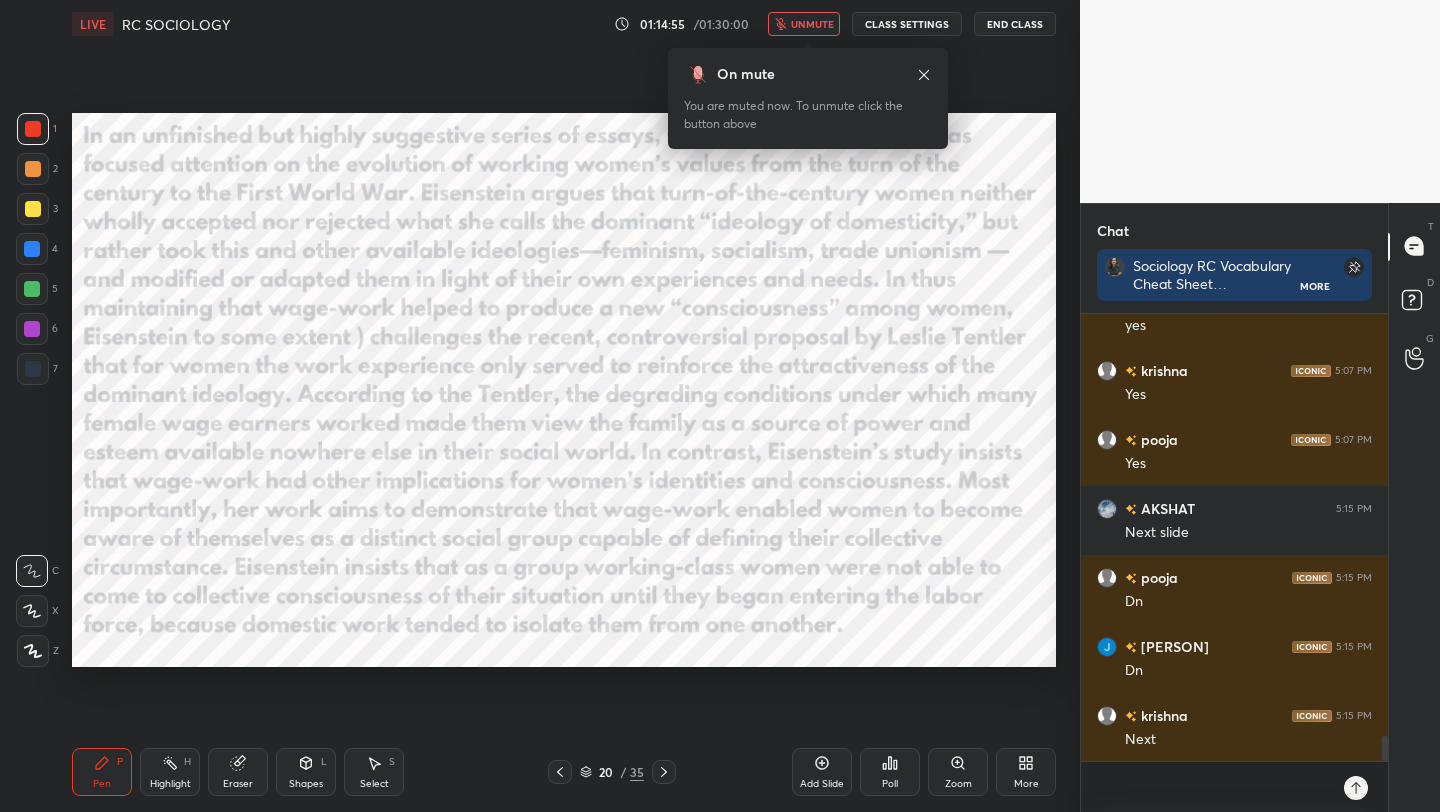click 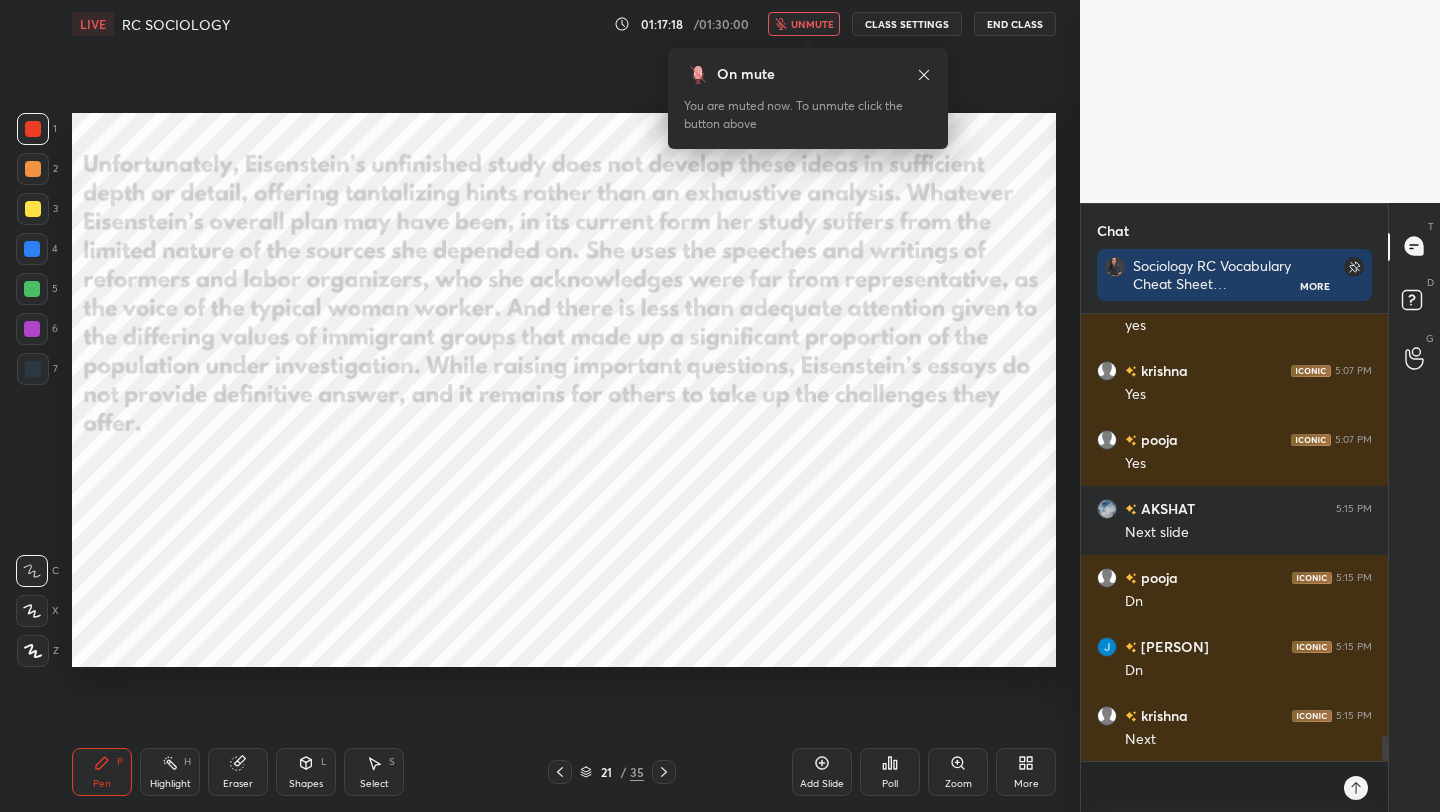 click on "unmute" at bounding box center (812, 24) 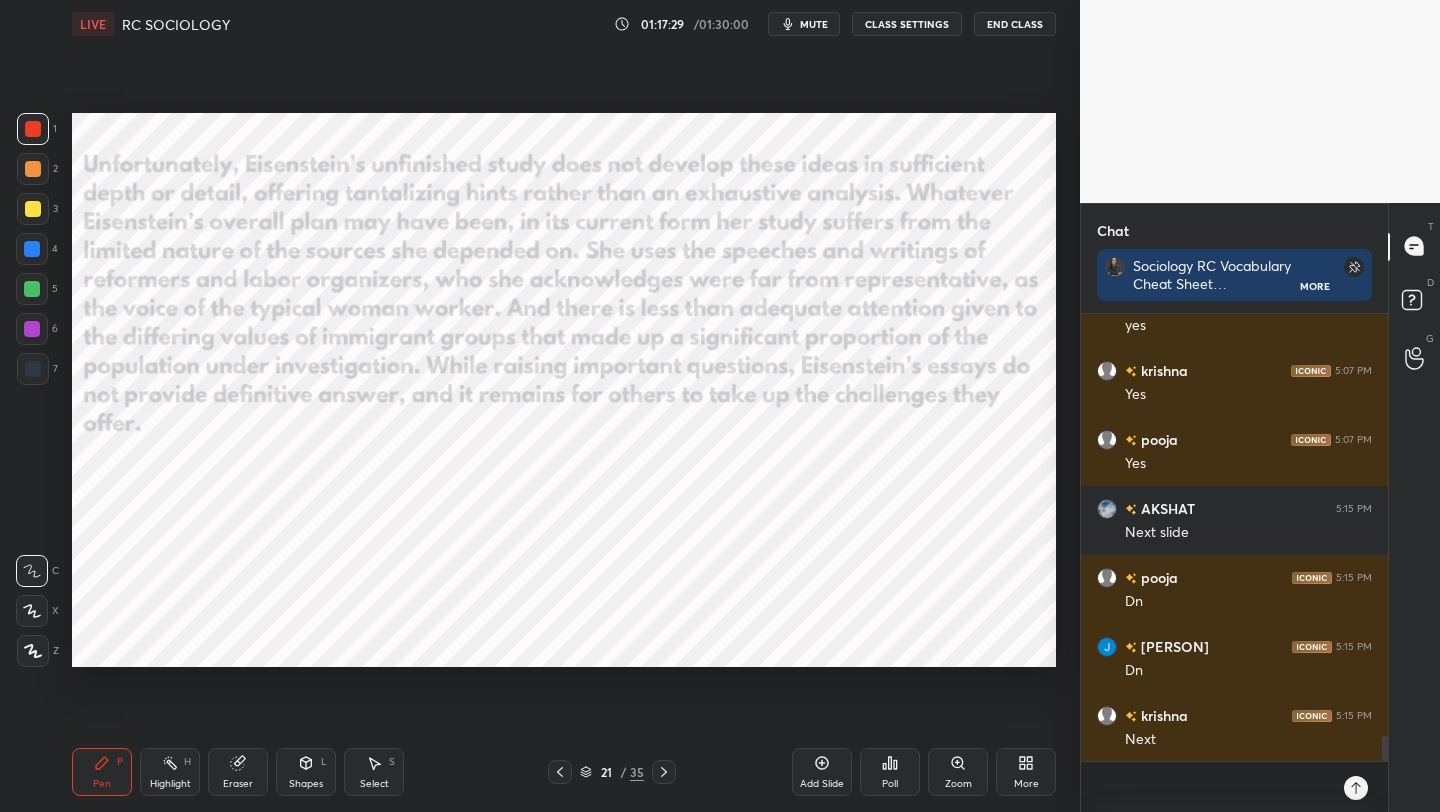 scroll, scrollTop: 7582, scrollLeft: 0, axis: vertical 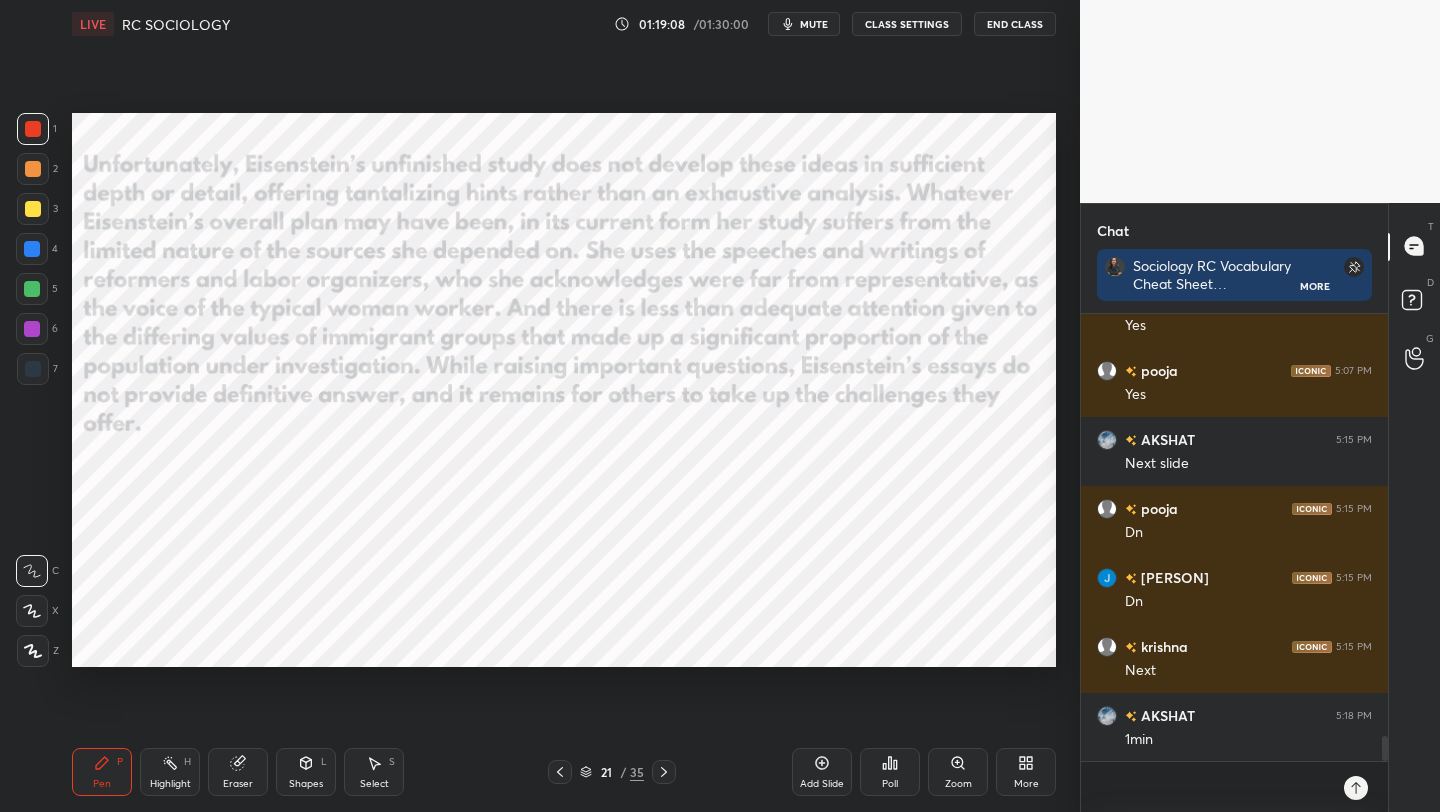 click on "mute" at bounding box center [814, 24] 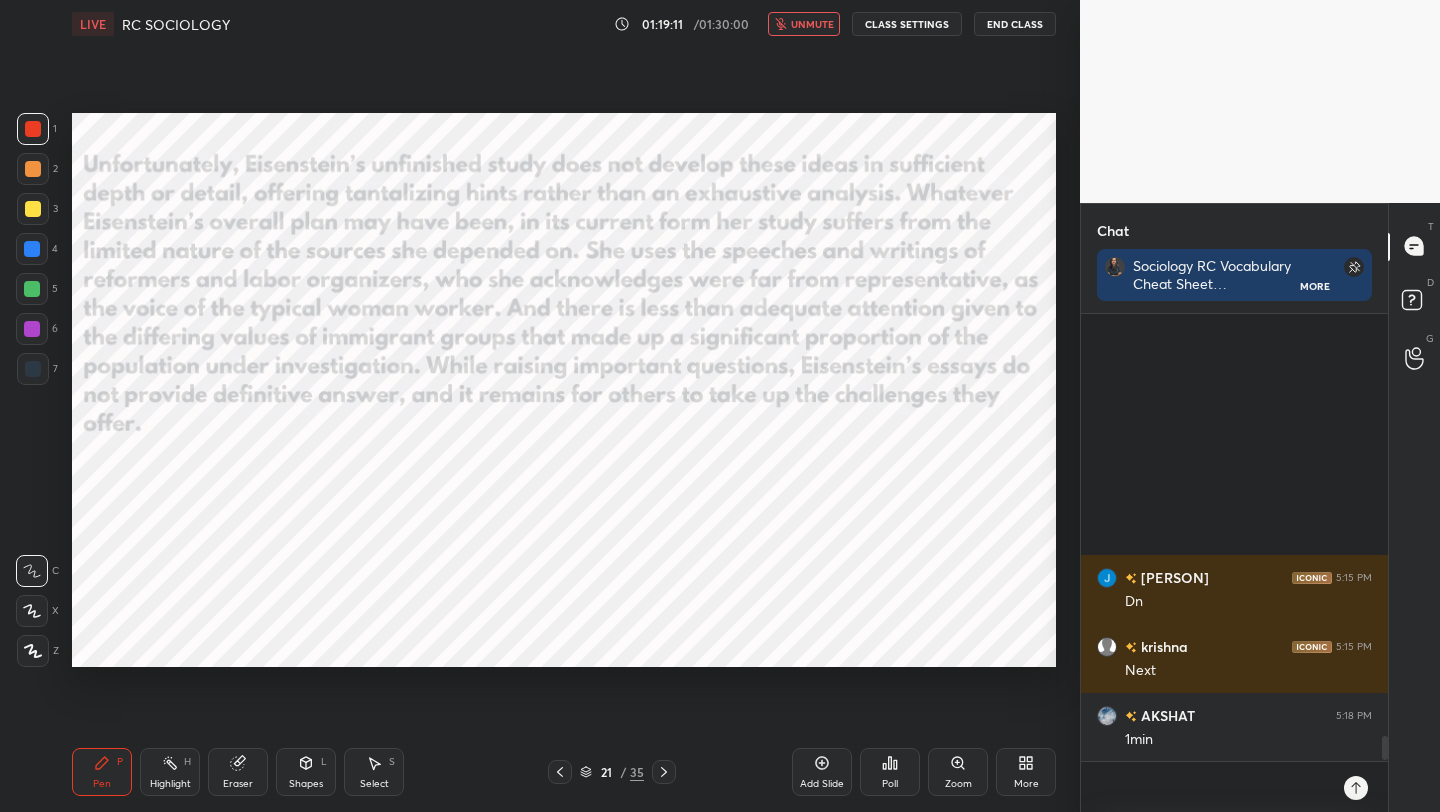 scroll, scrollTop: 7939, scrollLeft: 0, axis: vertical 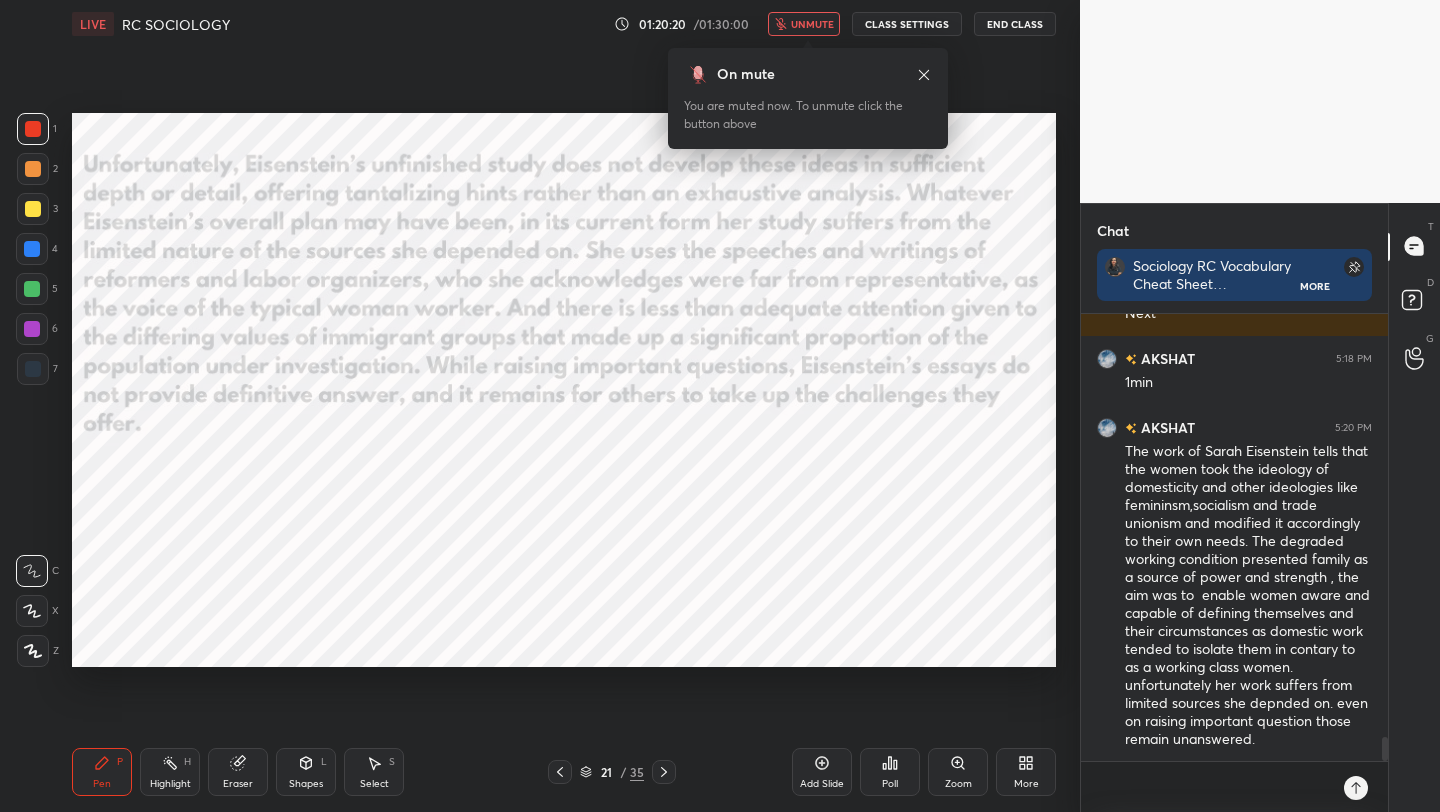 click on "unmute" at bounding box center (812, 24) 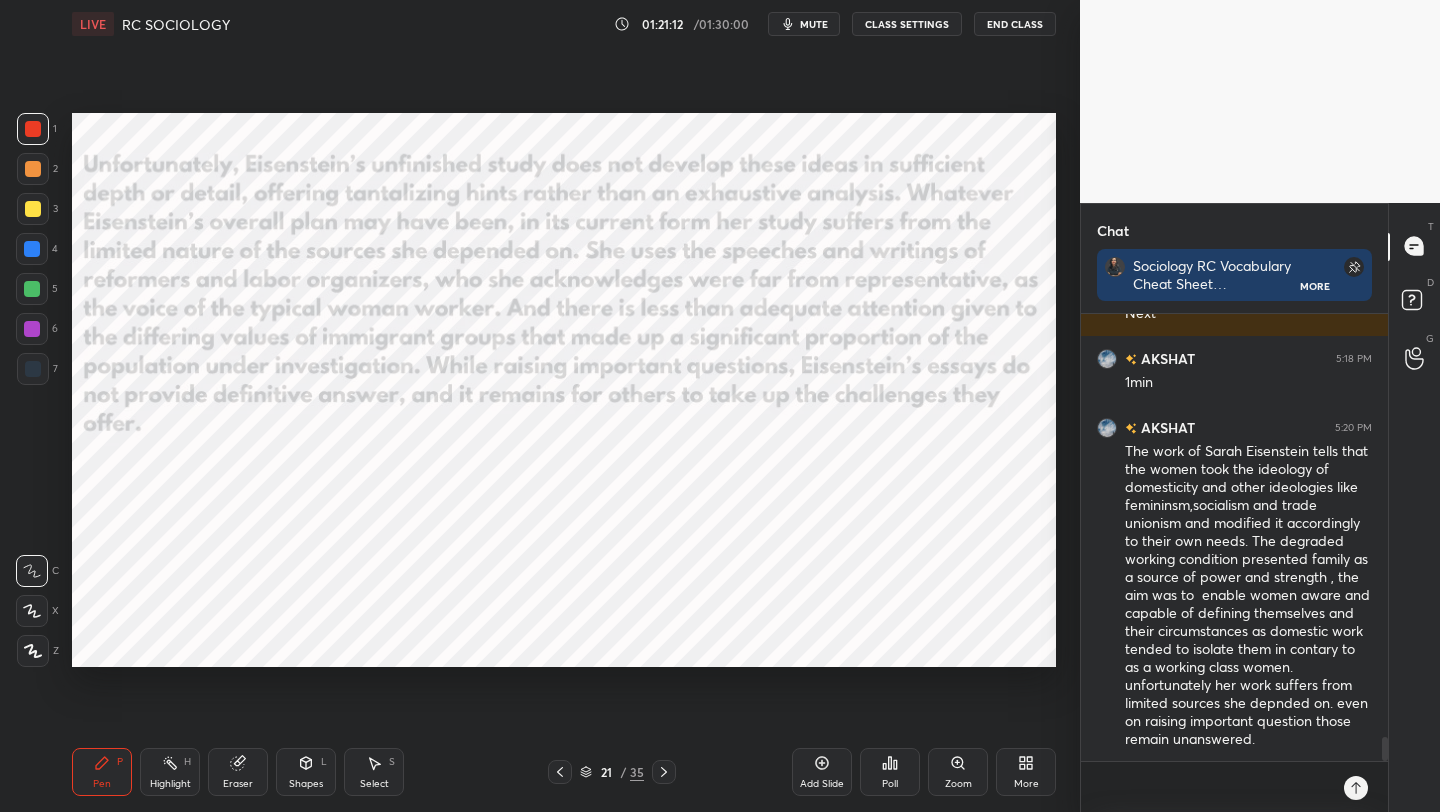 scroll, scrollTop: 8008, scrollLeft: 0, axis: vertical 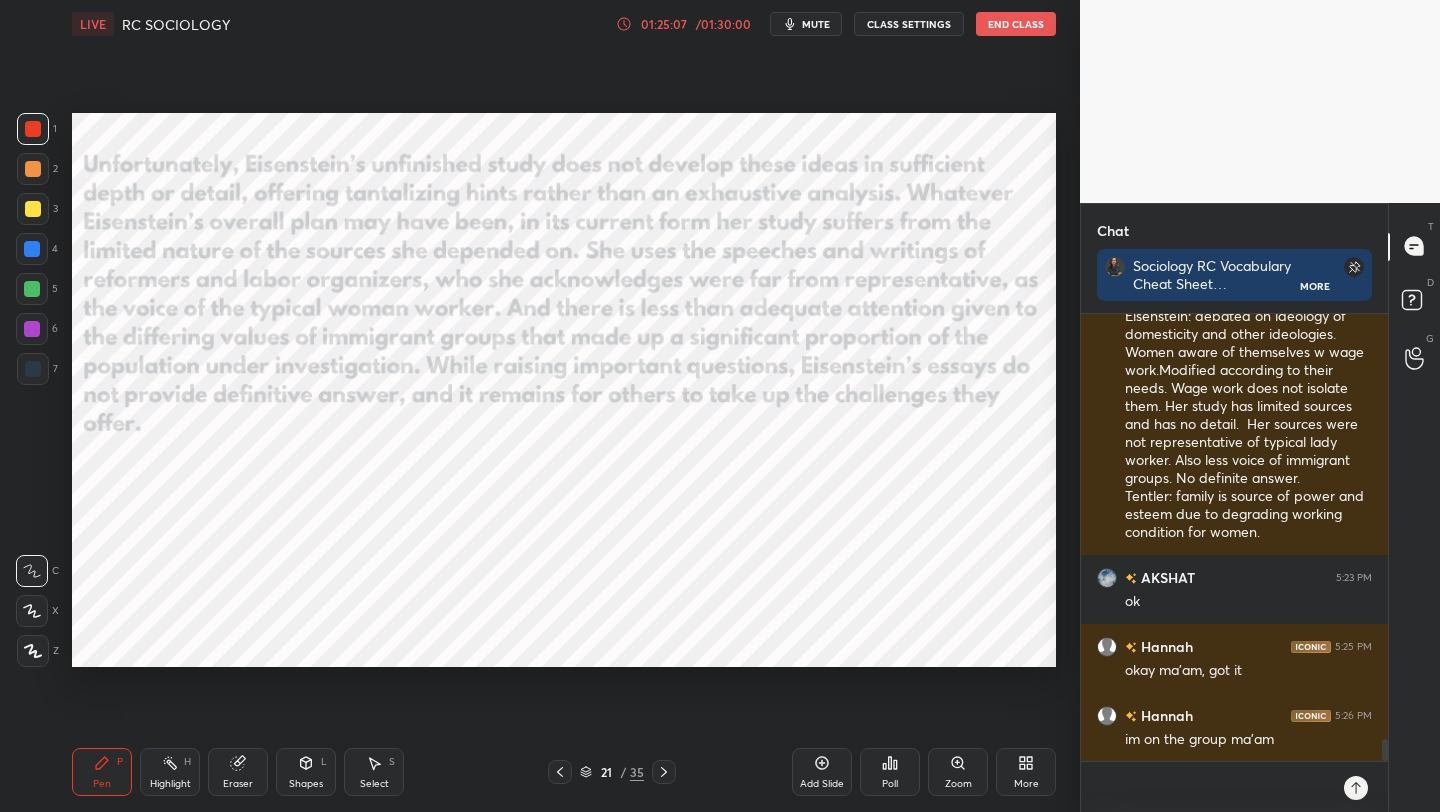 type on "x" 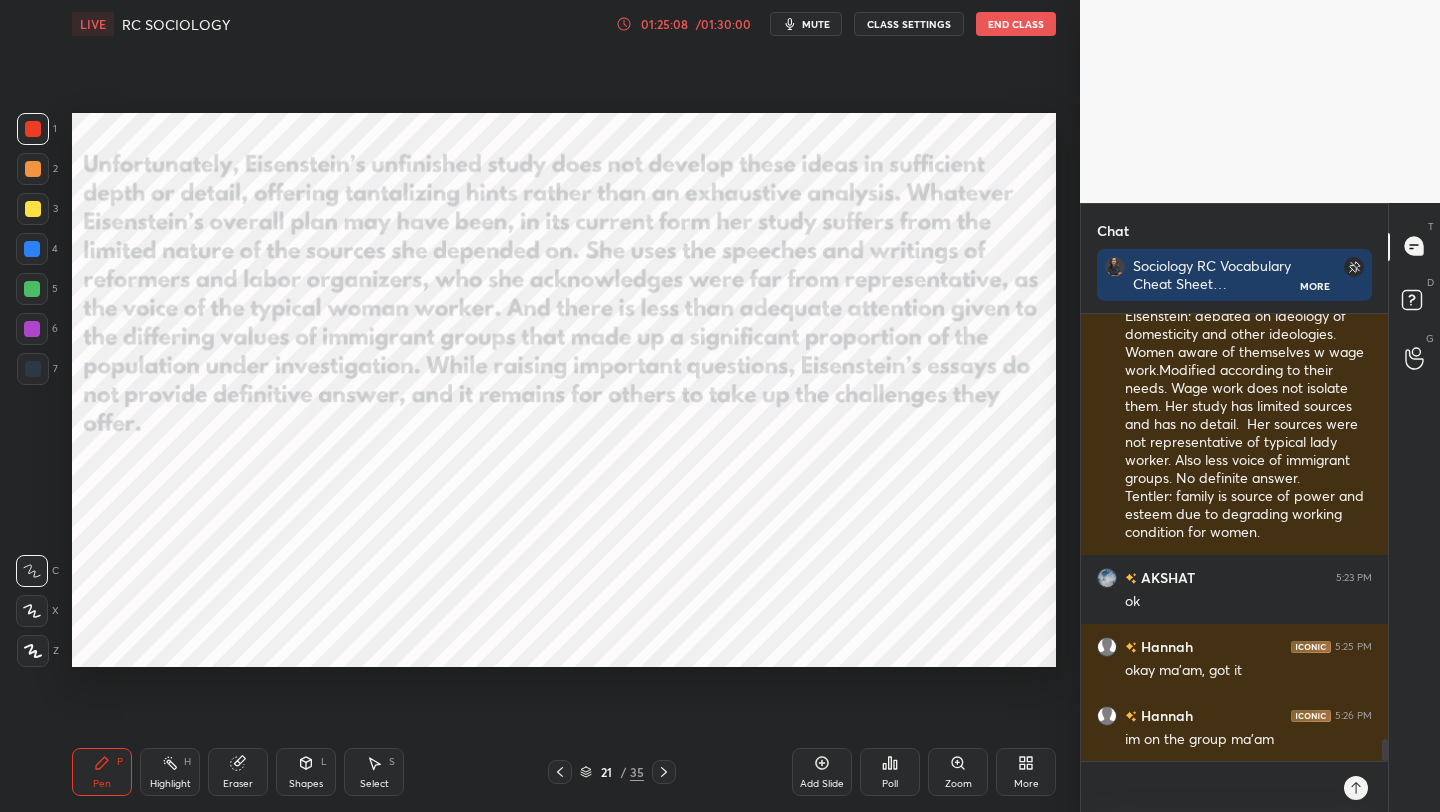 paste on "https://t.me/VARCwithJuhi" 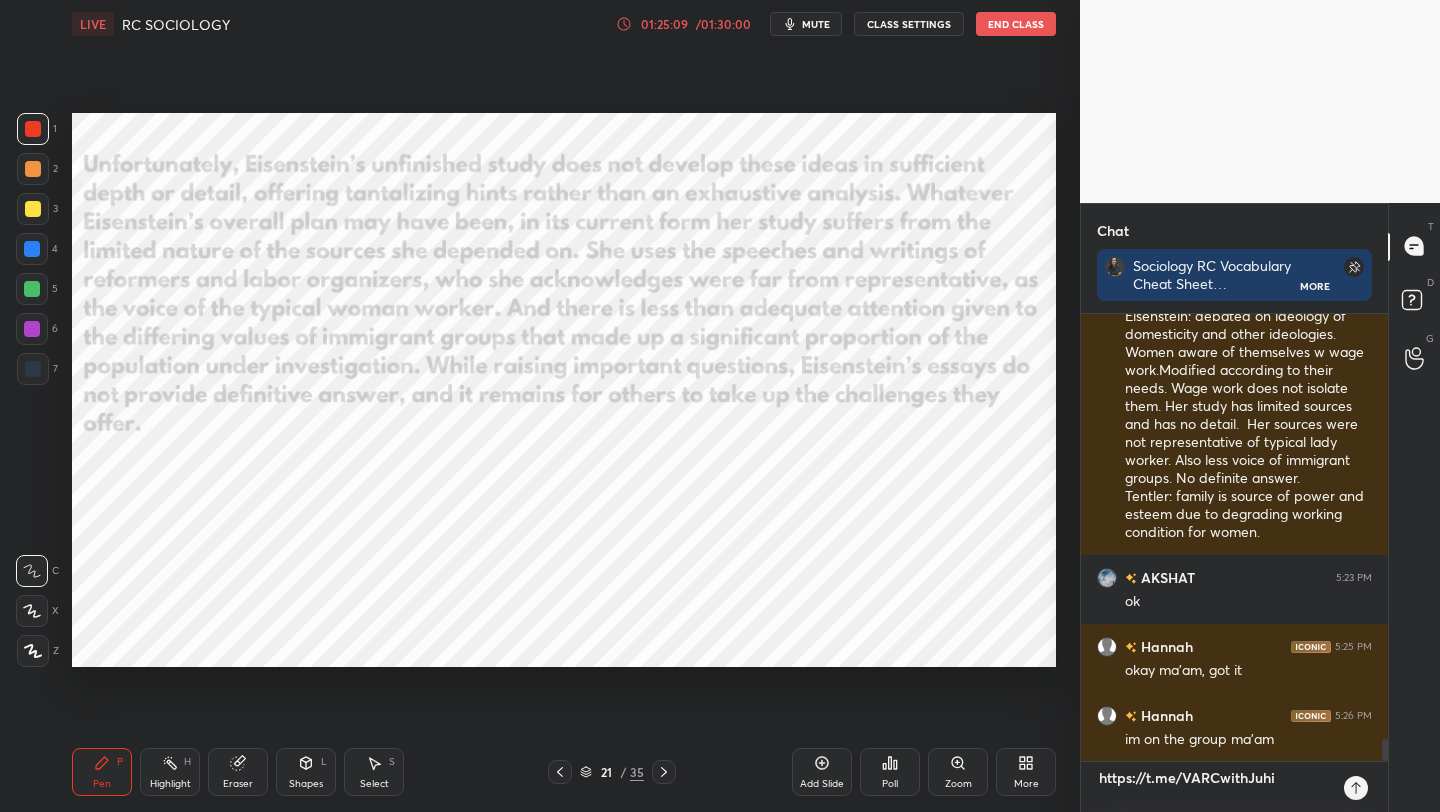 type 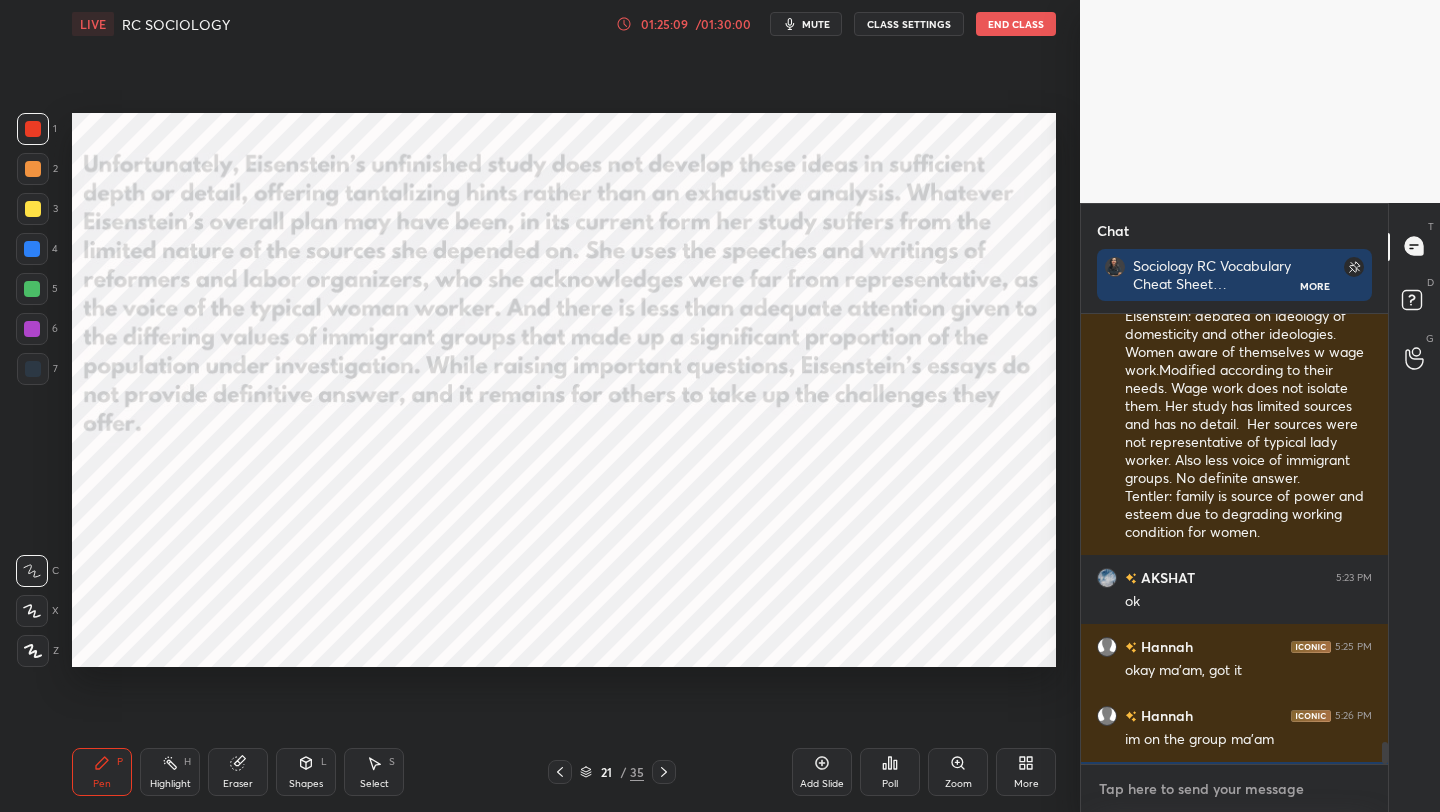 scroll, scrollTop: 7, scrollLeft: 7, axis: both 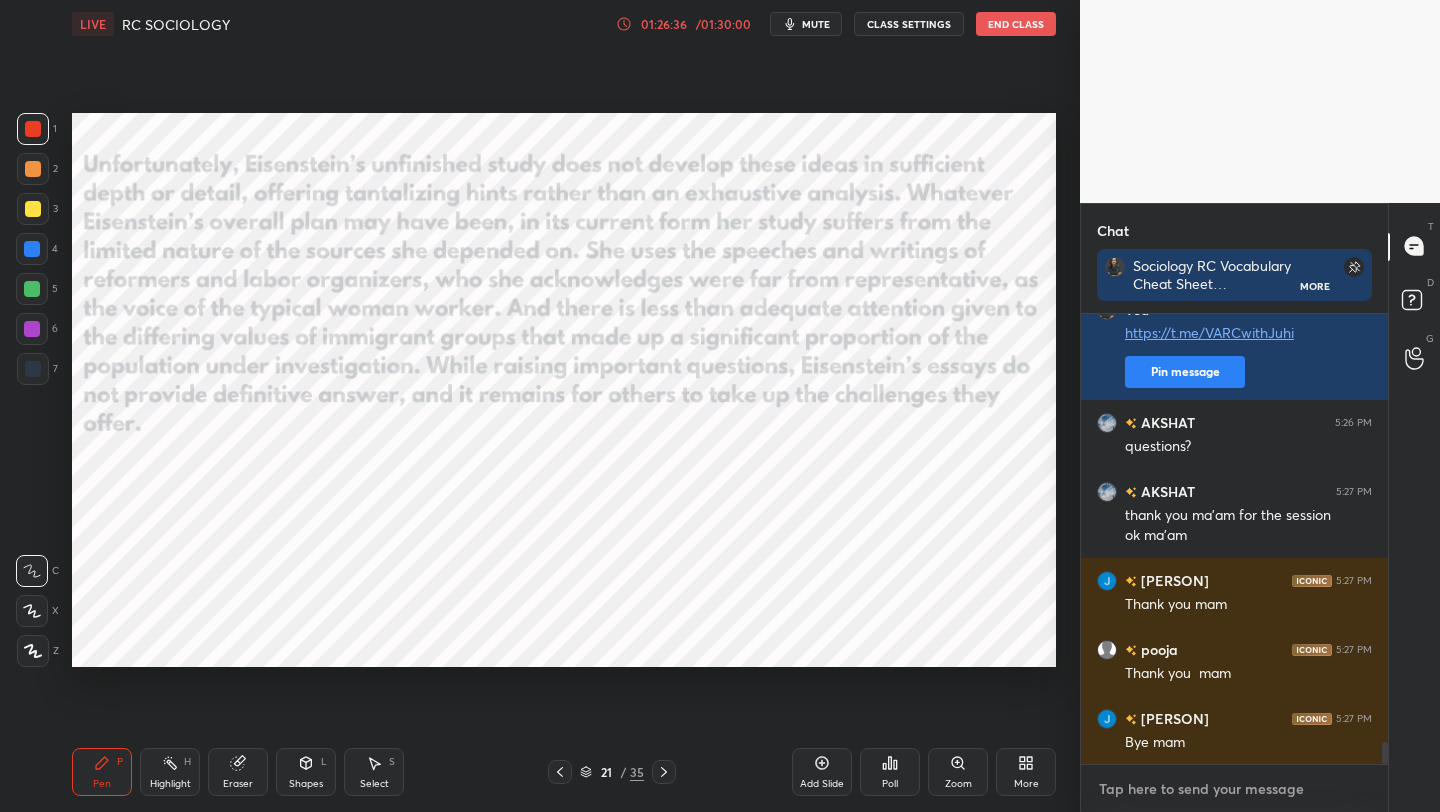type 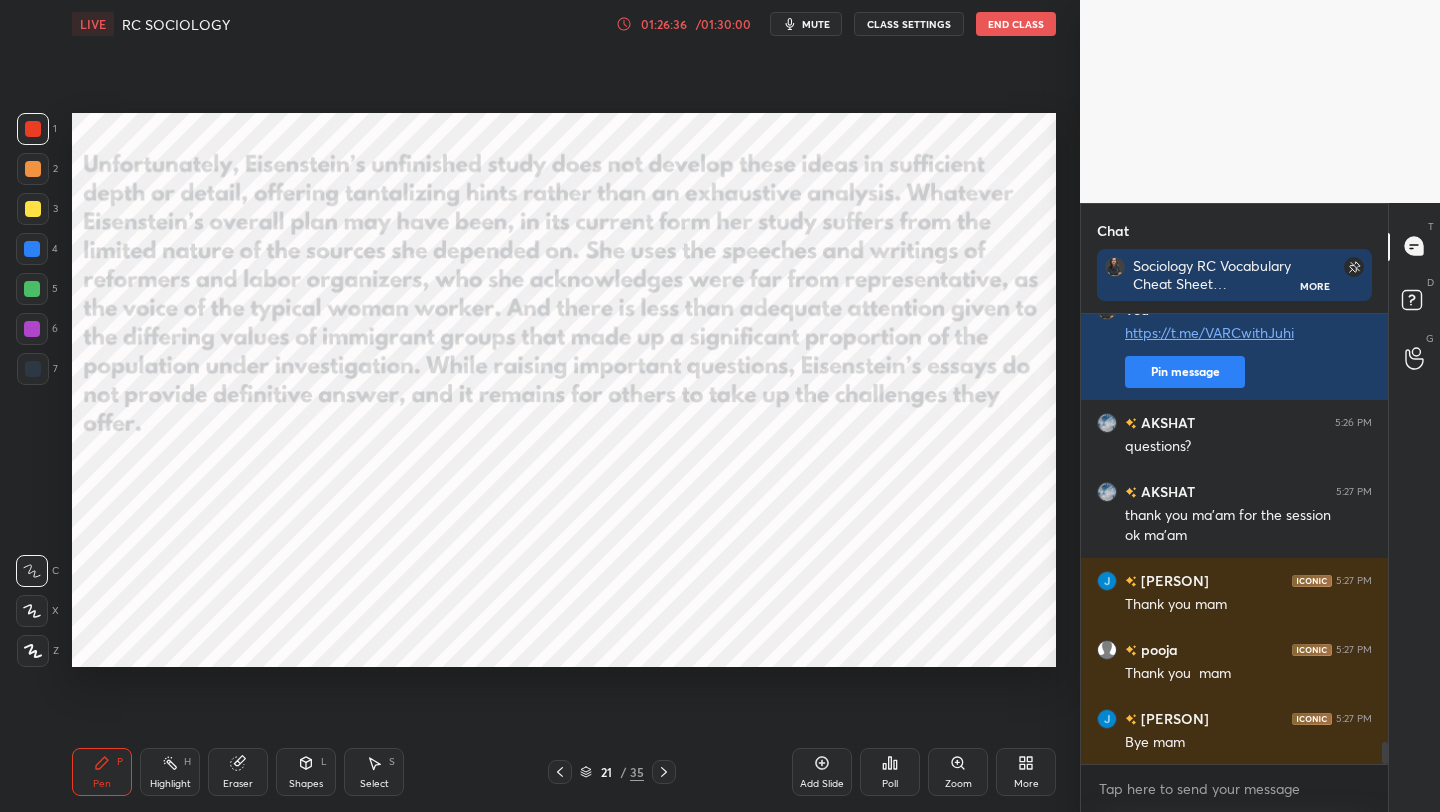 click on "mute" at bounding box center [816, 24] 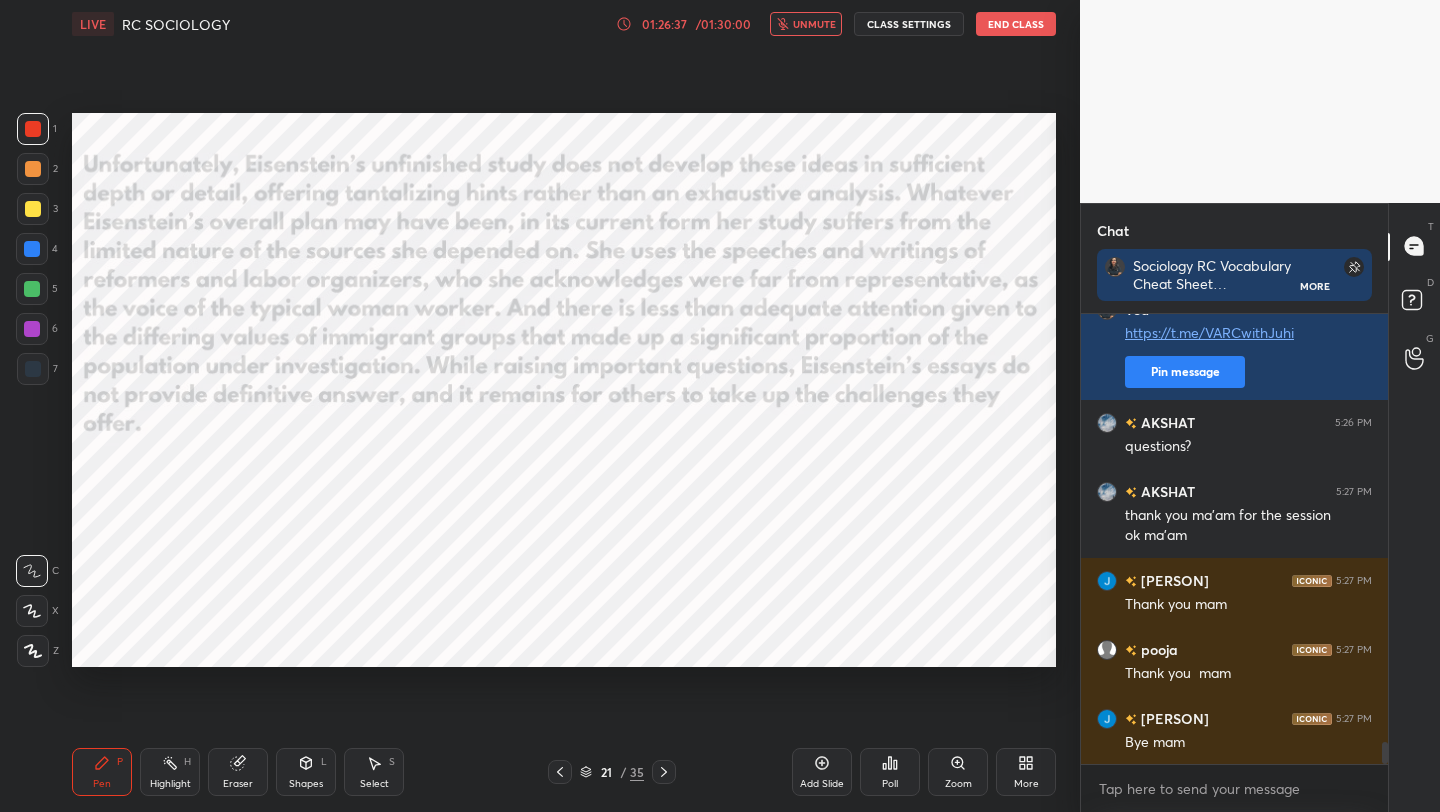 scroll, scrollTop: 9063, scrollLeft: 0, axis: vertical 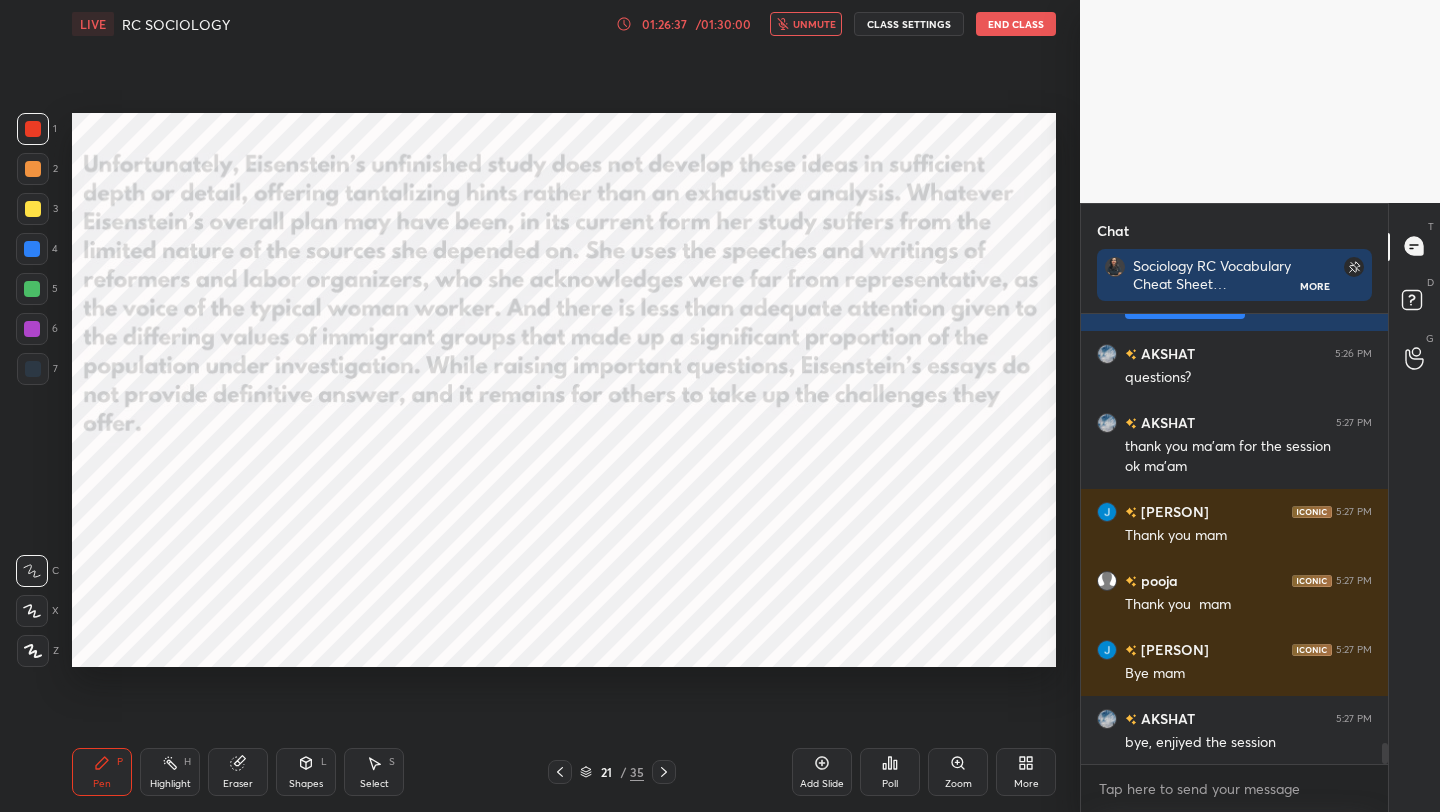 click on "End Class" at bounding box center [1016, 24] 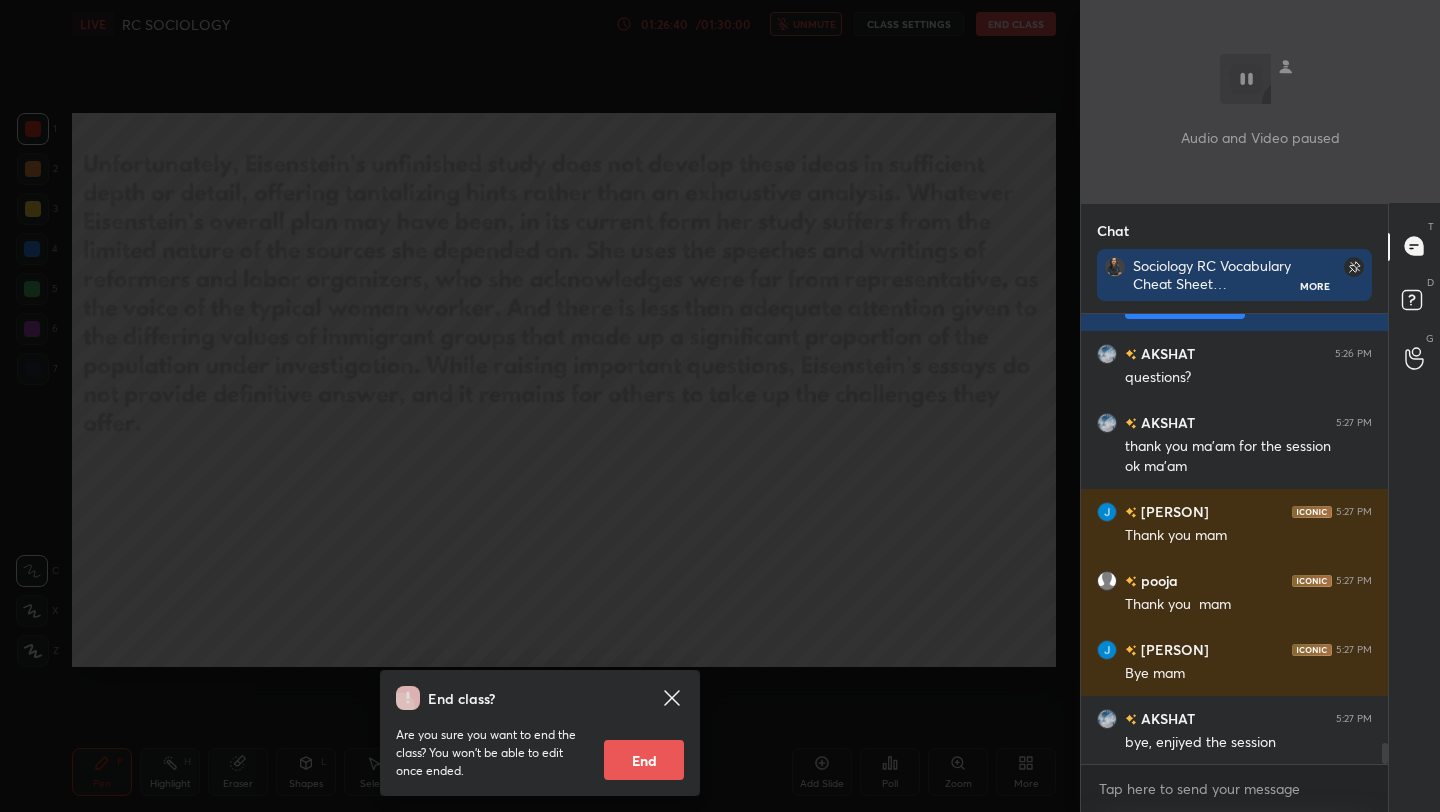 click on "End class? Are you sure you want to end the class? You won’t be able to edit once ended. End" at bounding box center (540, 406) 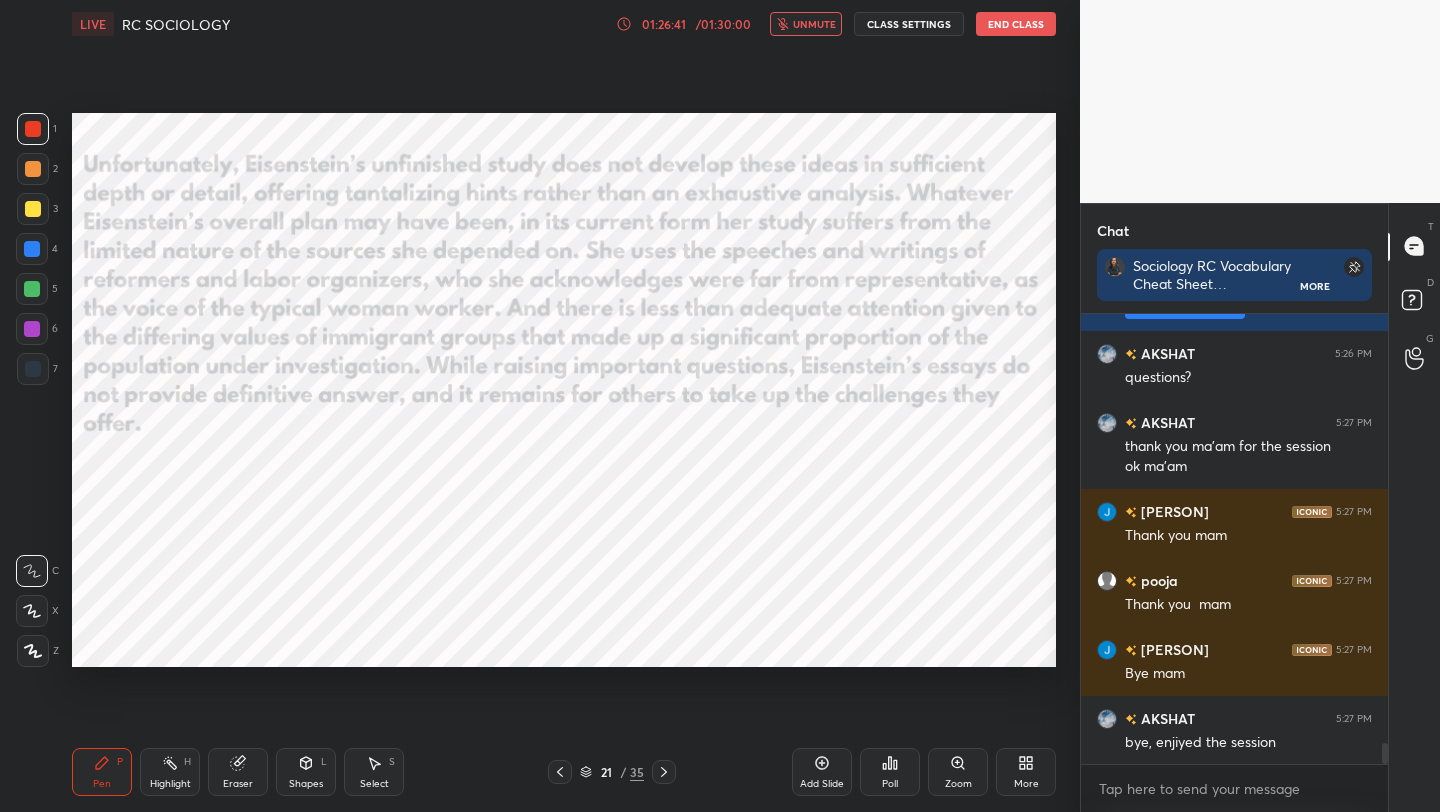 click on "unmute" at bounding box center [814, 24] 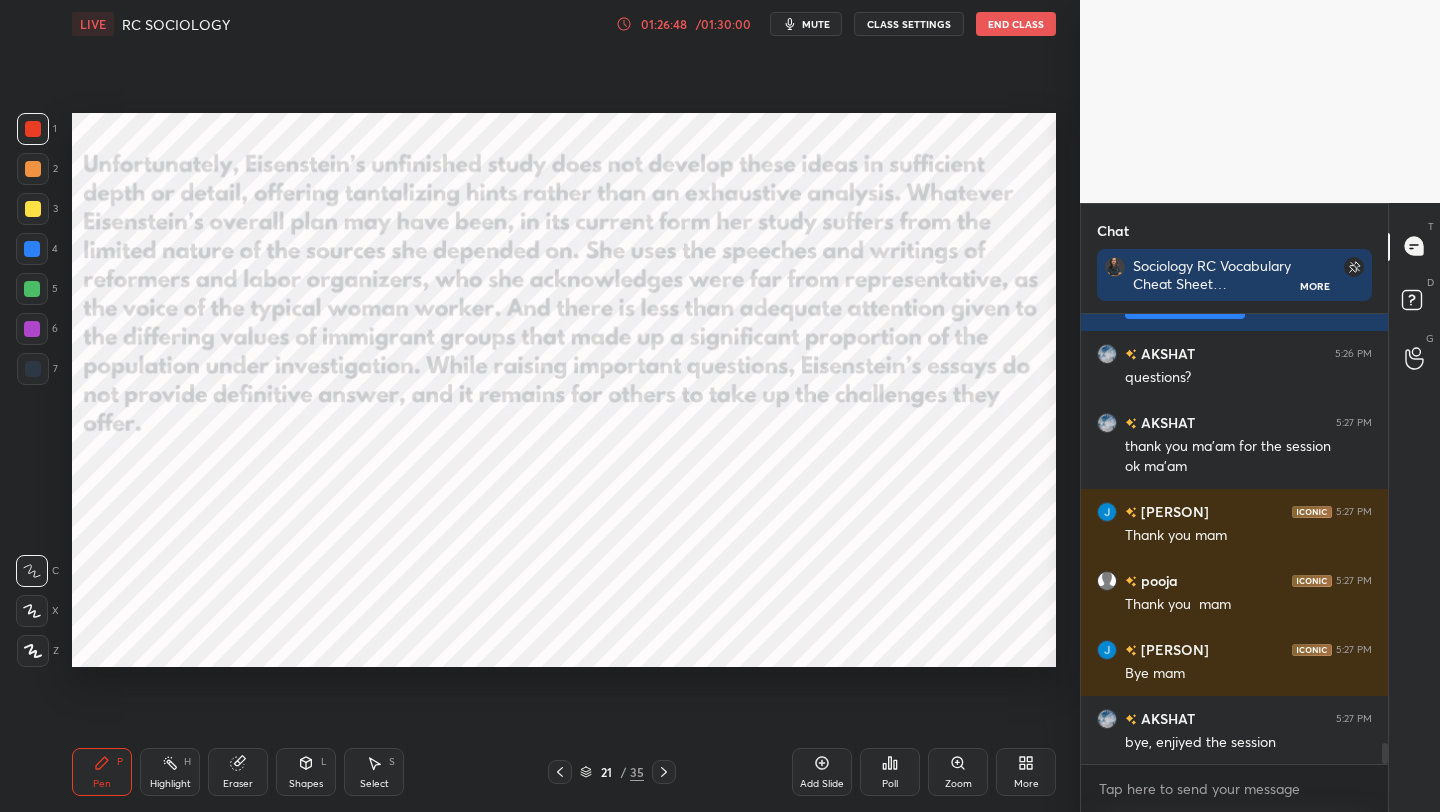 scroll, scrollTop: 403, scrollLeft: 301, axis: both 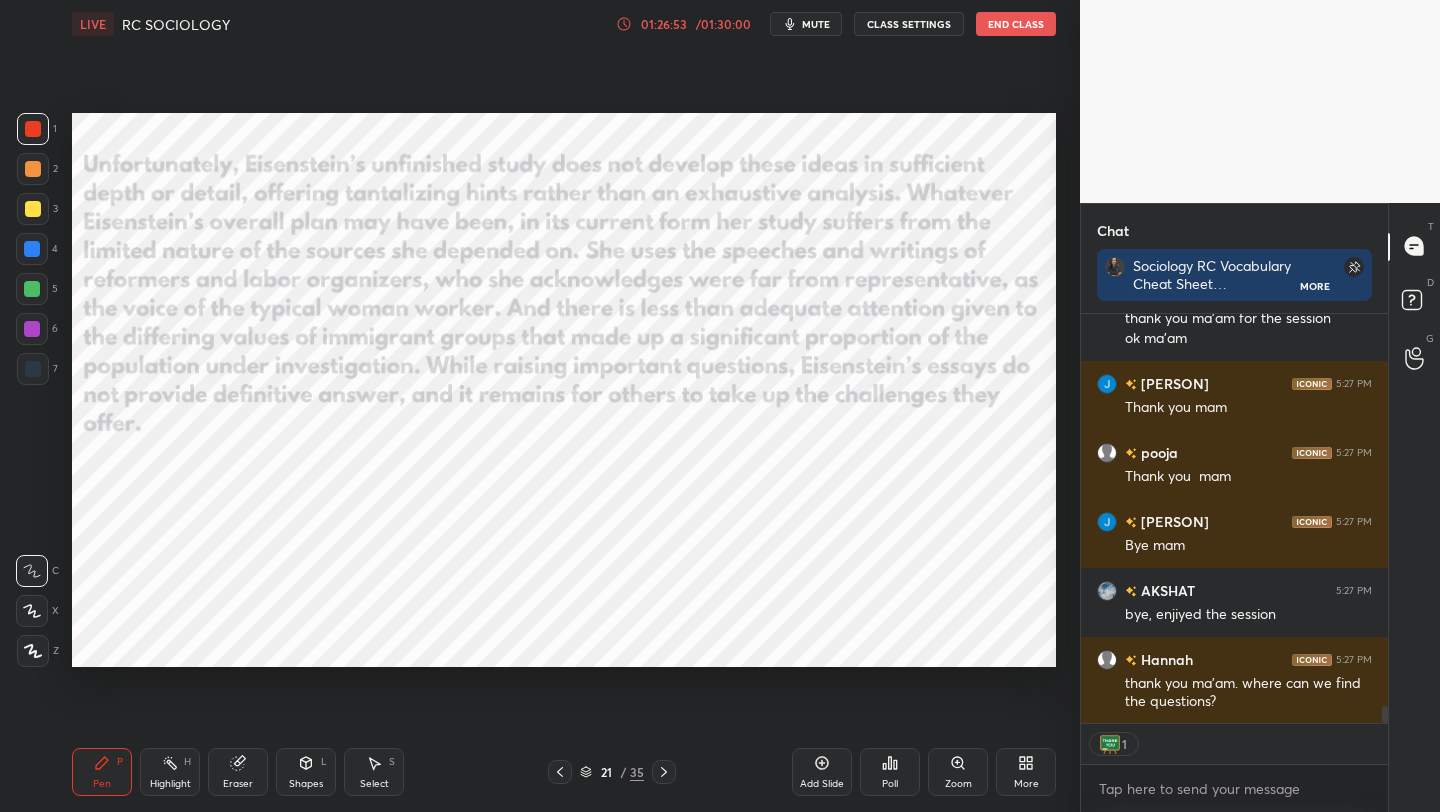 click 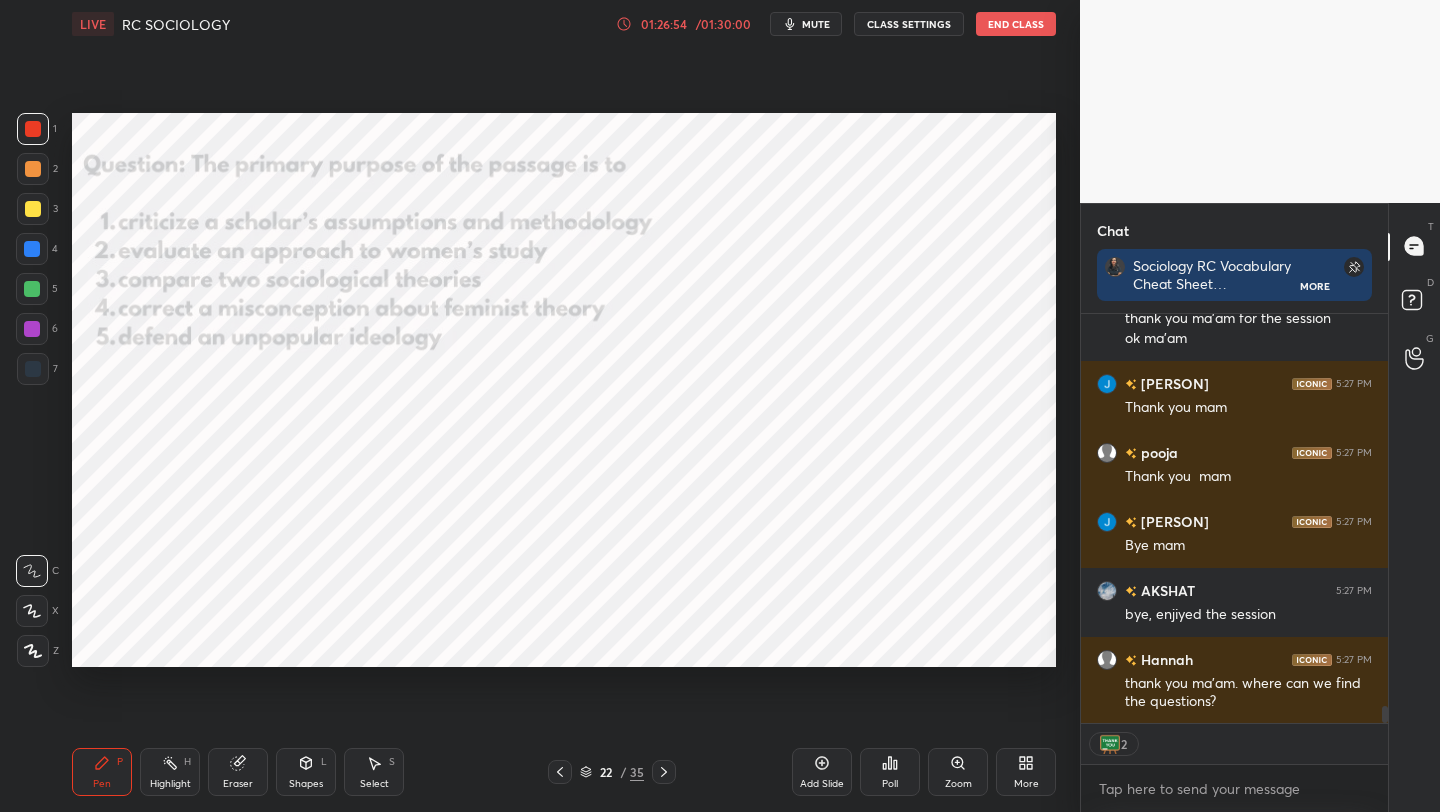 click 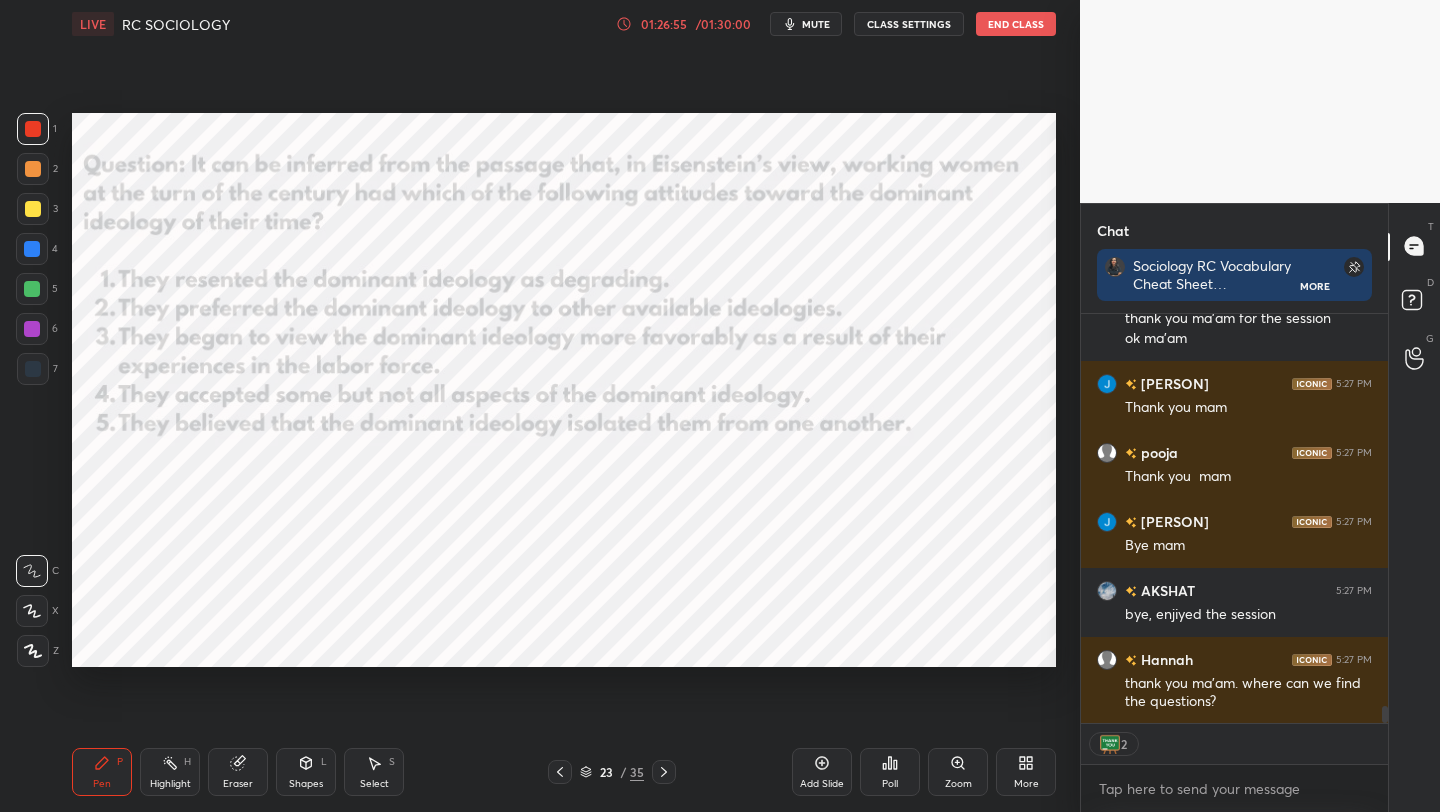 click 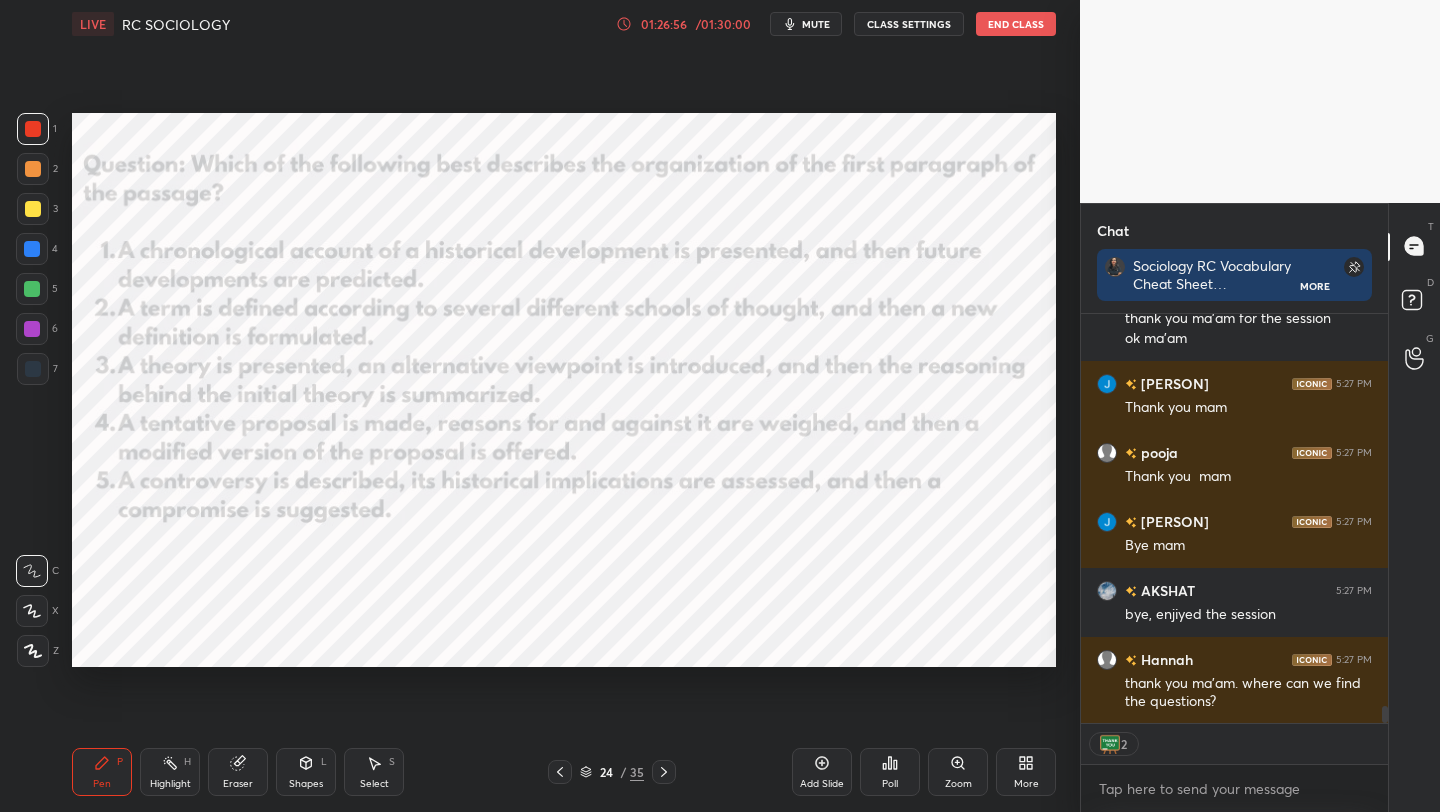 click 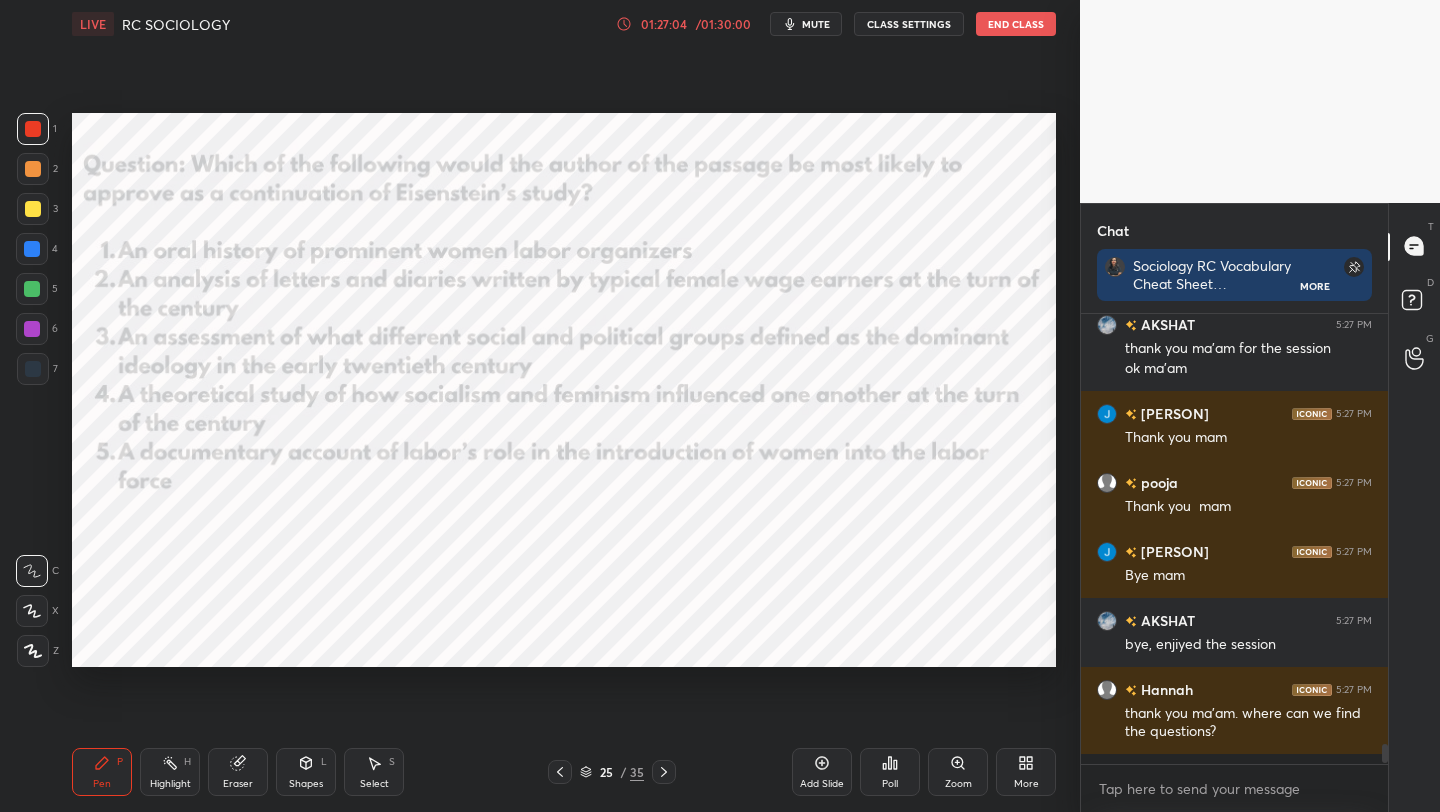 scroll, scrollTop: 7, scrollLeft: 7, axis: both 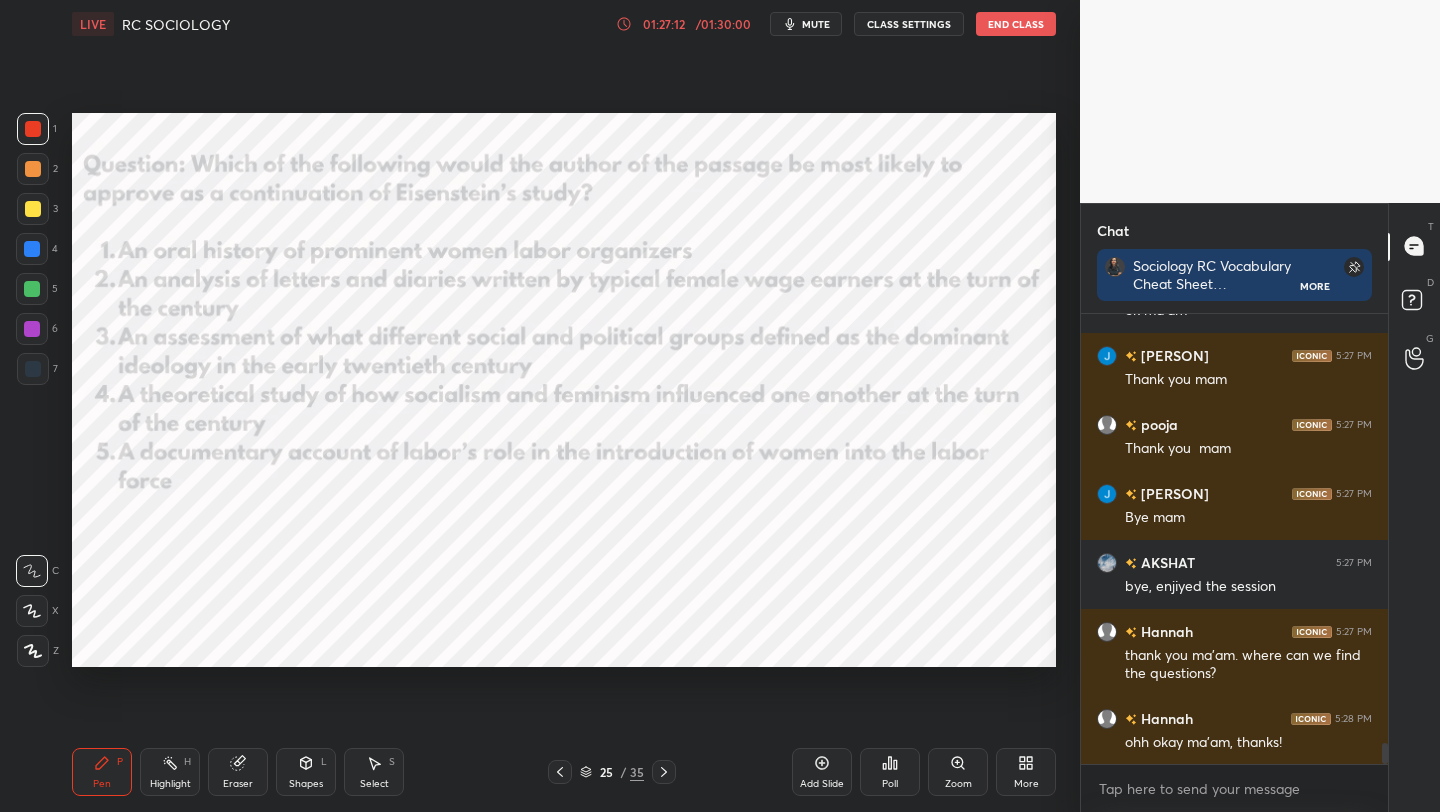 click on "End Class" at bounding box center (1016, 24) 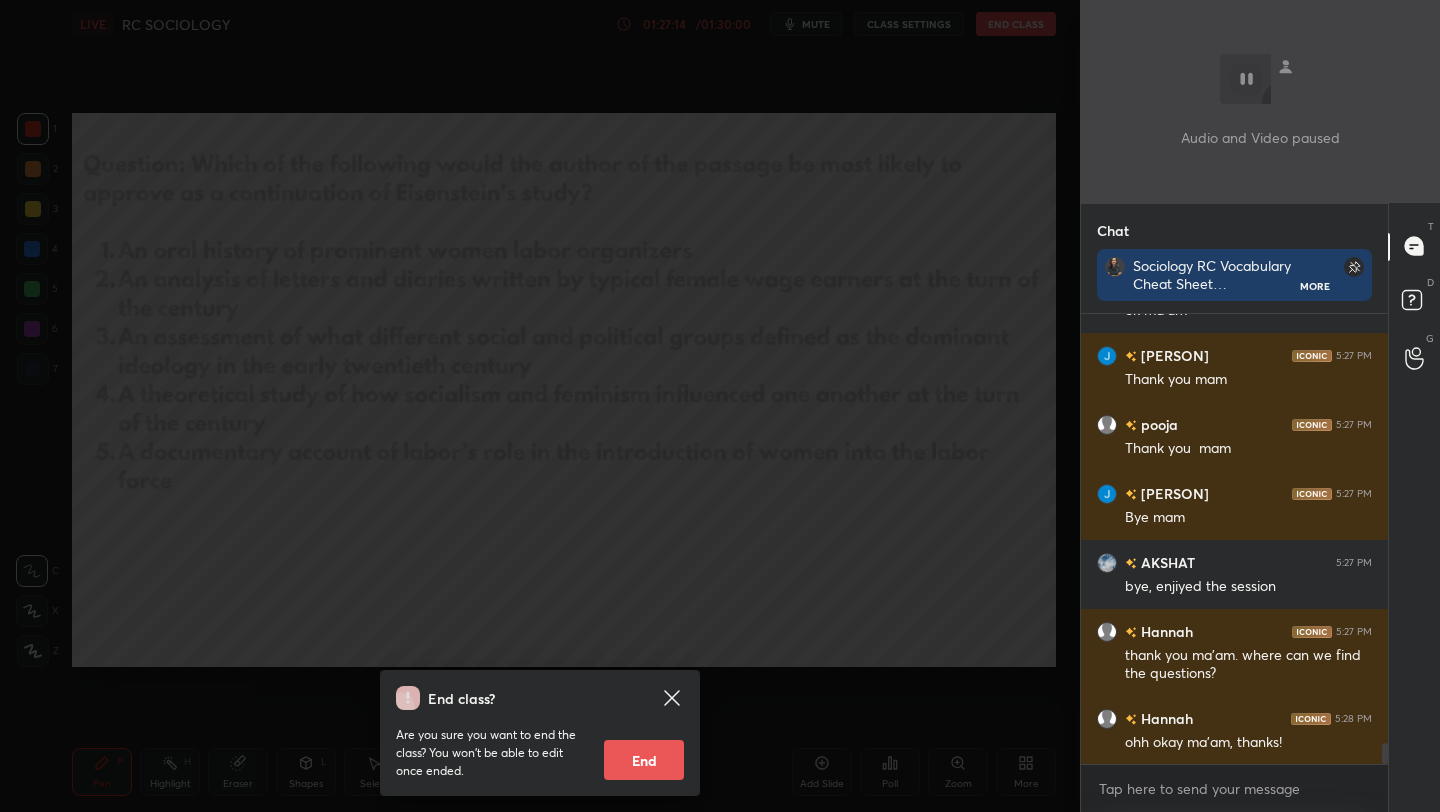 click on "End" at bounding box center [644, 760] 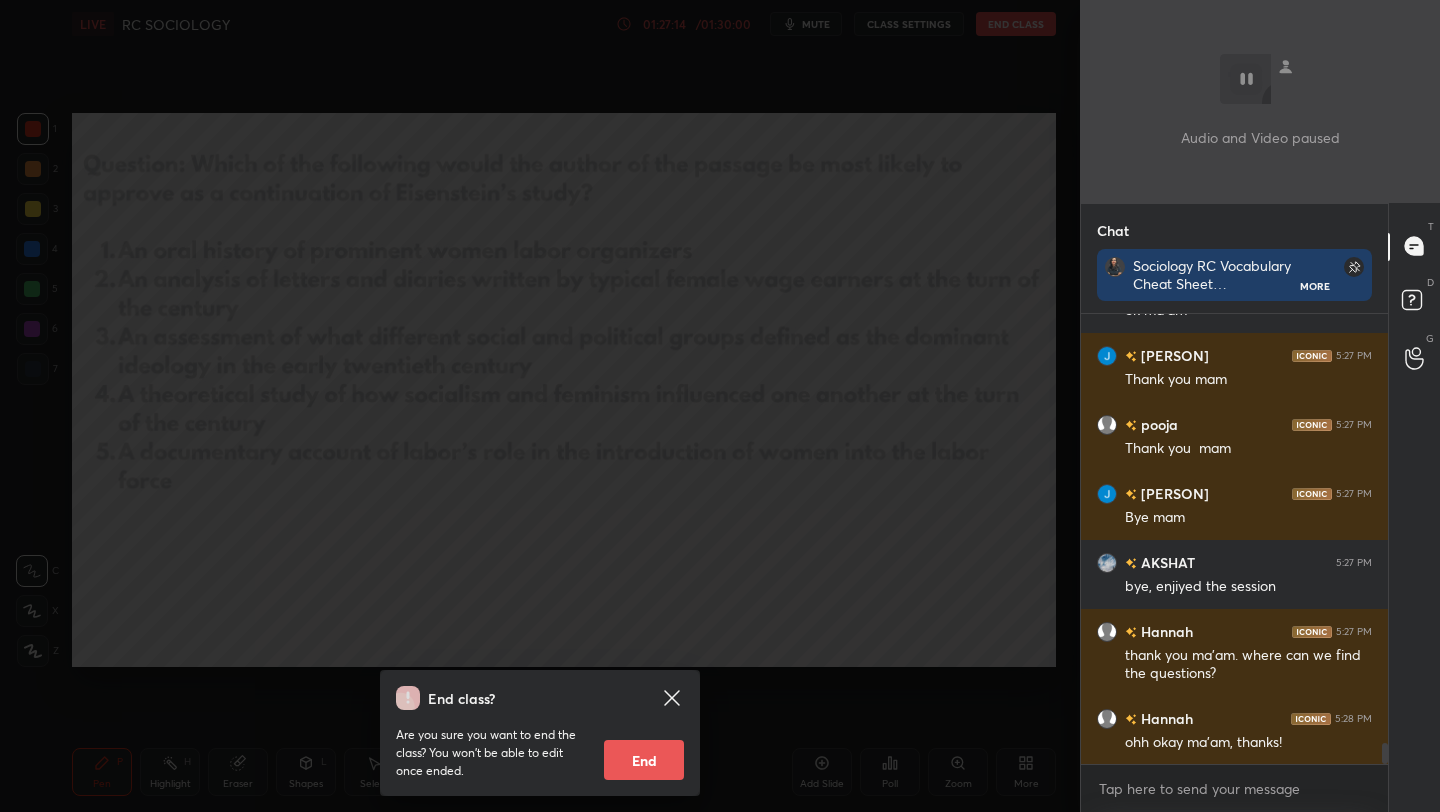 type on "x" 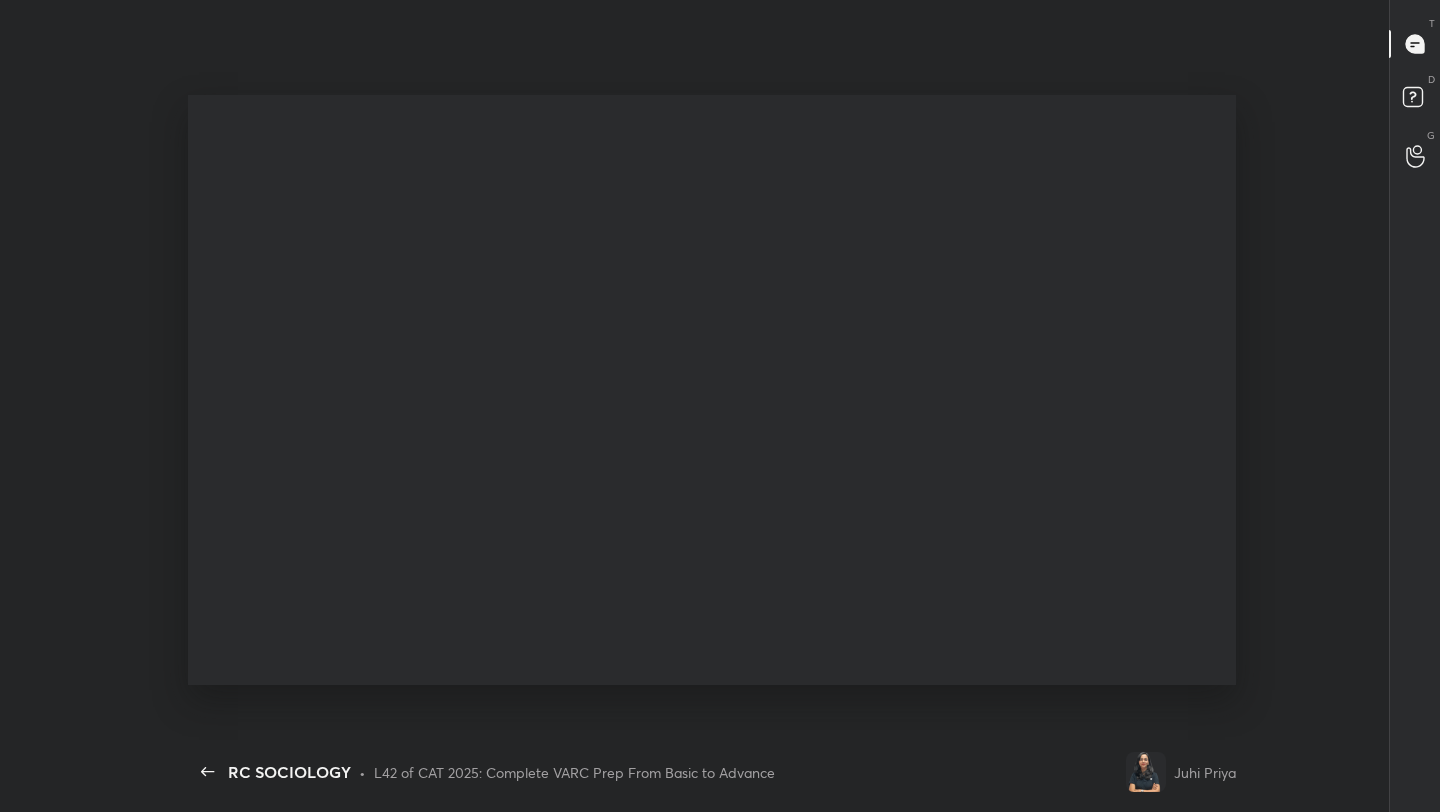scroll, scrollTop: 99316, scrollLeft: 98935, axis: both 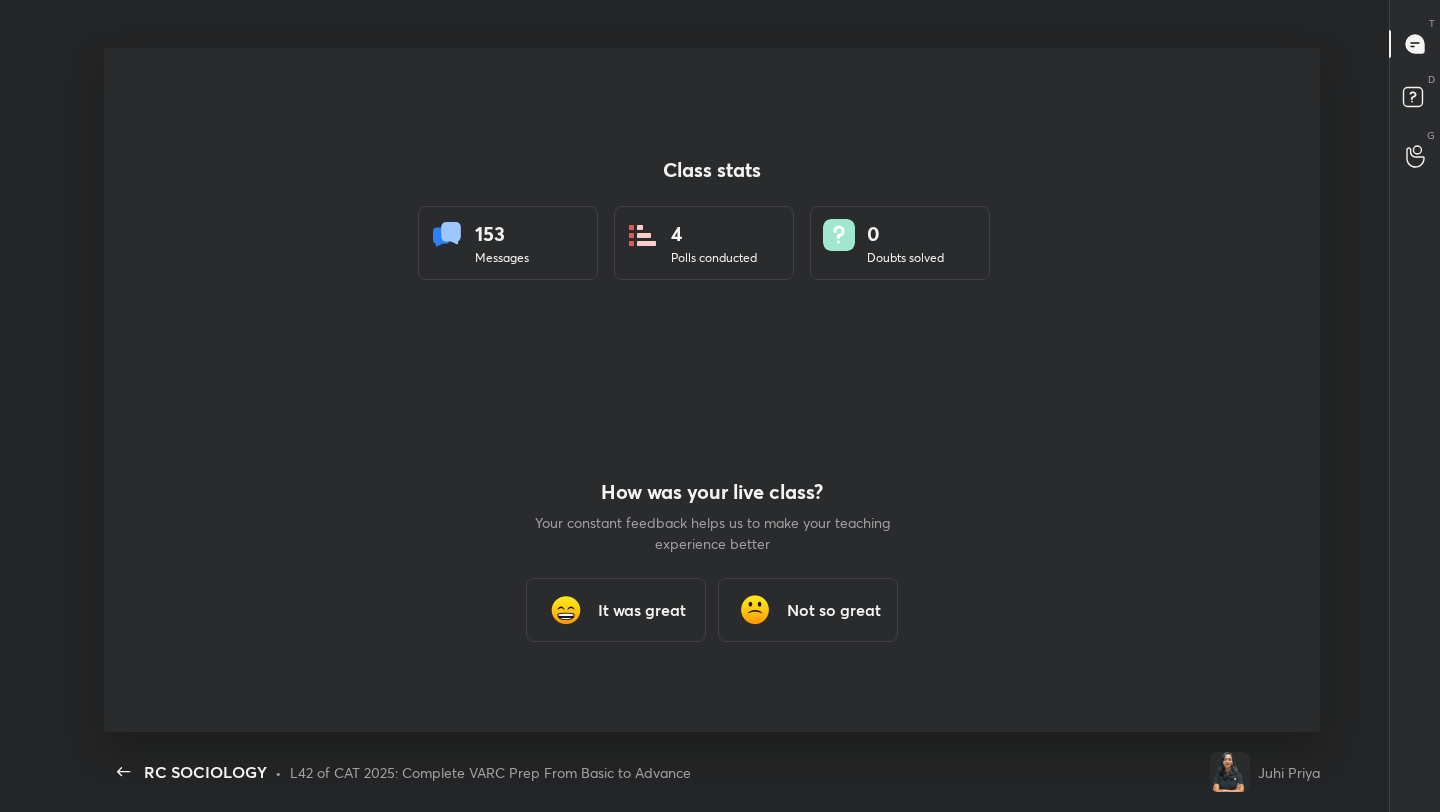 click on "It was great" at bounding box center [642, 610] 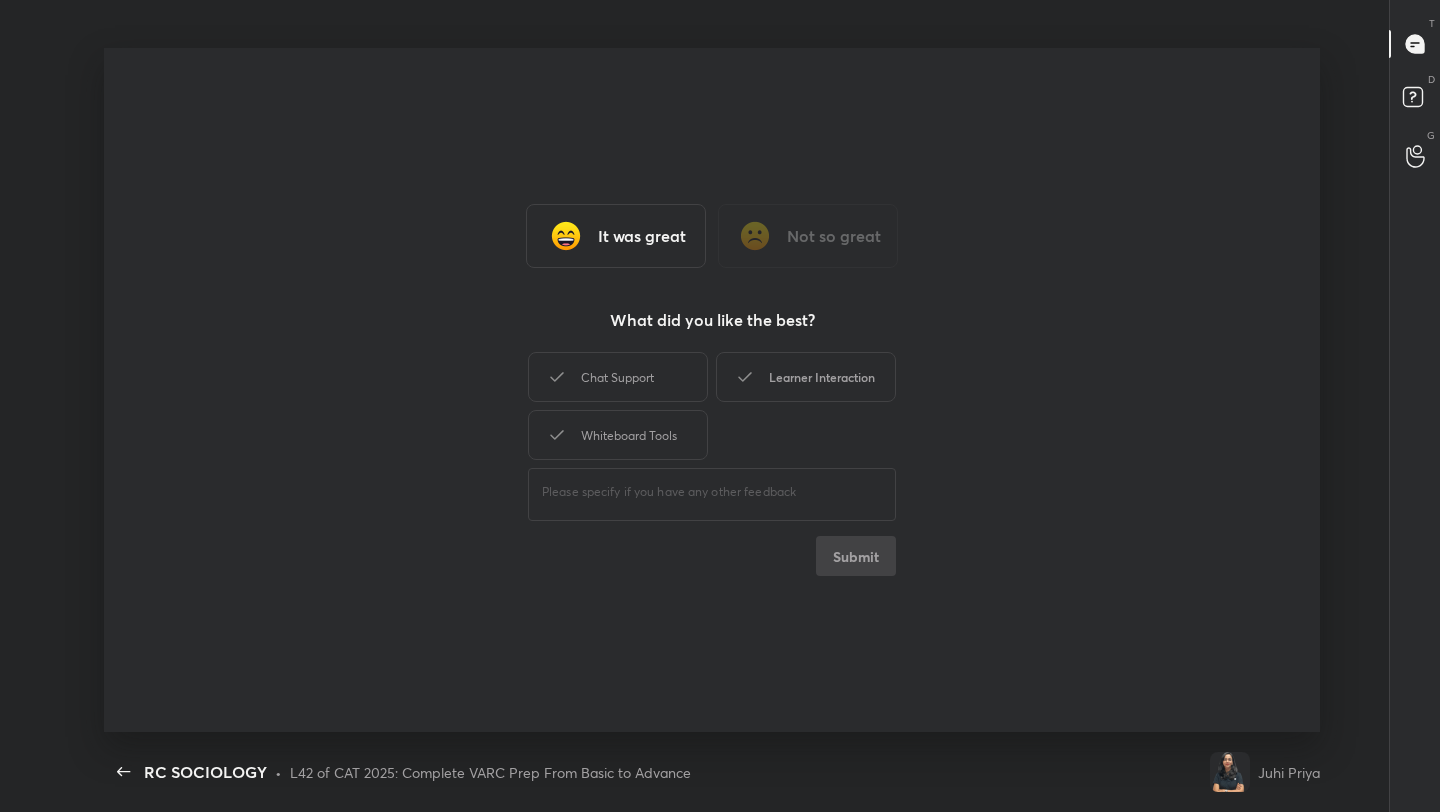 click on "Learner Interaction" at bounding box center [806, 377] 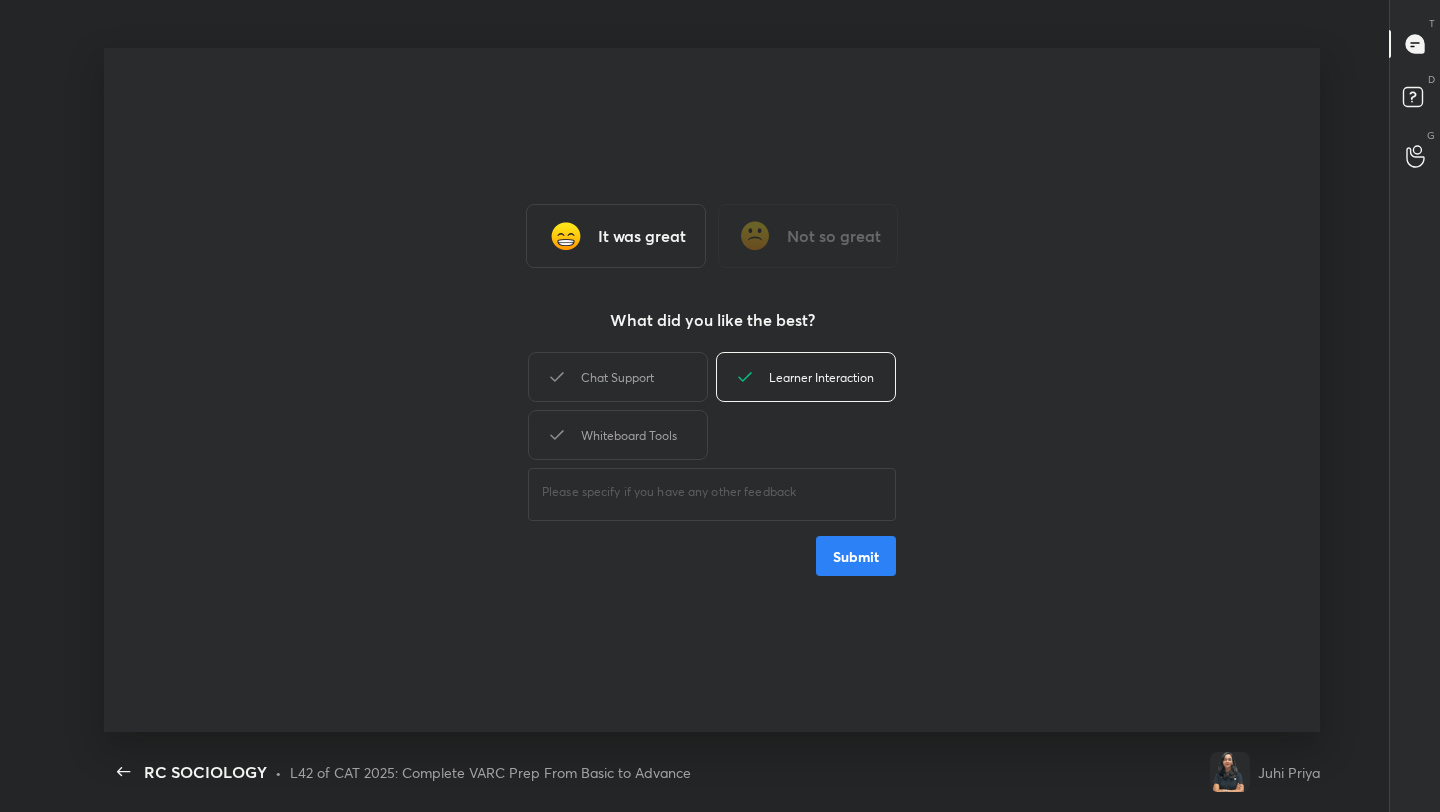 click on "Submit" at bounding box center (856, 556) 